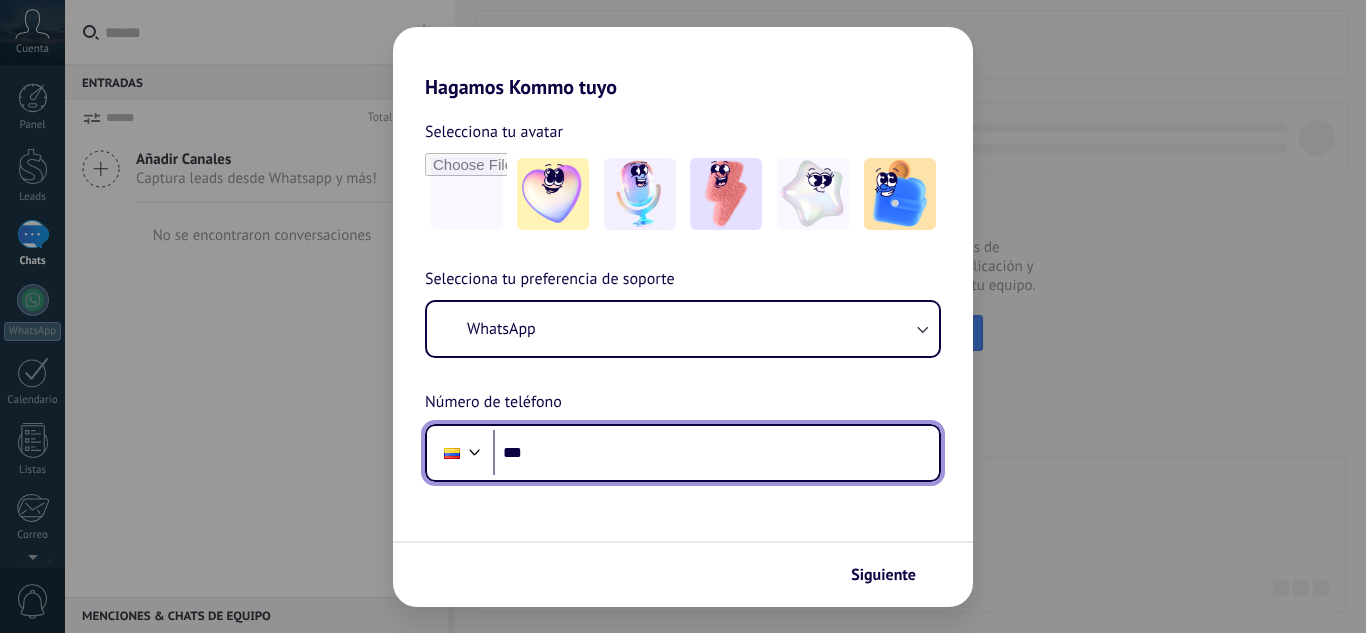 click on "***" at bounding box center [716, 453] 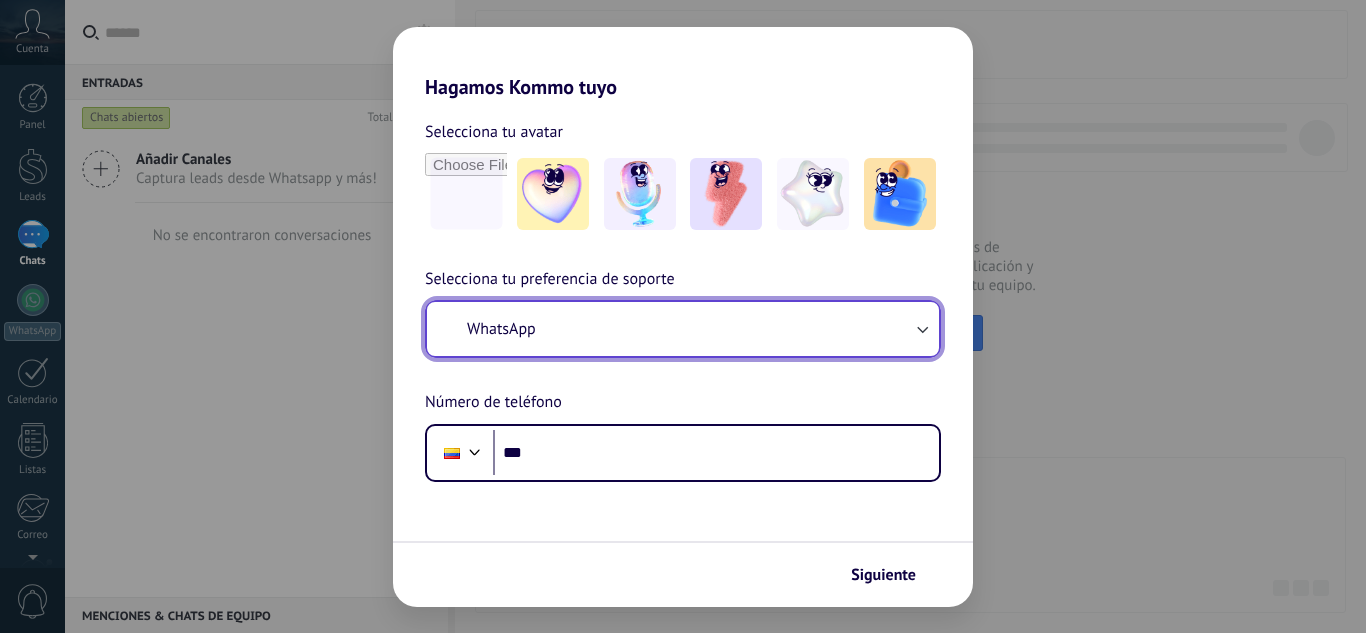 click on "WhatsApp" at bounding box center (683, 329) 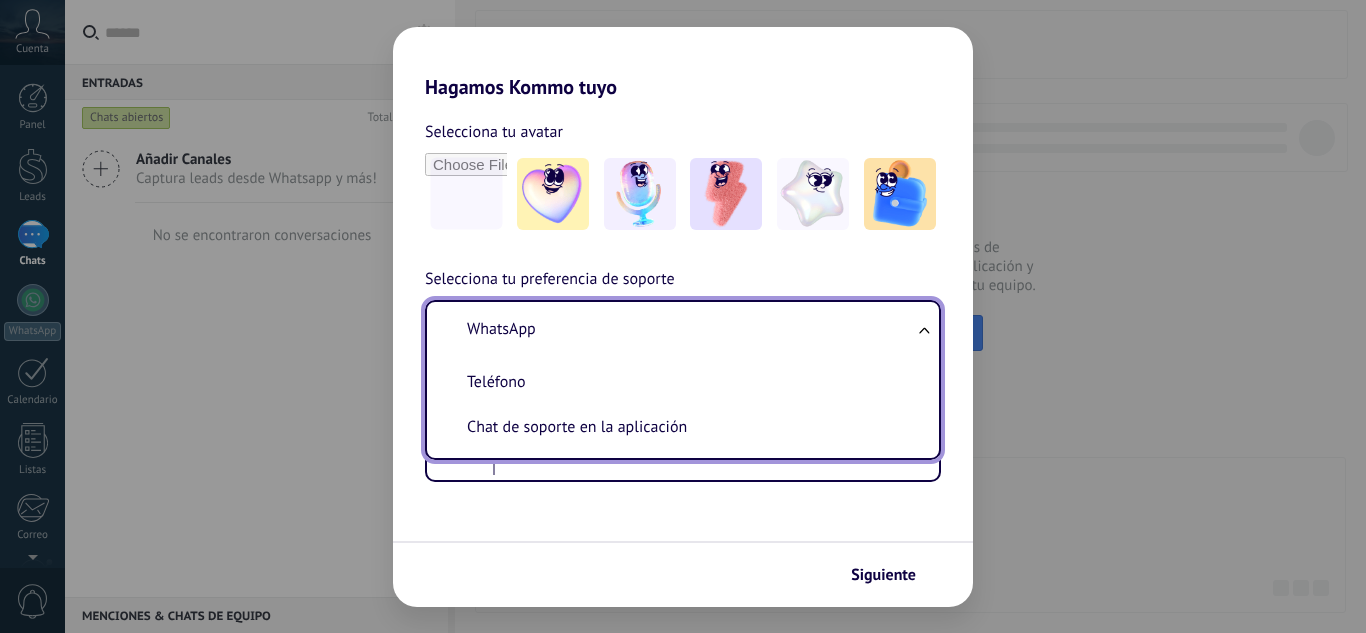 scroll, scrollTop: 0, scrollLeft: 0, axis: both 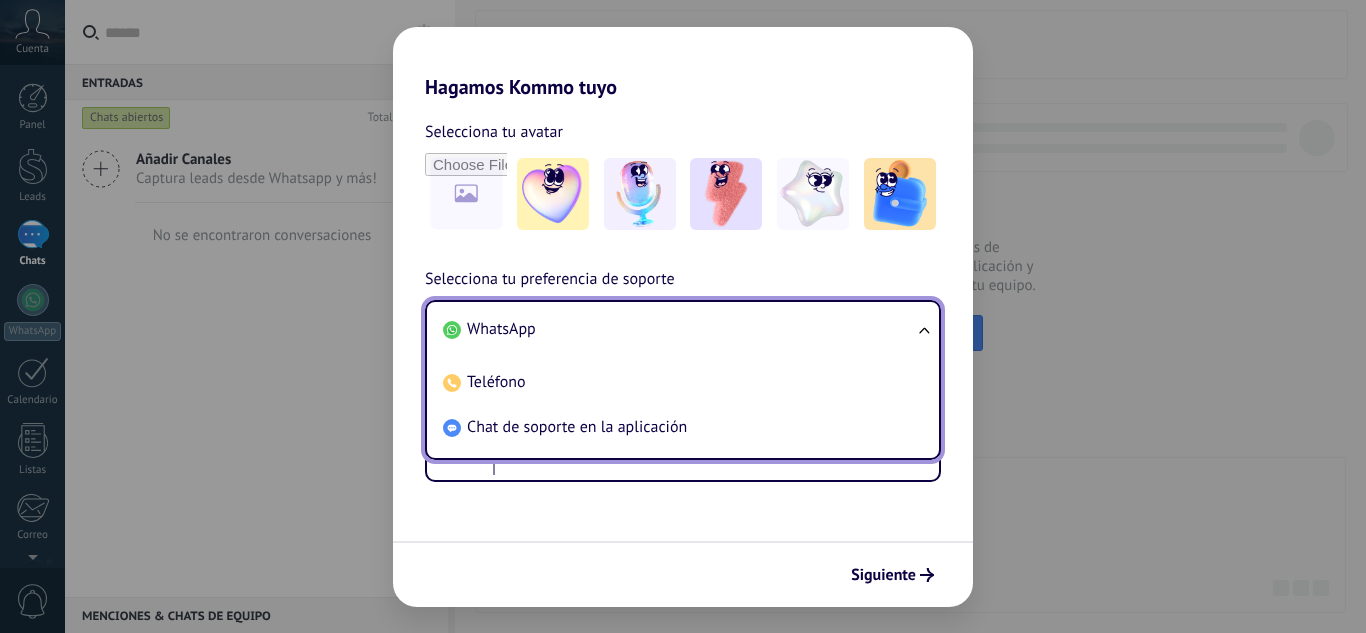 click on "WhatsApp" at bounding box center [679, 329] 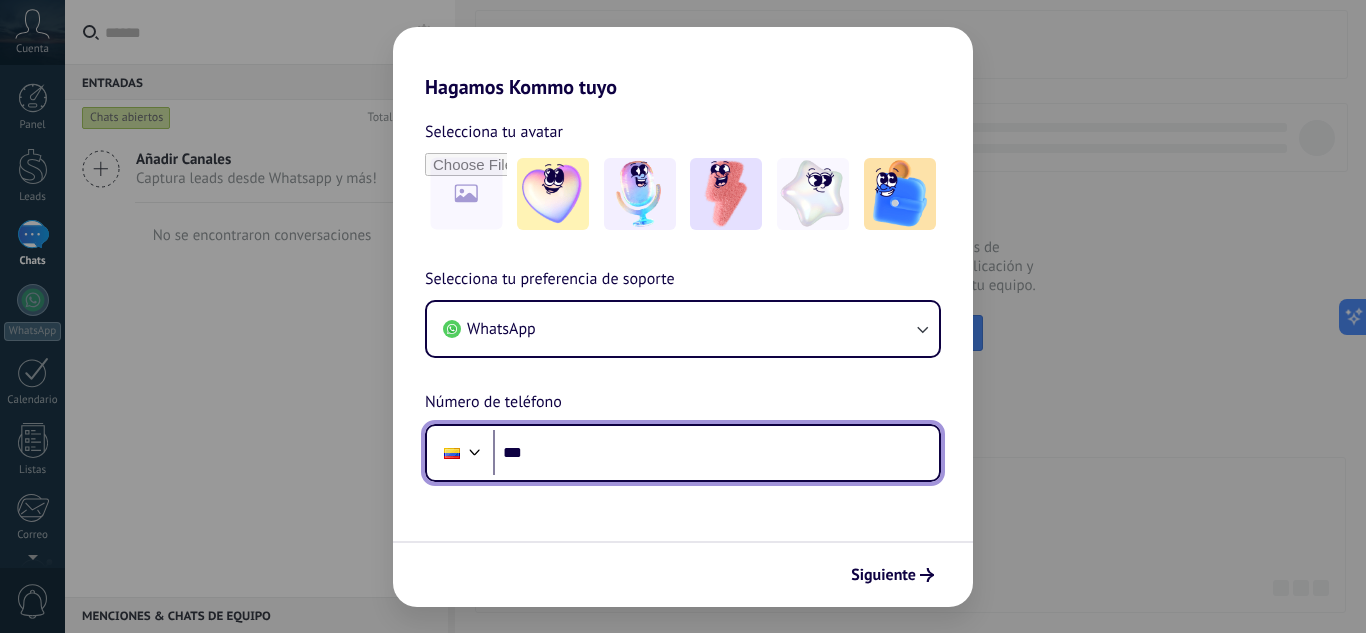 click on "***" at bounding box center [716, 453] 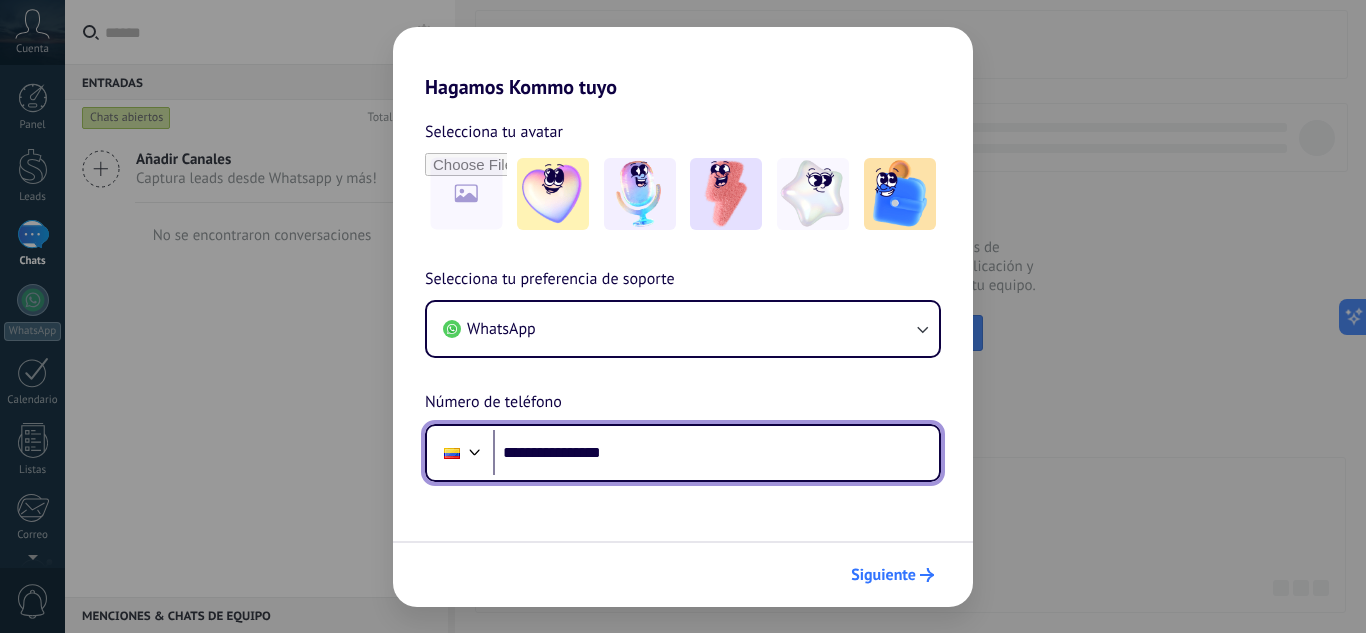 type on "**********" 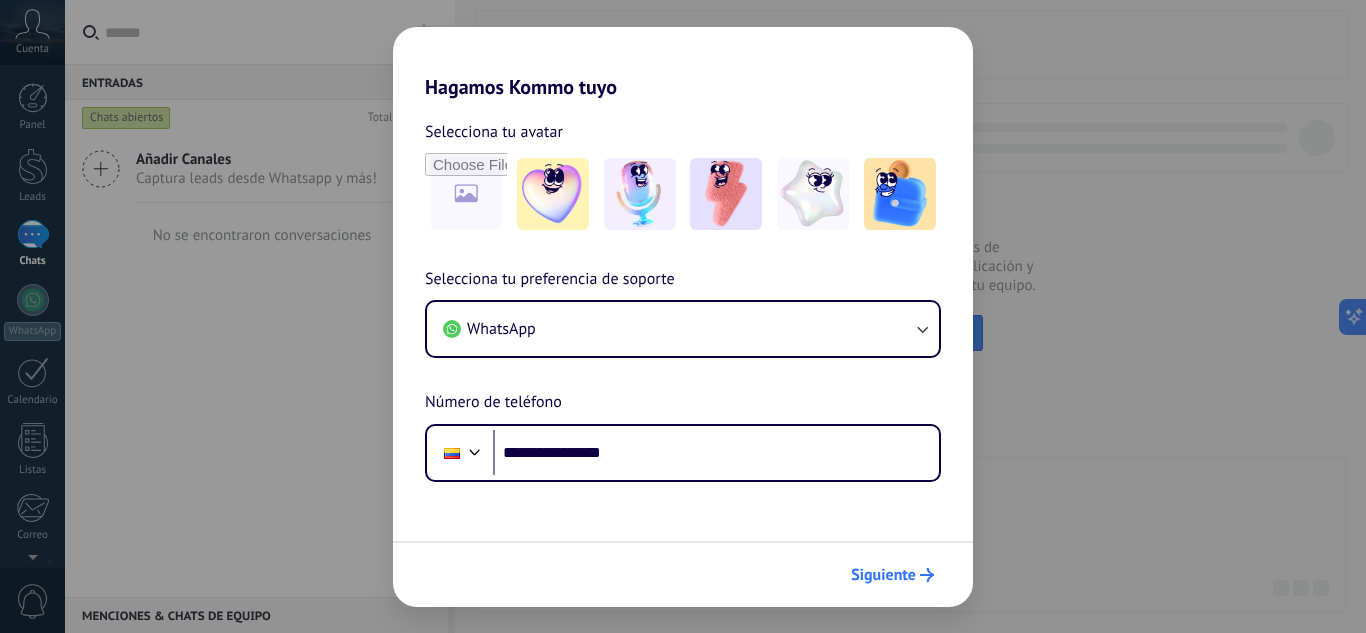 click on "Siguiente" at bounding box center [883, 575] 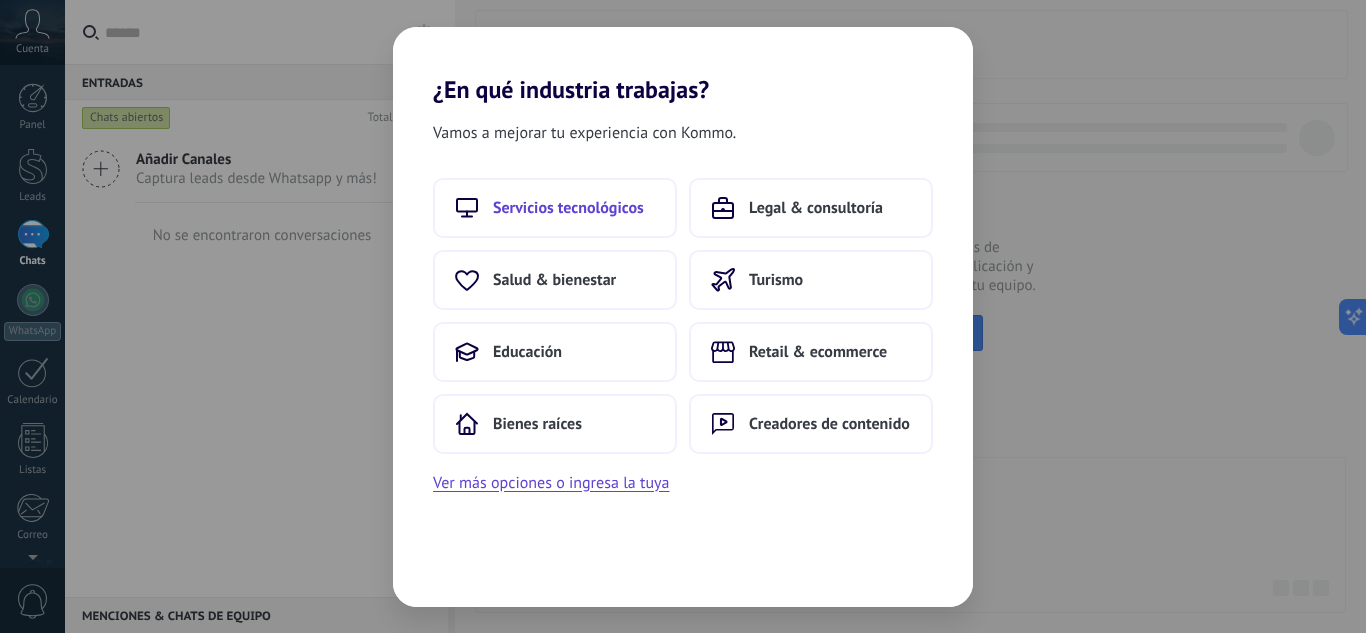 click on "Servicios tecnológicos" at bounding box center [568, 208] 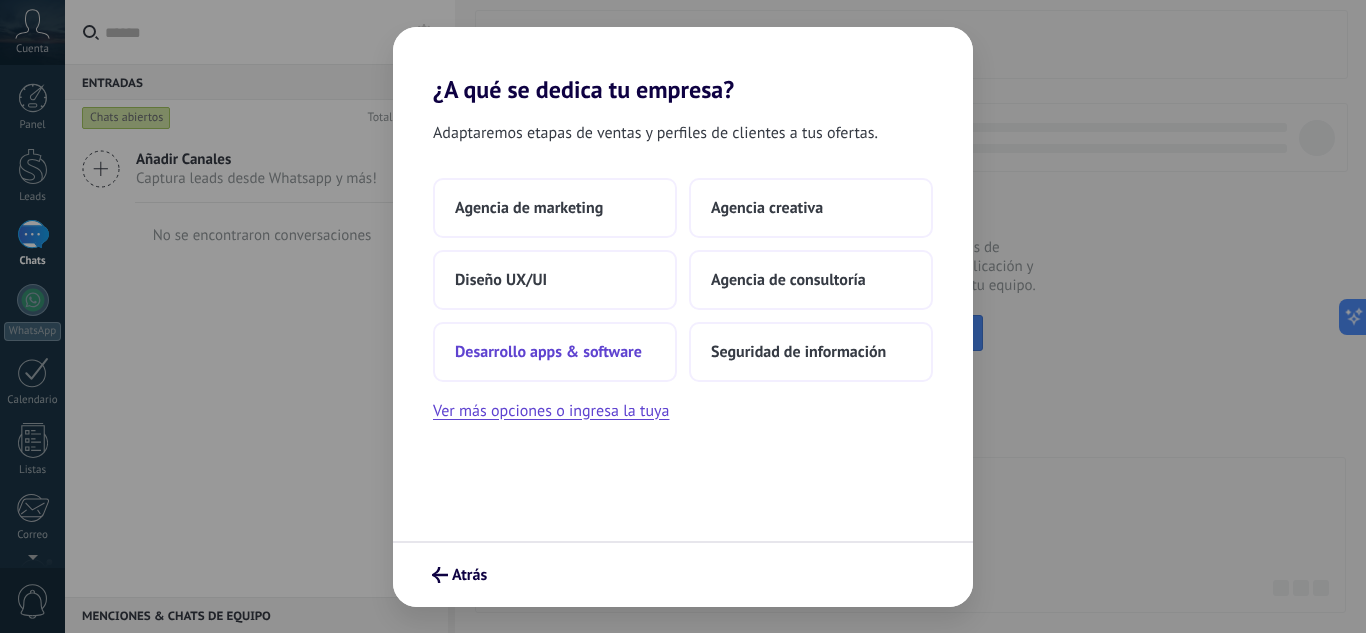 click on "Desarrollo apps & software" at bounding box center [548, 352] 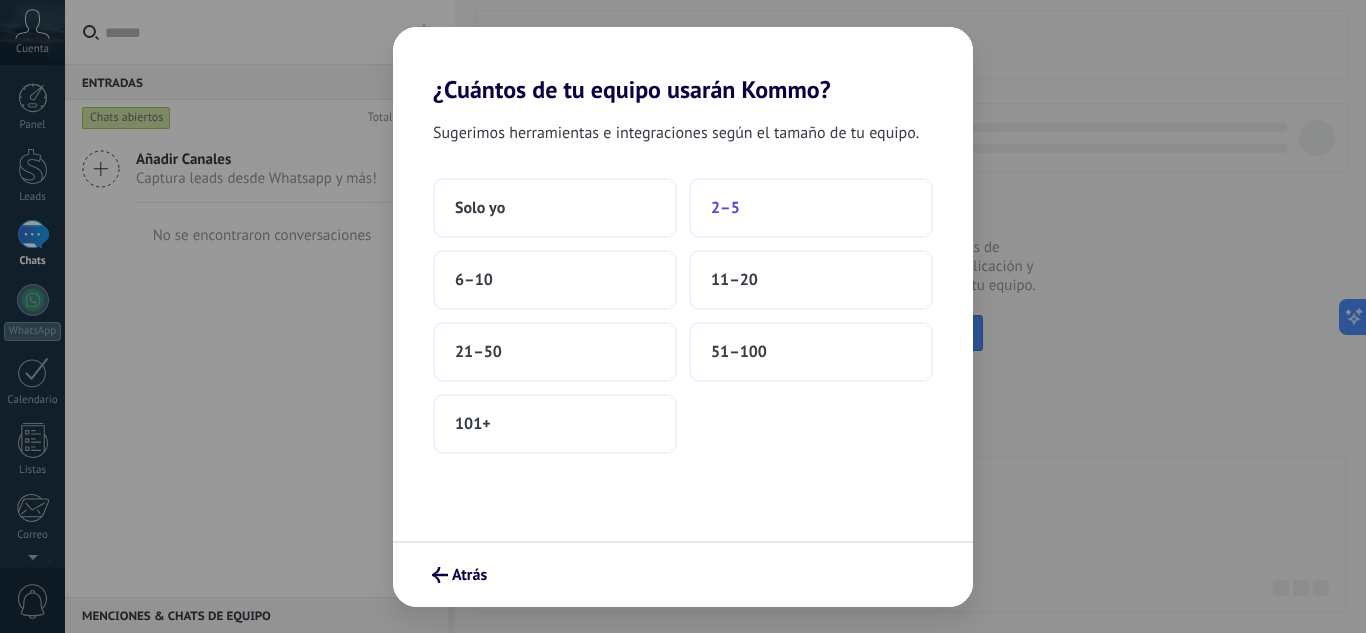 click on "2–5" at bounding box center (811, 208) 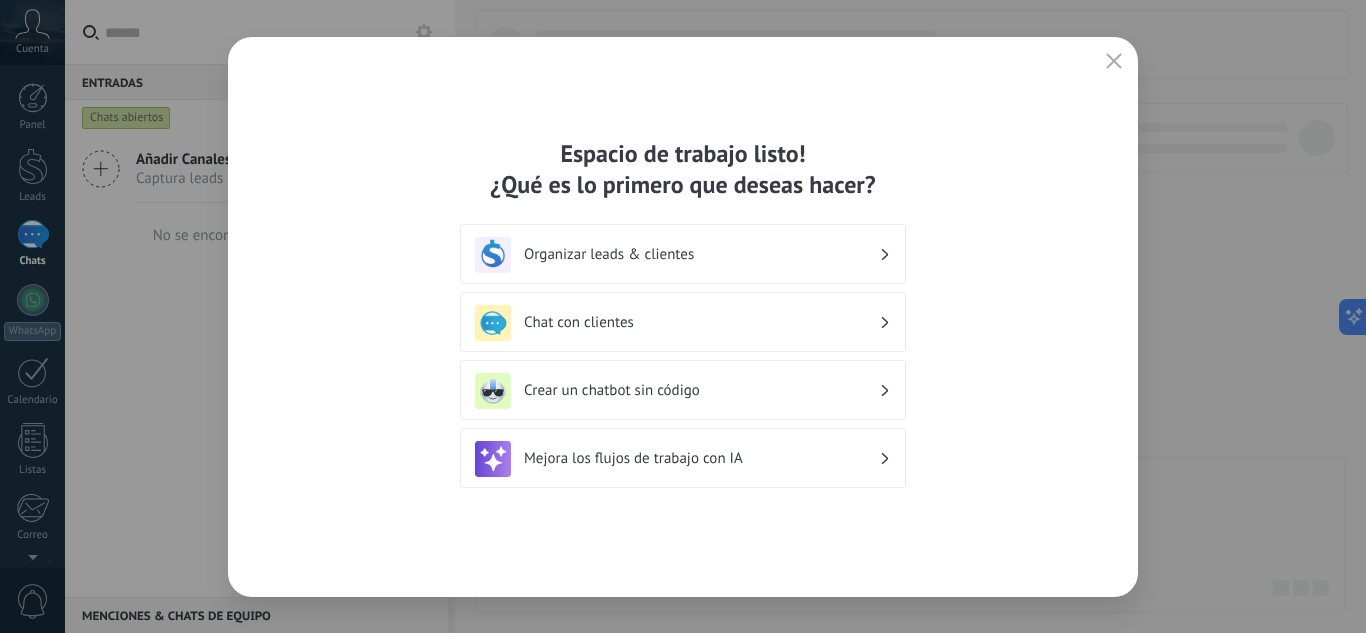 click on "Mejora los flujos de trabajo con IA" at bounding box center (701, 458) 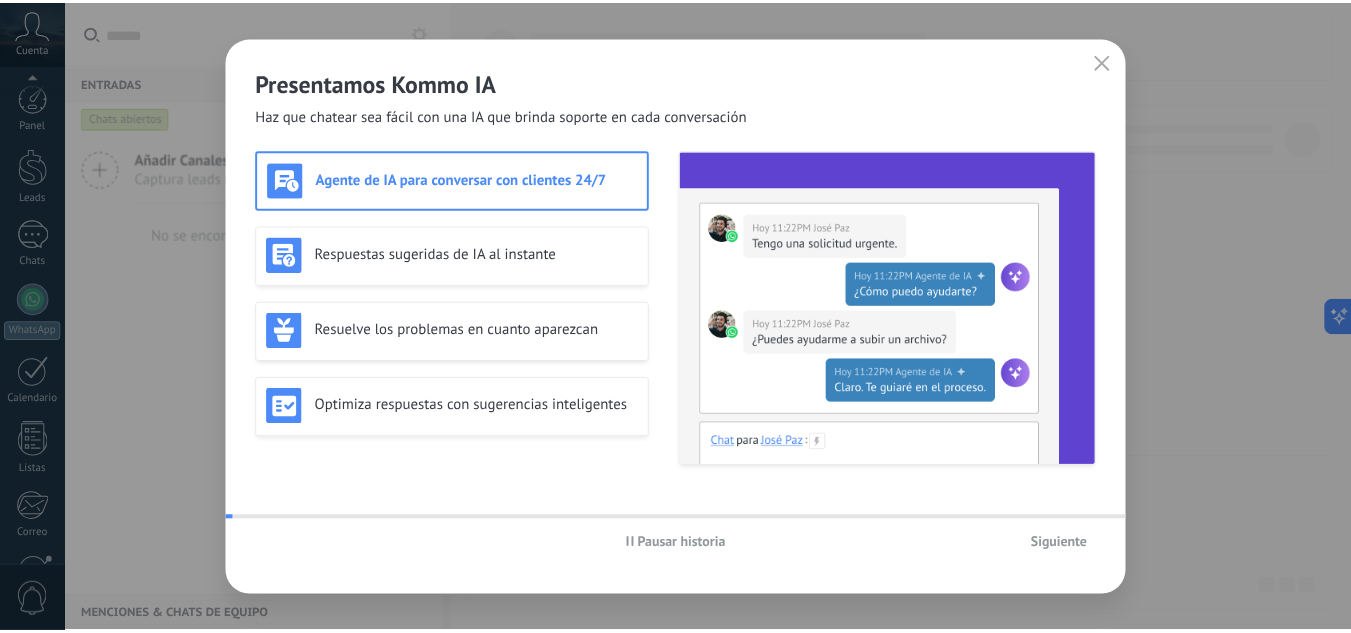 scroll, scrollTop: 199, scrollLeft: 0, axis: vertical 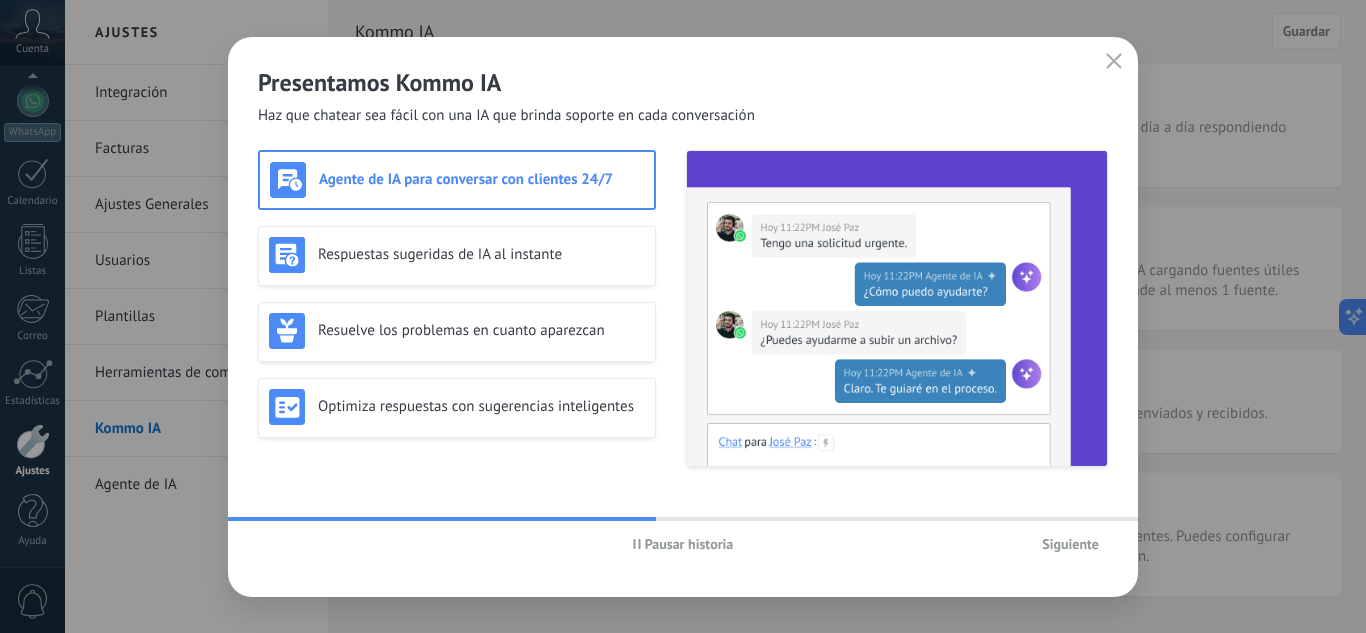 click on "Siguiente" at bounding box center [1070, 544] 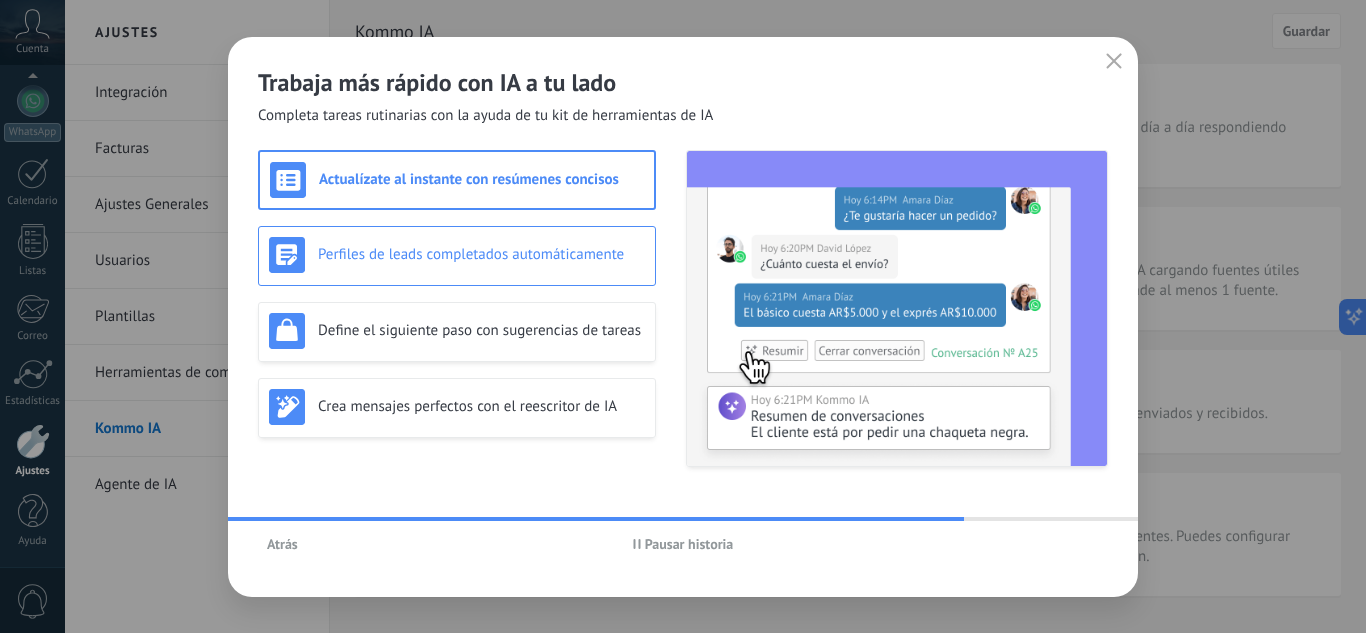 click on "Perfiles de leads completados automáticamente" at bounding box center [481, 254] 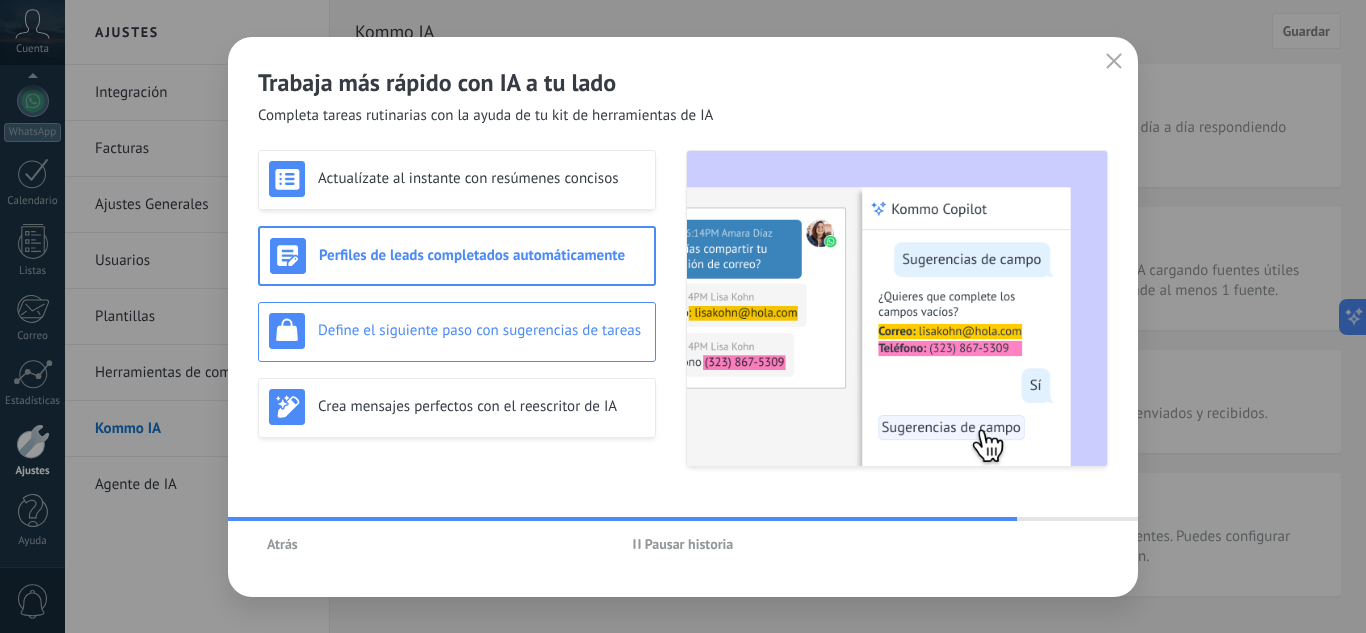 click on "Define el siguiente paso con sugerencias de tareas" at bounding box center [457, 331] 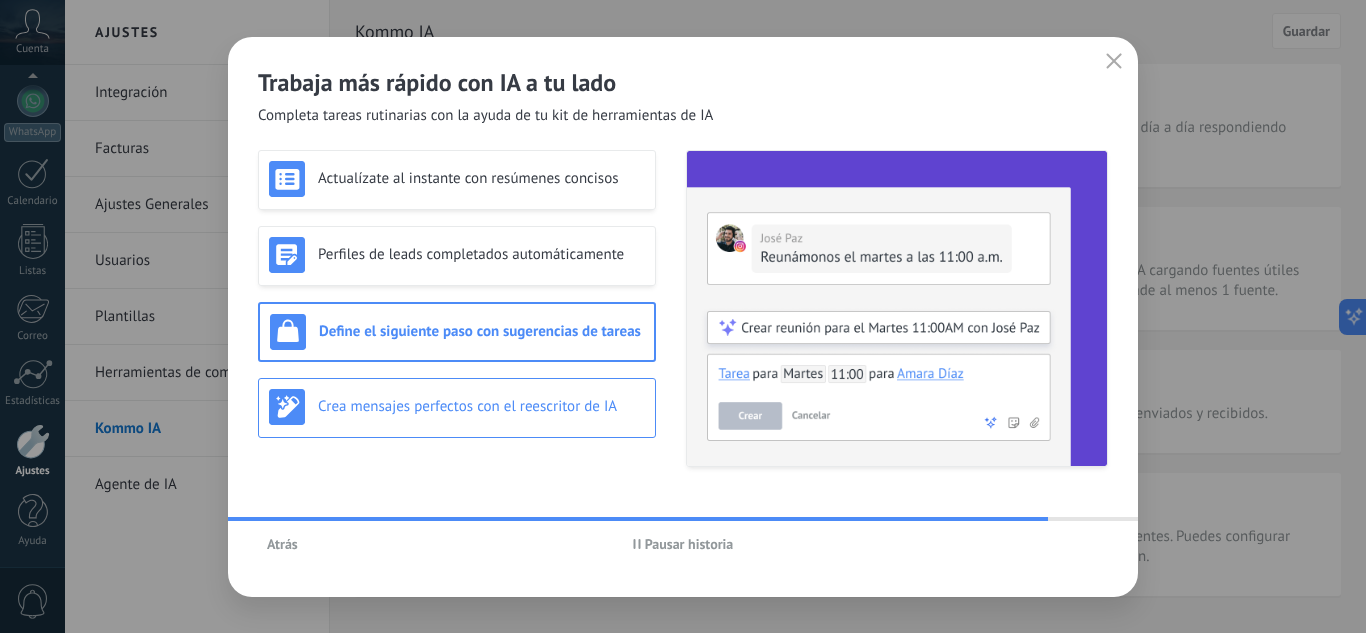 click on "Crea mensajes perfectos con el reescritor de IA" at bounding box center (481, 406) 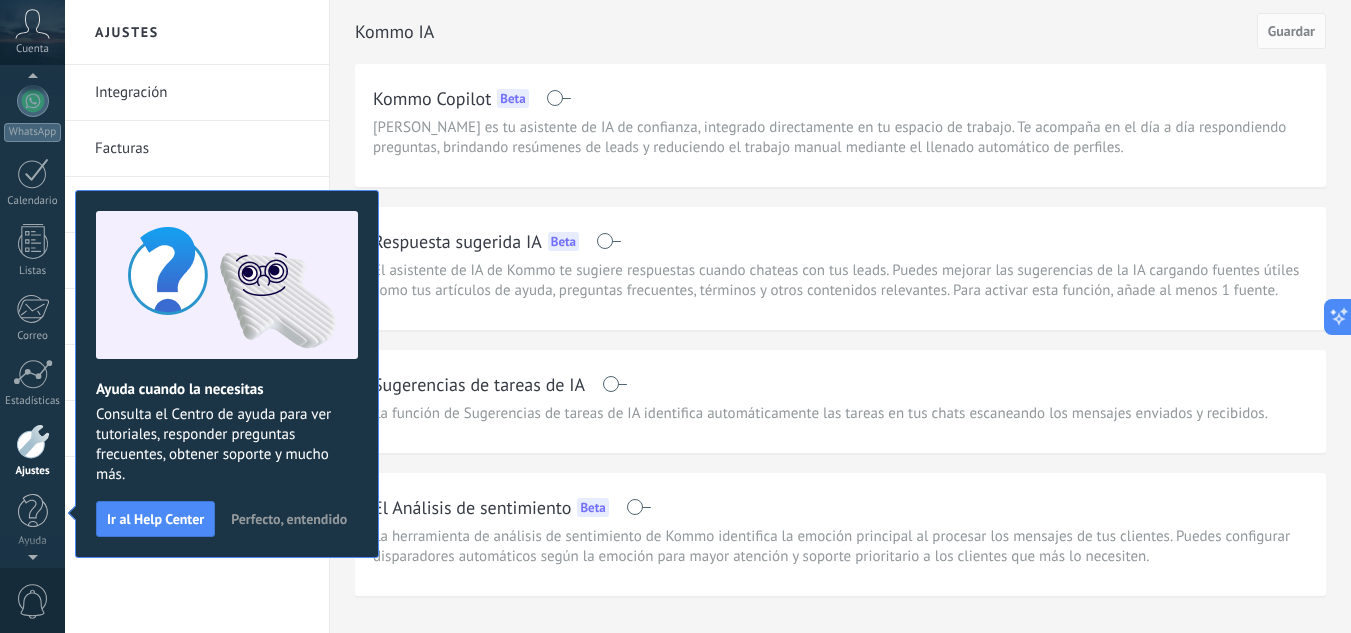 scroll, scrollTop: 11, scrollLeft: 0, axis: vertical 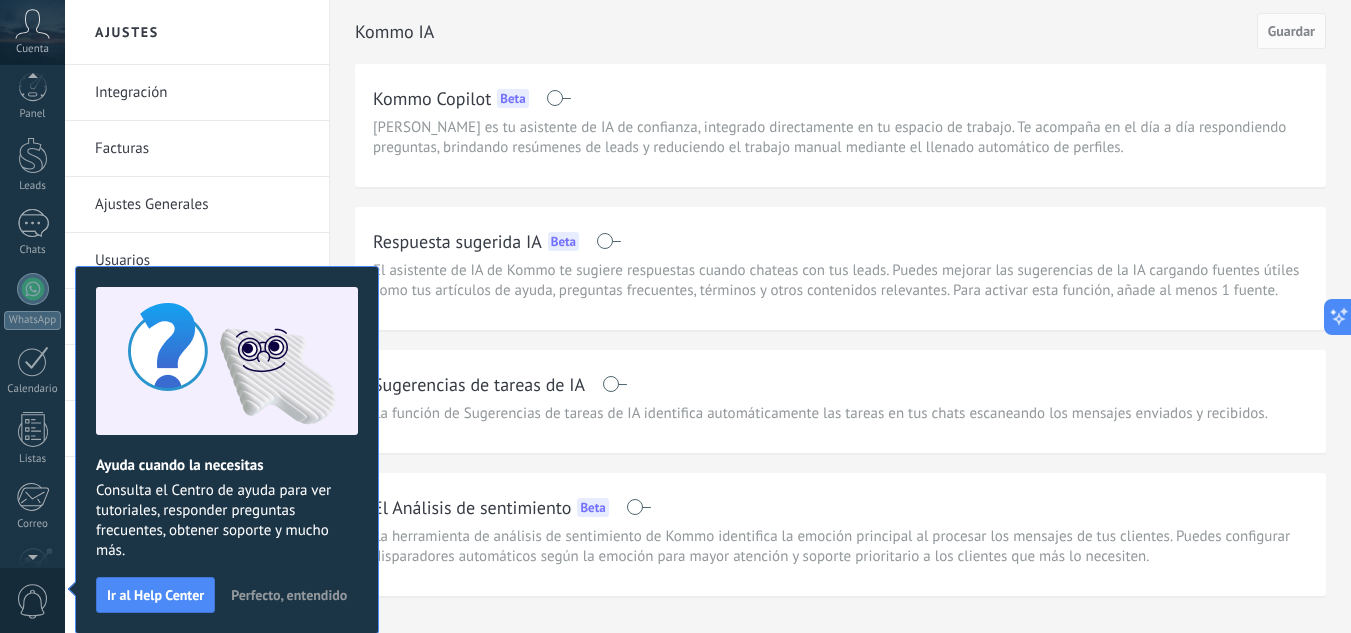 click on "Kommo IA" at bounding box center (806, 32) 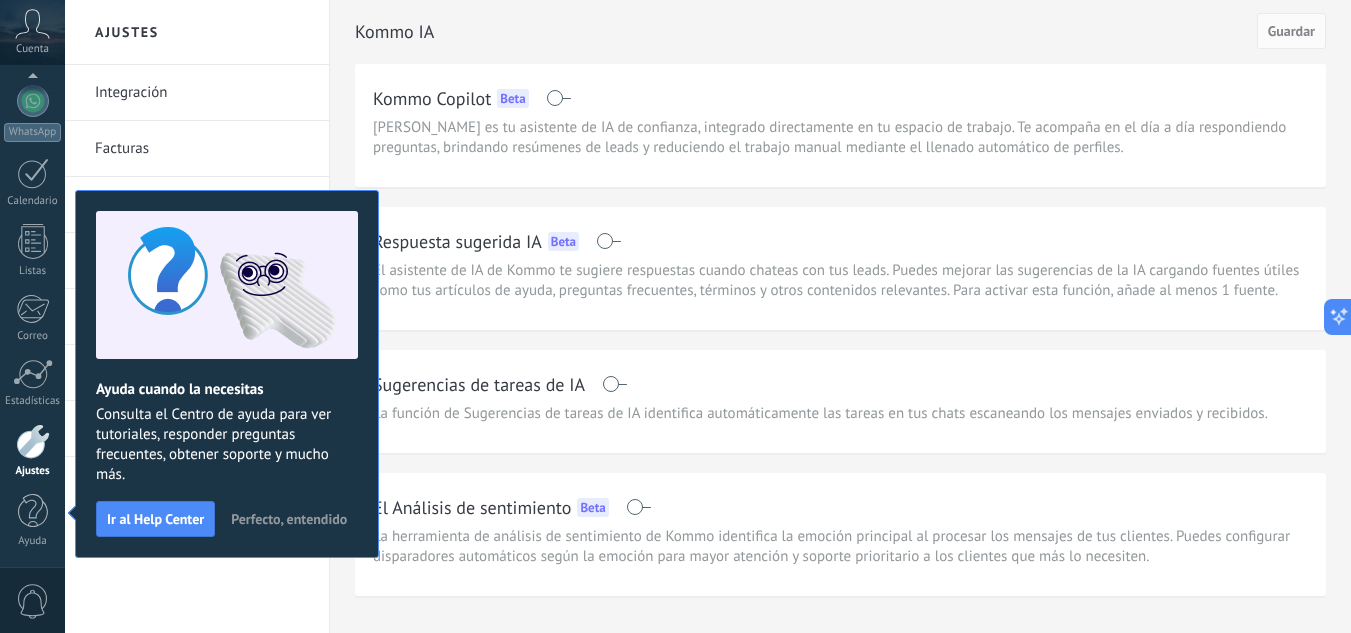 click on "Perfecto, entendido" at bounding box center (289, 519) 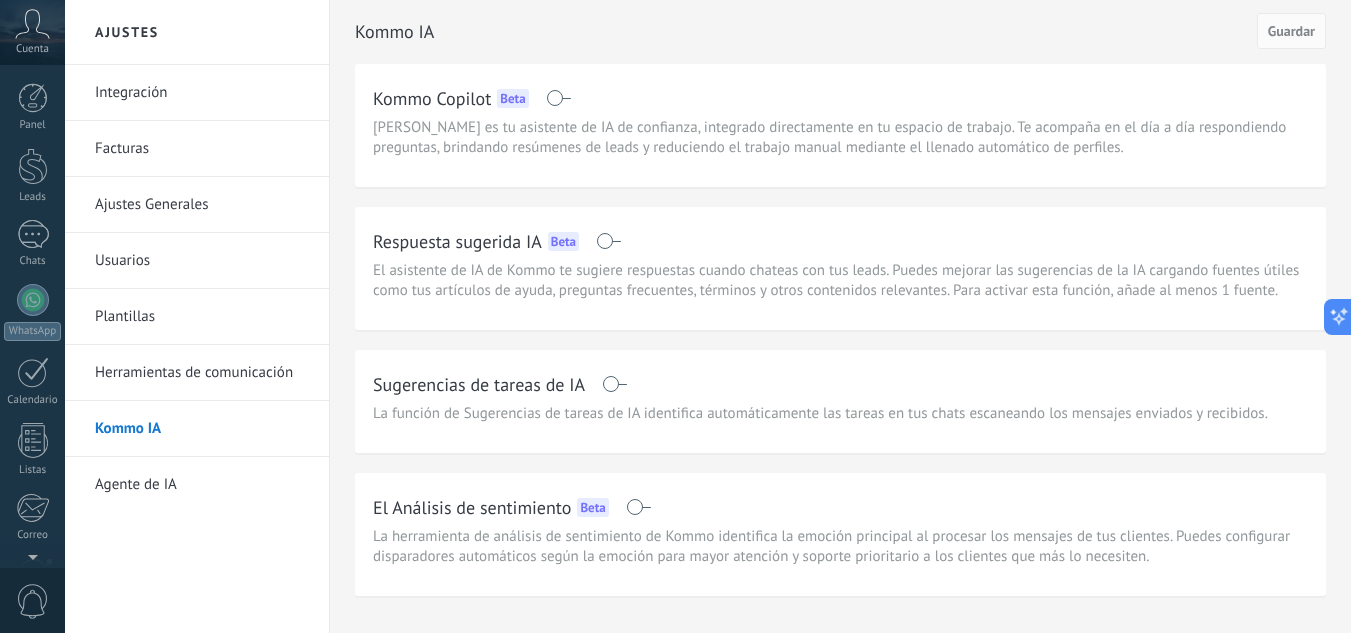 scroll, scrollTop: 199, scrollLeft: 0, axis: vertical 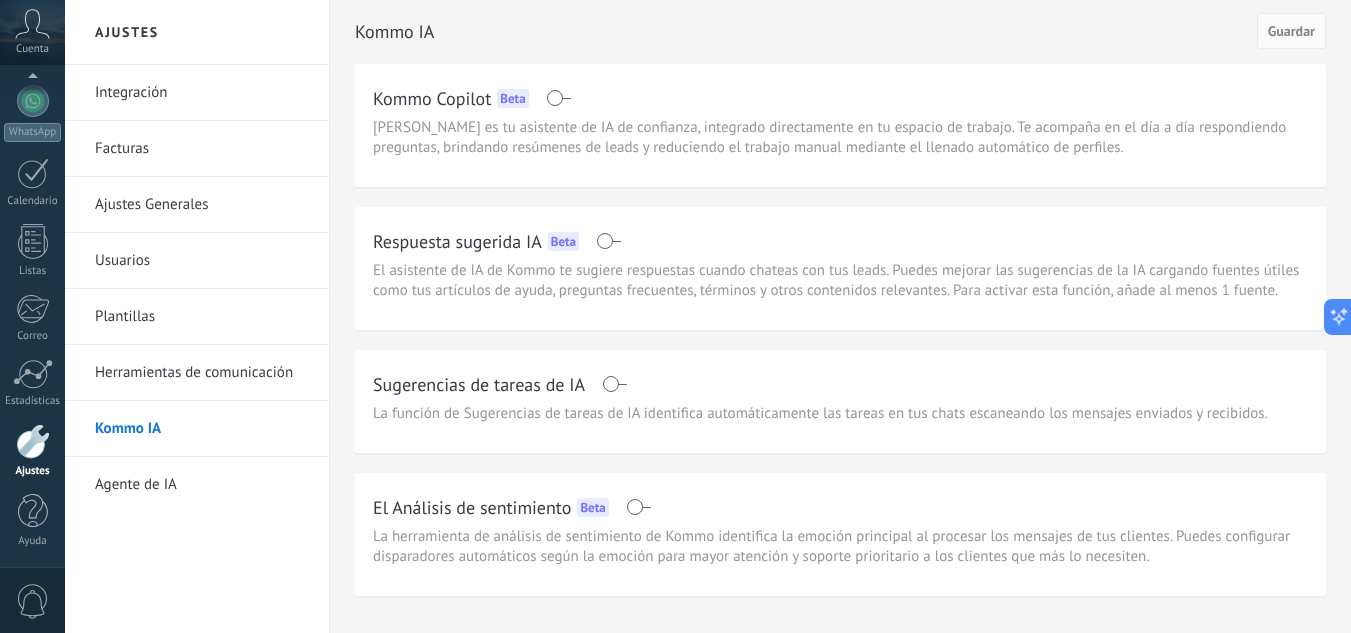 click at bounding box center [608, 241] 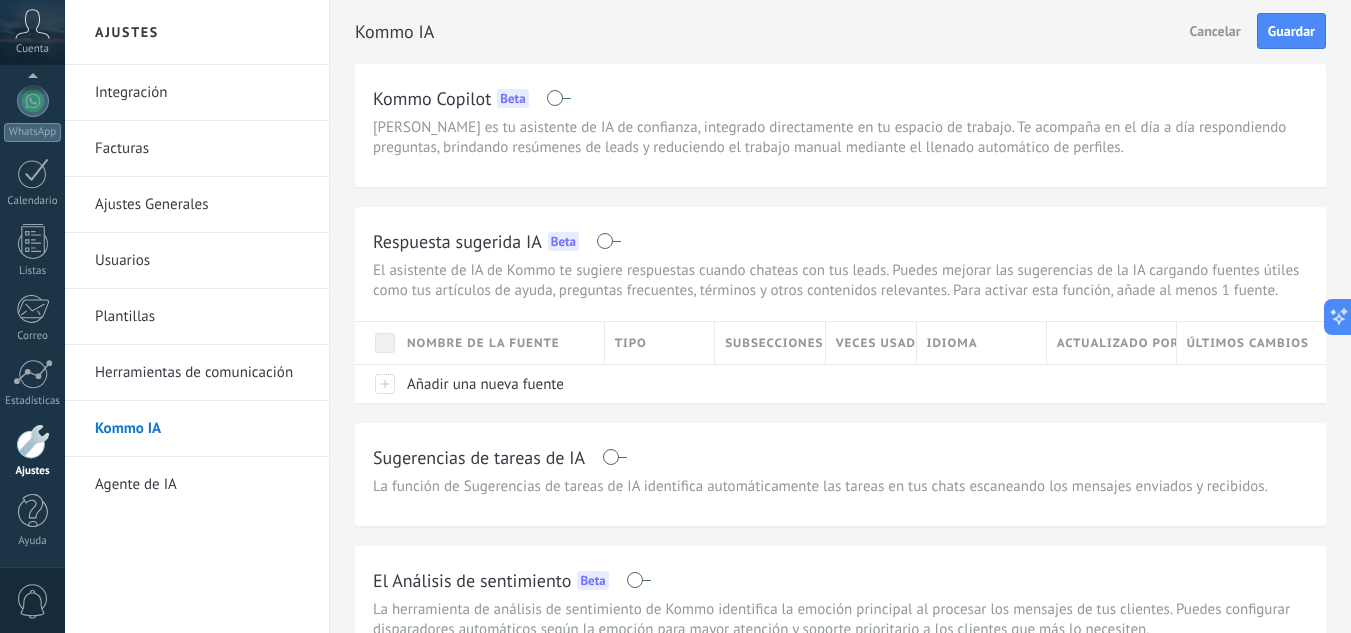 drag, startPoint x: 621, startPoint y: 466, endPoint x: 641, endPoint y: 449, distance: 26.24881 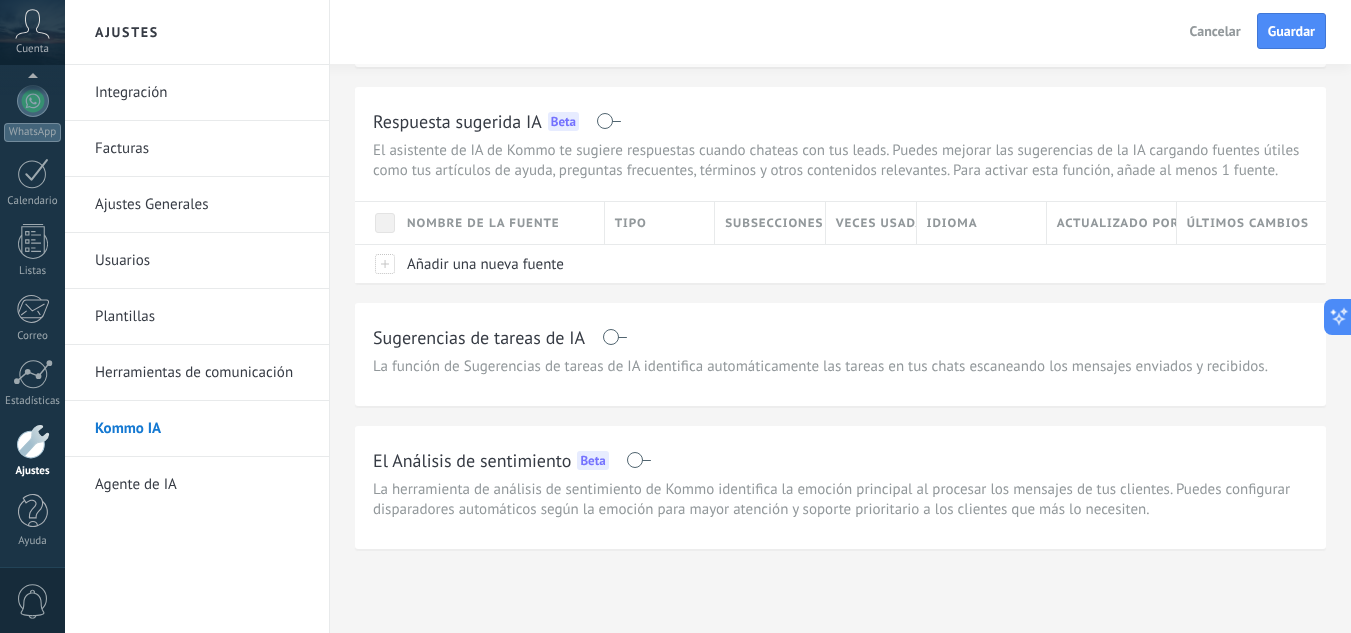 scroll, scrollTop: 121, scrollLeft: 0, axis: vertical 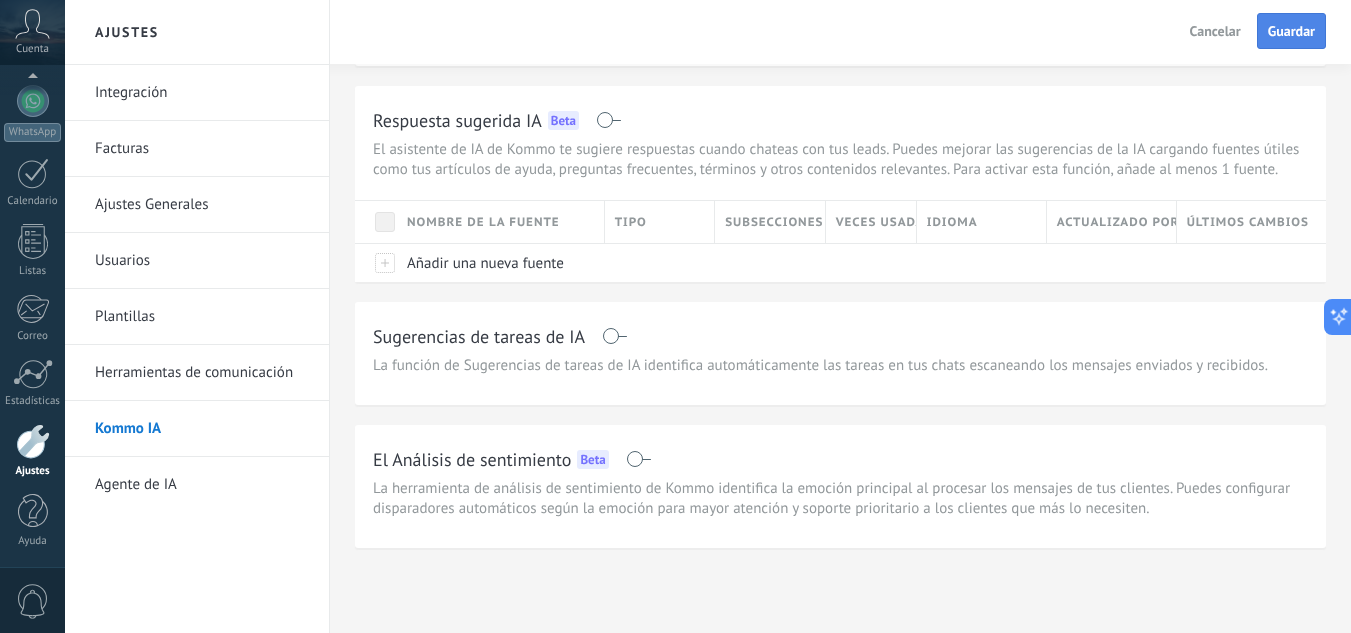 click on "Guardar" at bounding box center (1291, 31) 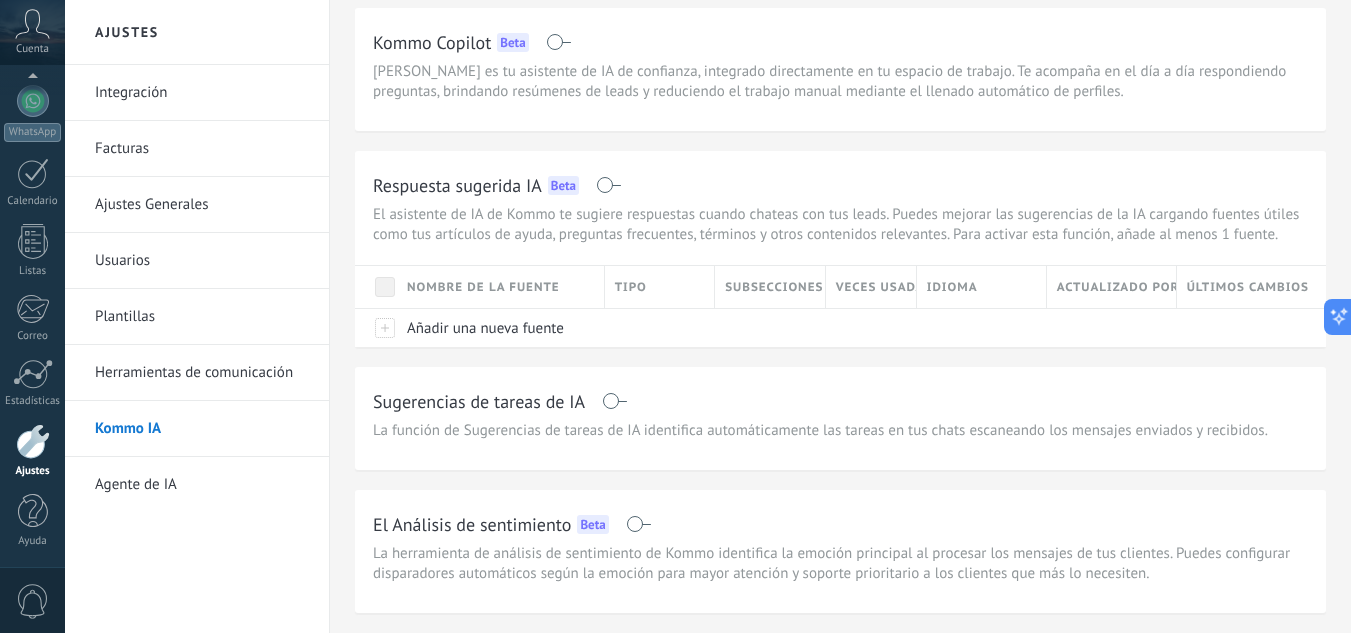 scroll, scrollTop: 0, scrollLeft: 0, axis: both 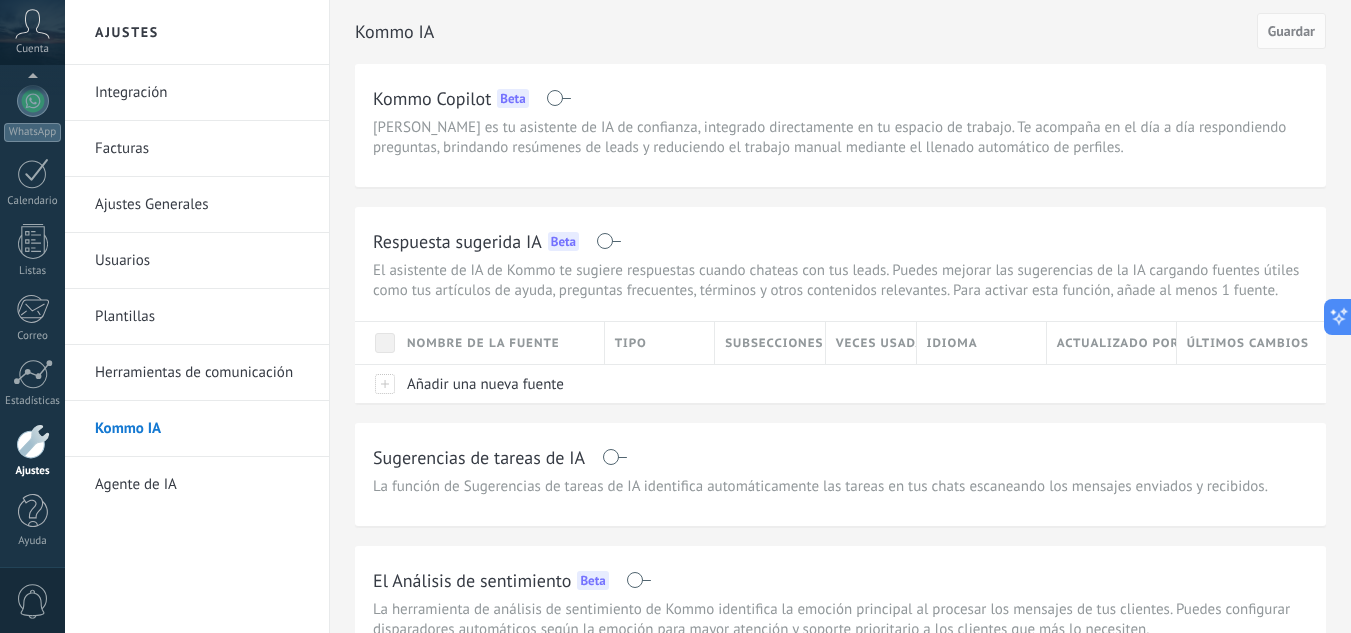 click on "Agente de IA" at bounding box center [202, 485] 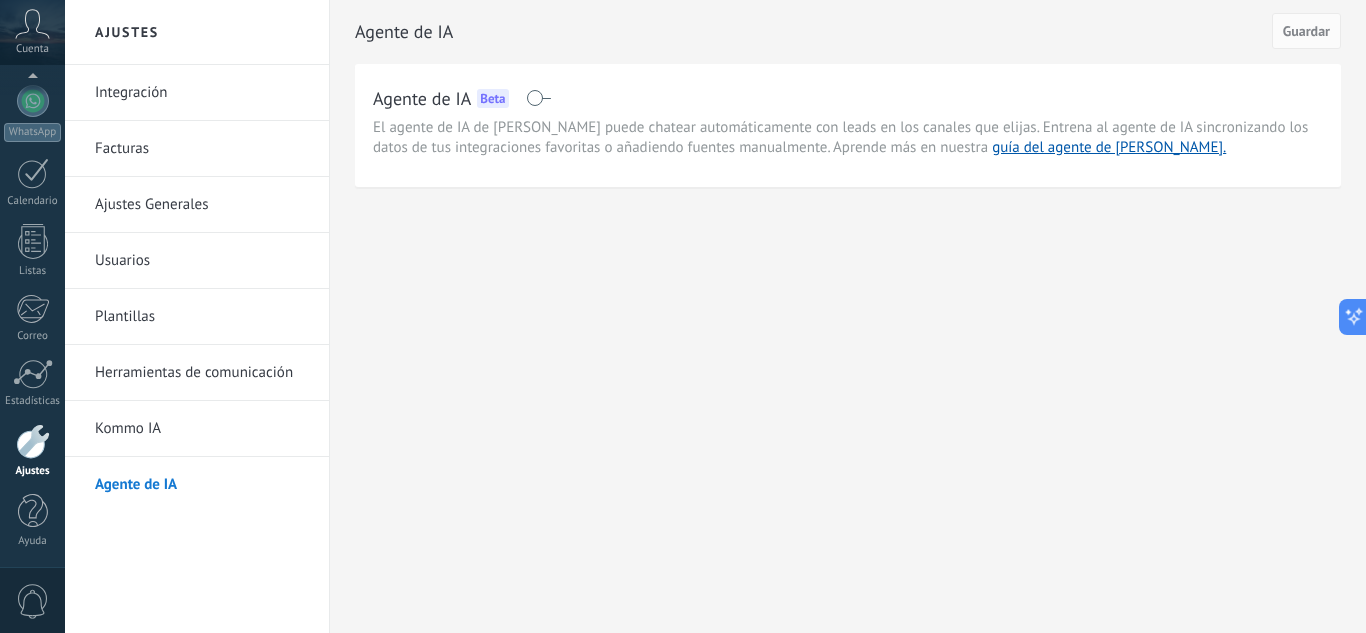 click at bounding box center (538, 98) 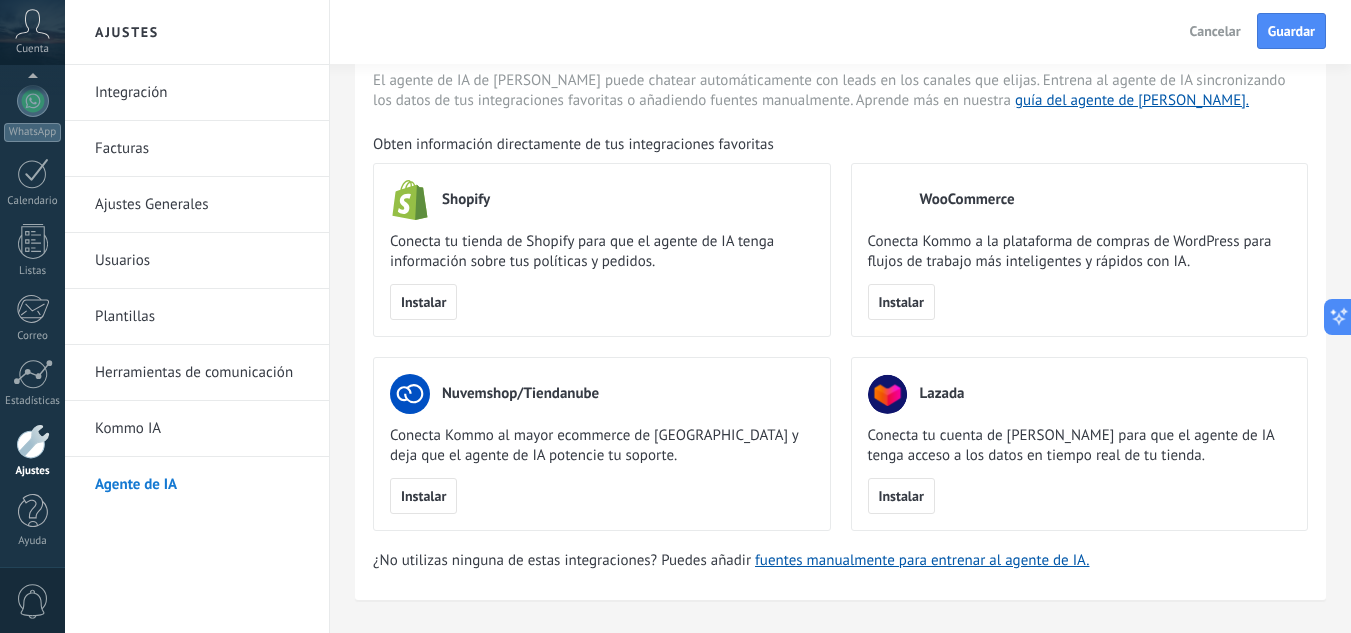 scroll, scrollTop: 0, scrollLeft: 0, axis: both 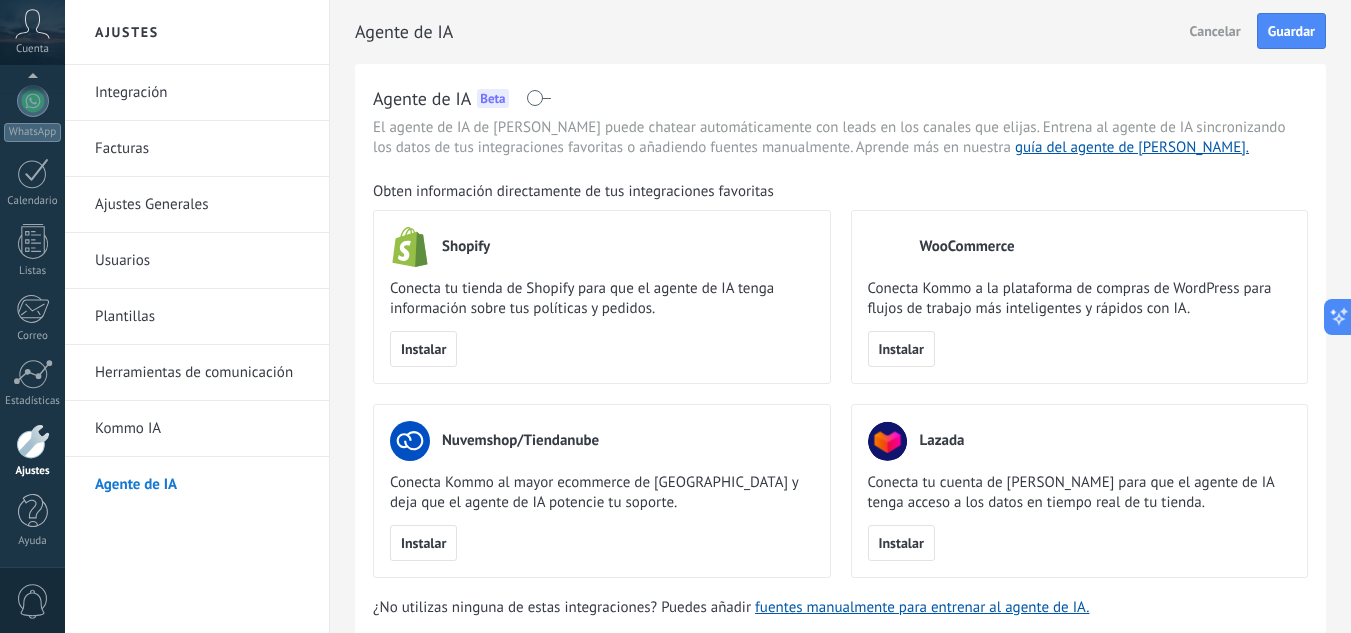 click on "Integración" at bounding box center [202, 93] 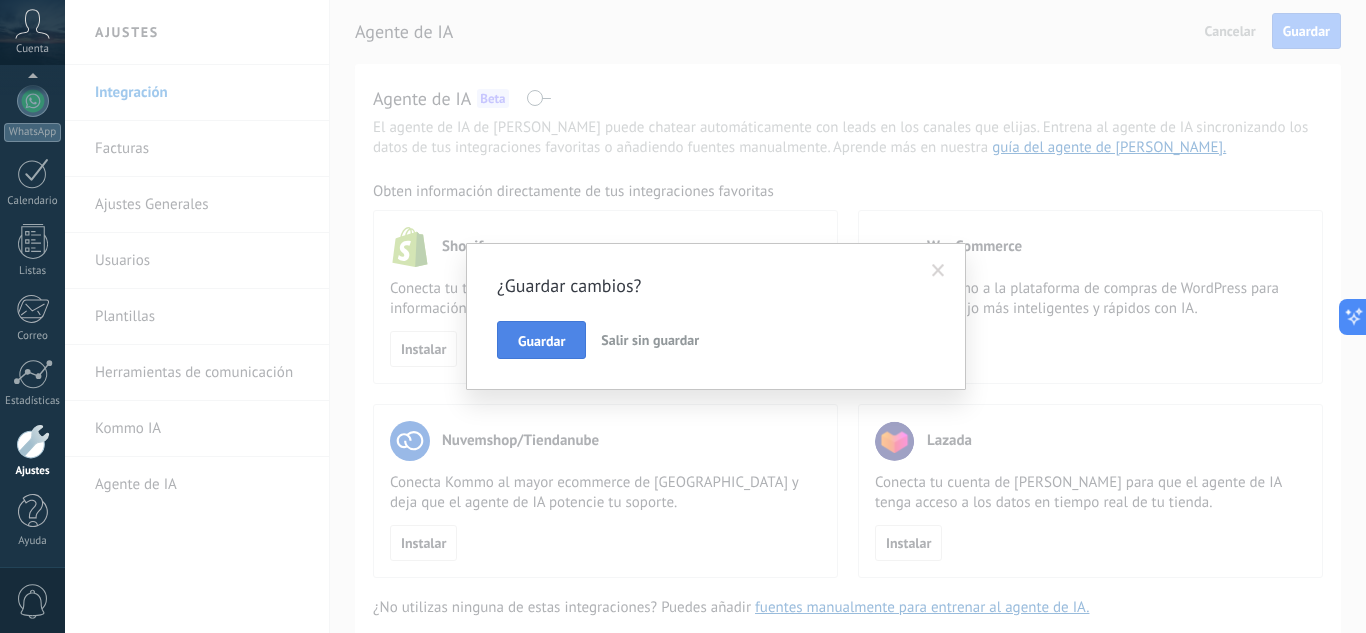 click on "Guardar" at bounding box center [541, 341] 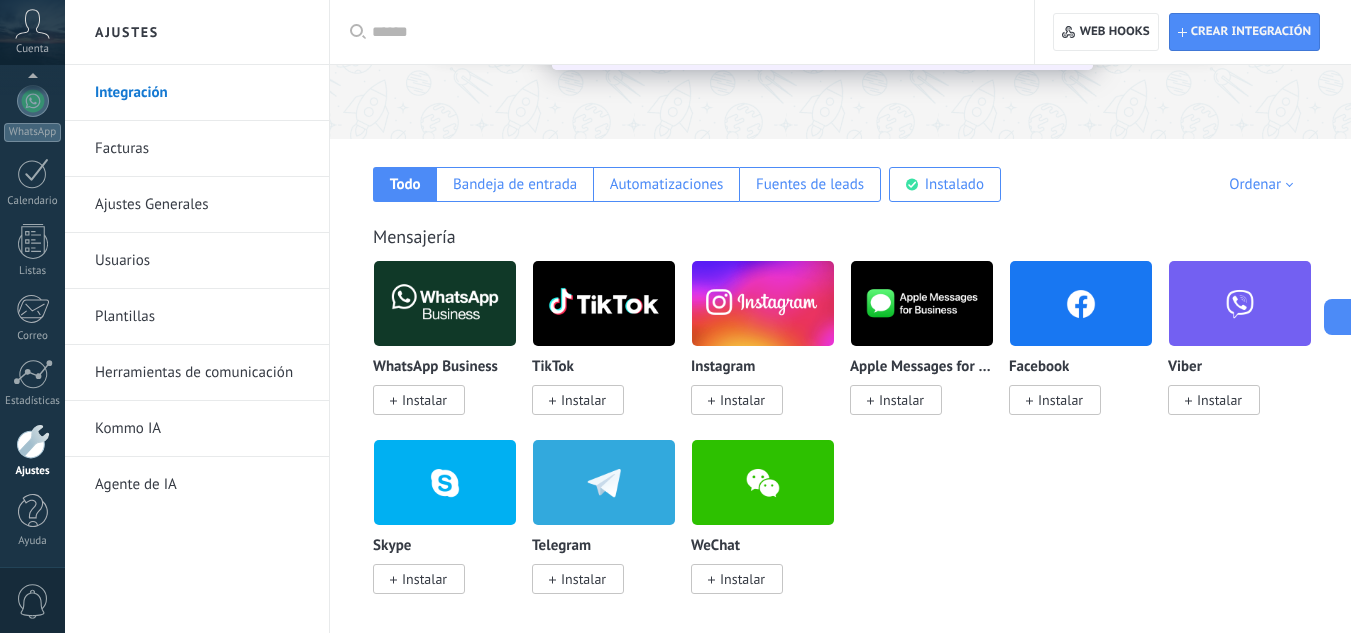 scroll, scrollTop: 267, scrollLeft: 0, axis: vertical 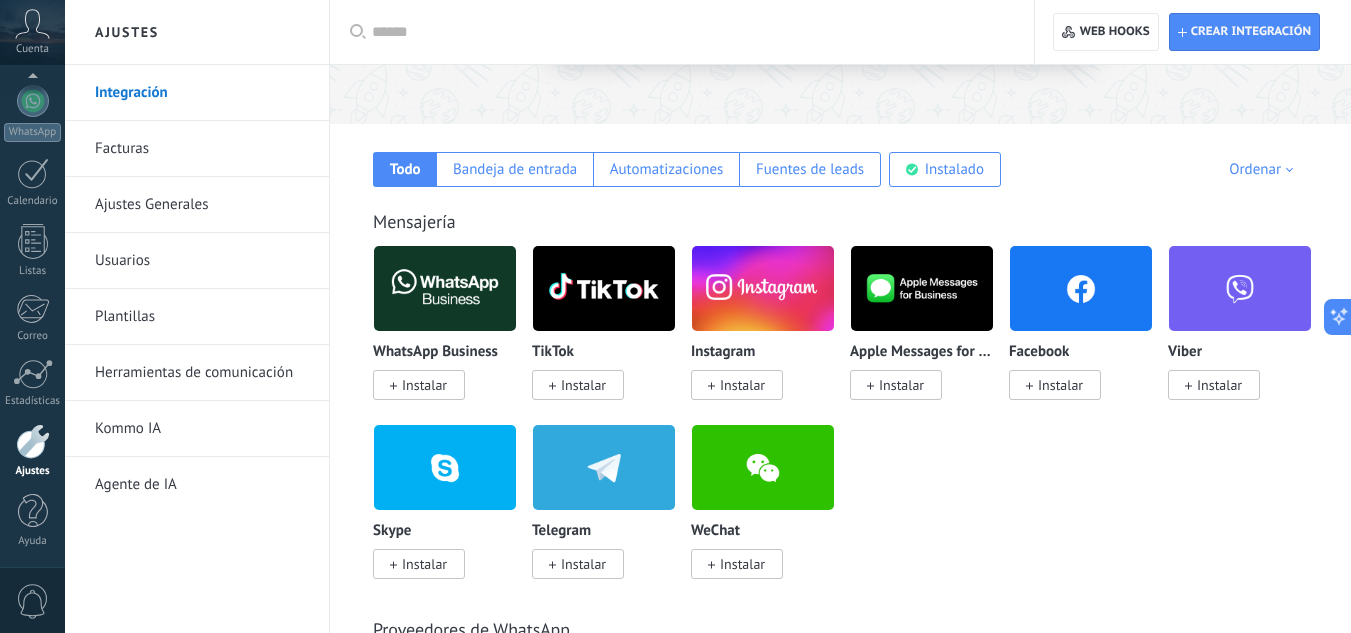 click 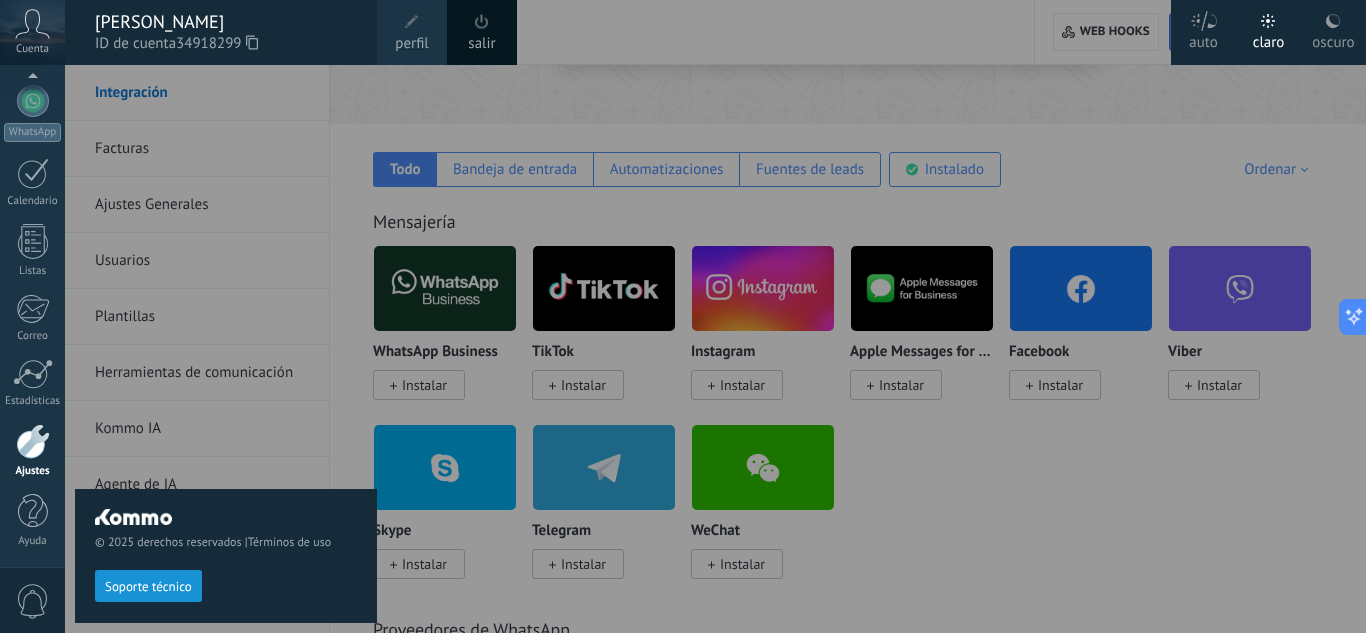 click on "perfil" at bounding box center (411, 44) 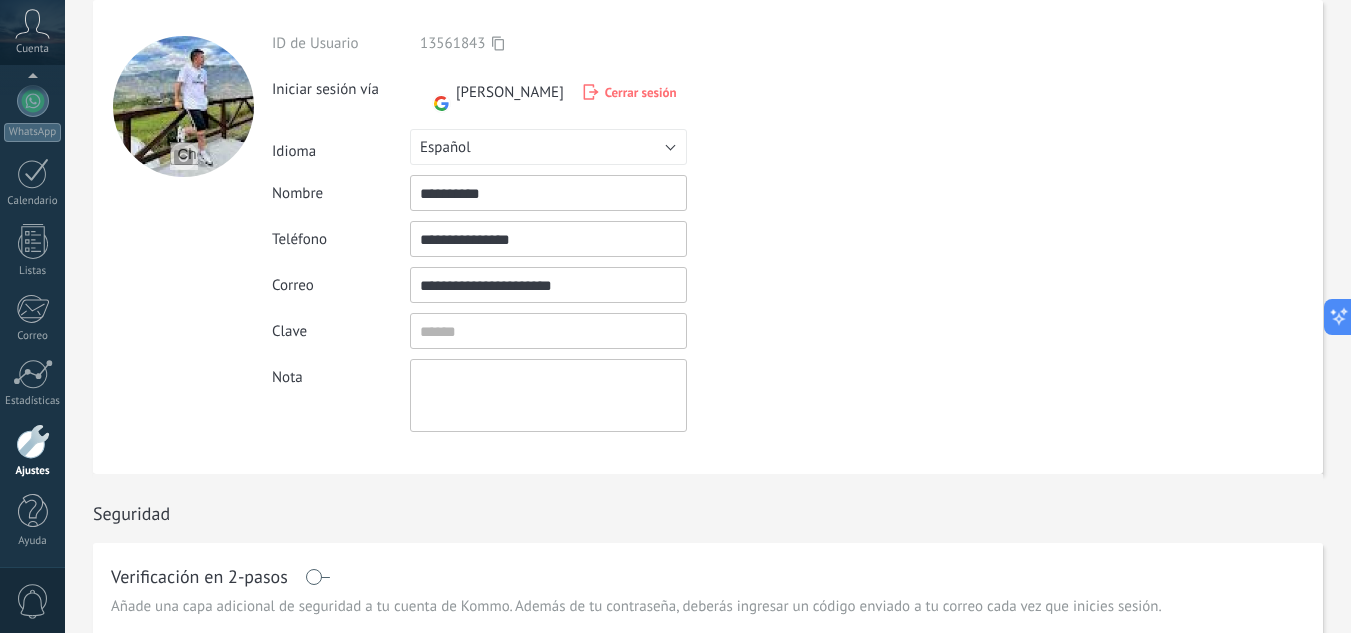 scroll, scrollTop: 133, scrollLeft: 0, axis: vertical 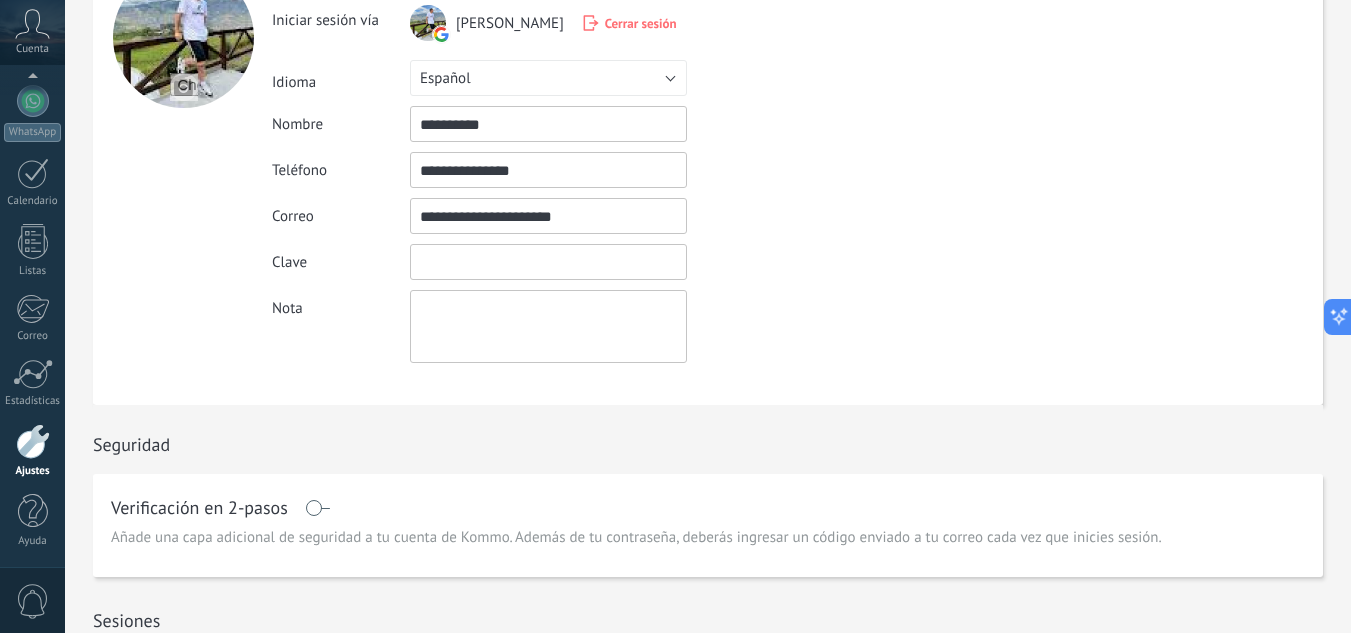 click at bounding box center [548, 262] 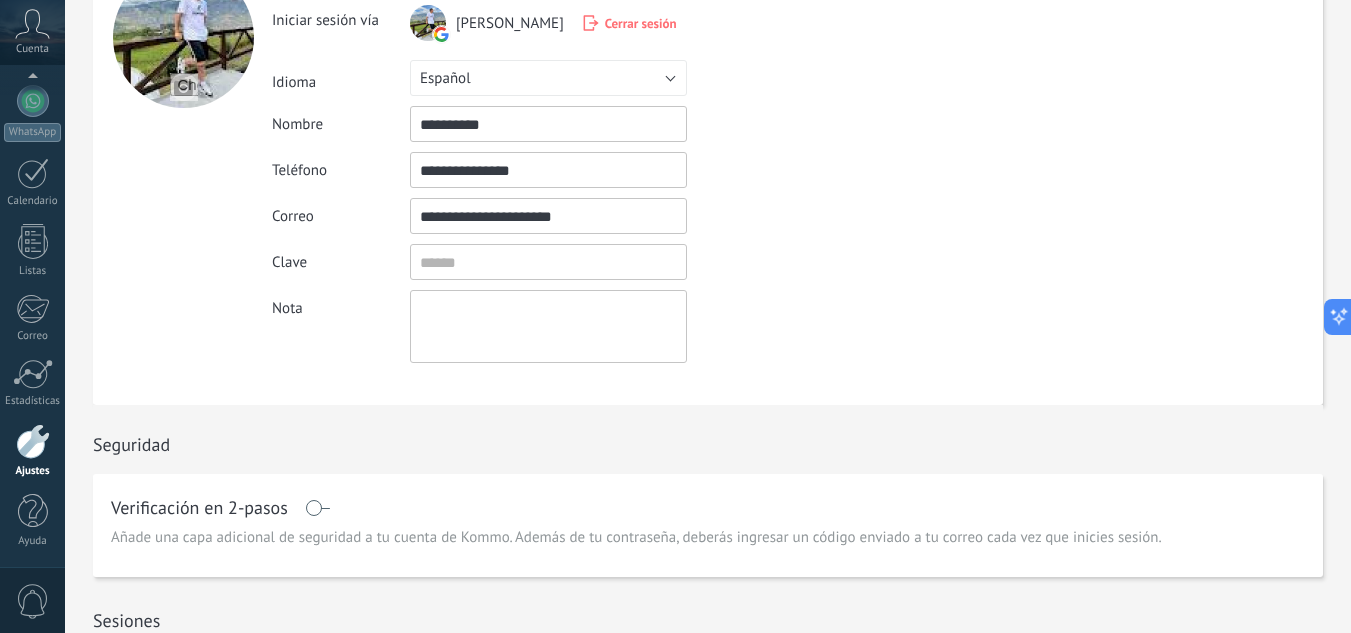 click at bounding box center (182, 168) 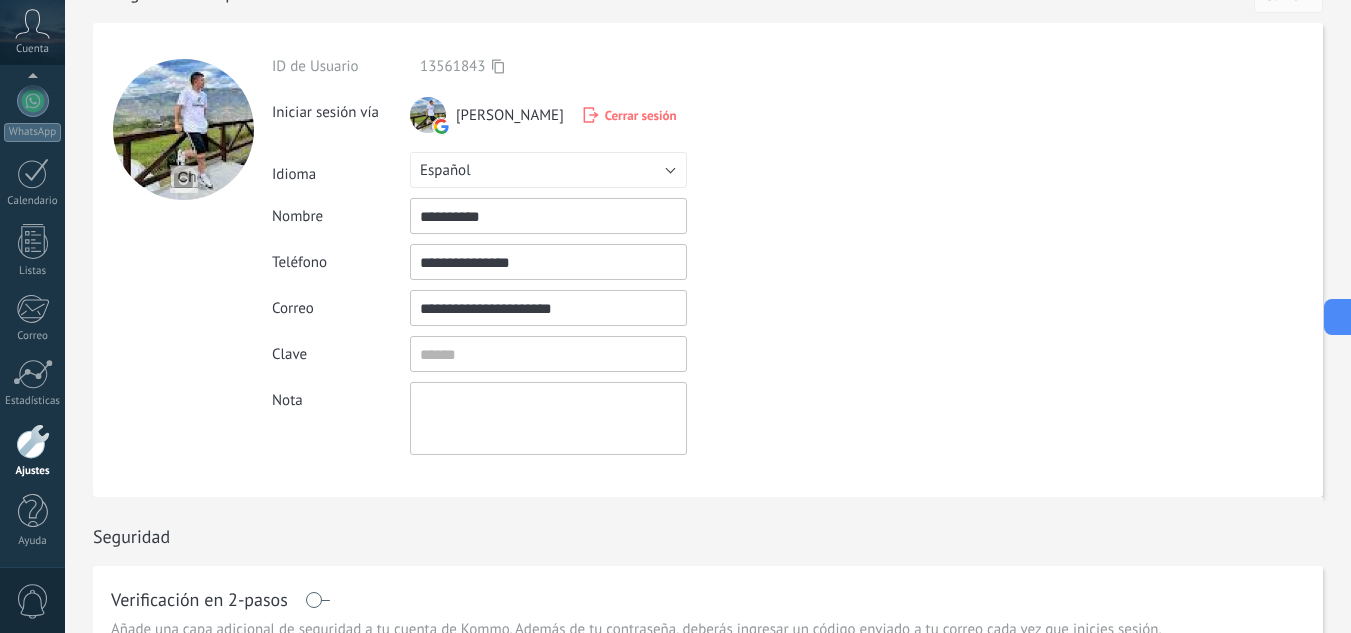 scroll, scrollTop: 0, scrollLeft: 0, axis: both 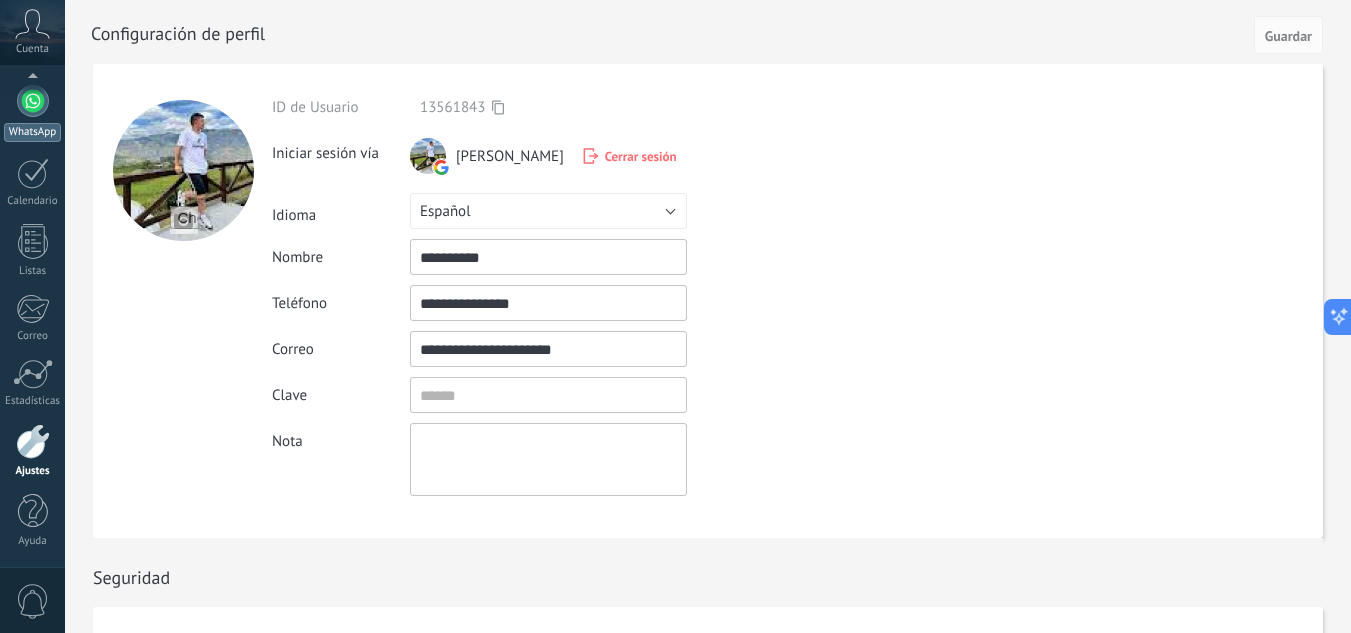 click at bounding box center (33, 101) 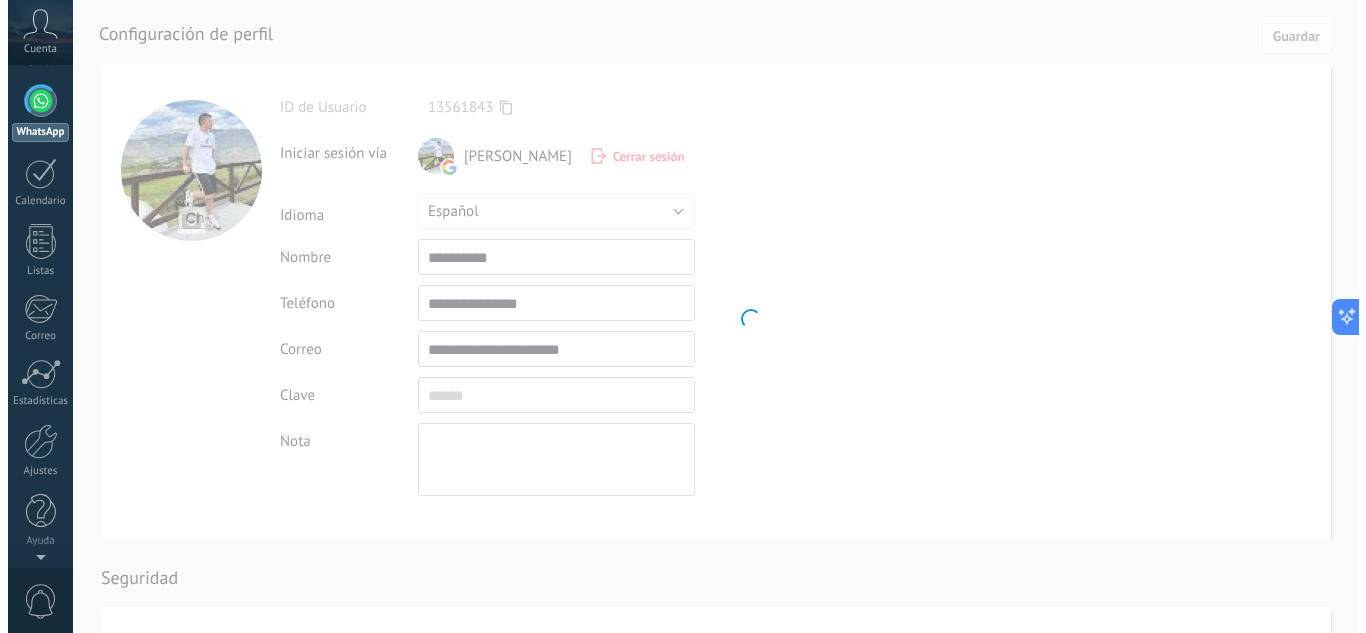 scroll, scrollTop: 0, scrollLeft: 0, axis: both 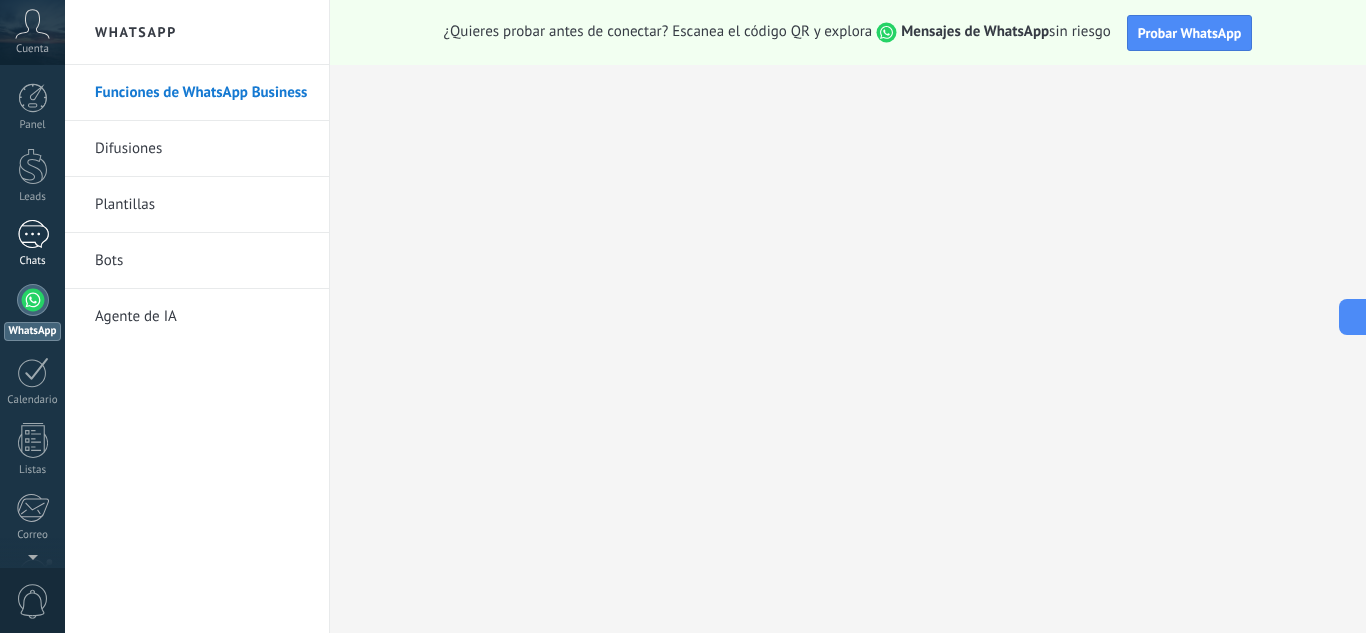 click at bounding box center (33, 234) 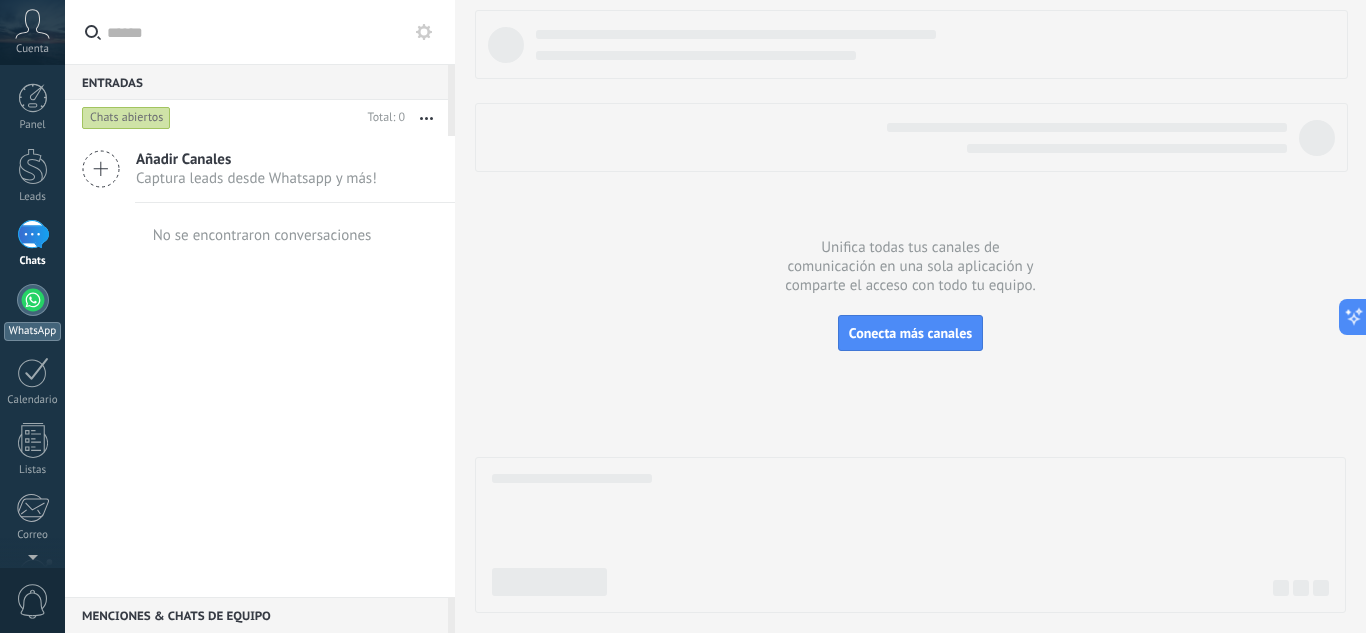 click on "WhatsApp" at bounding box center [32, 312] 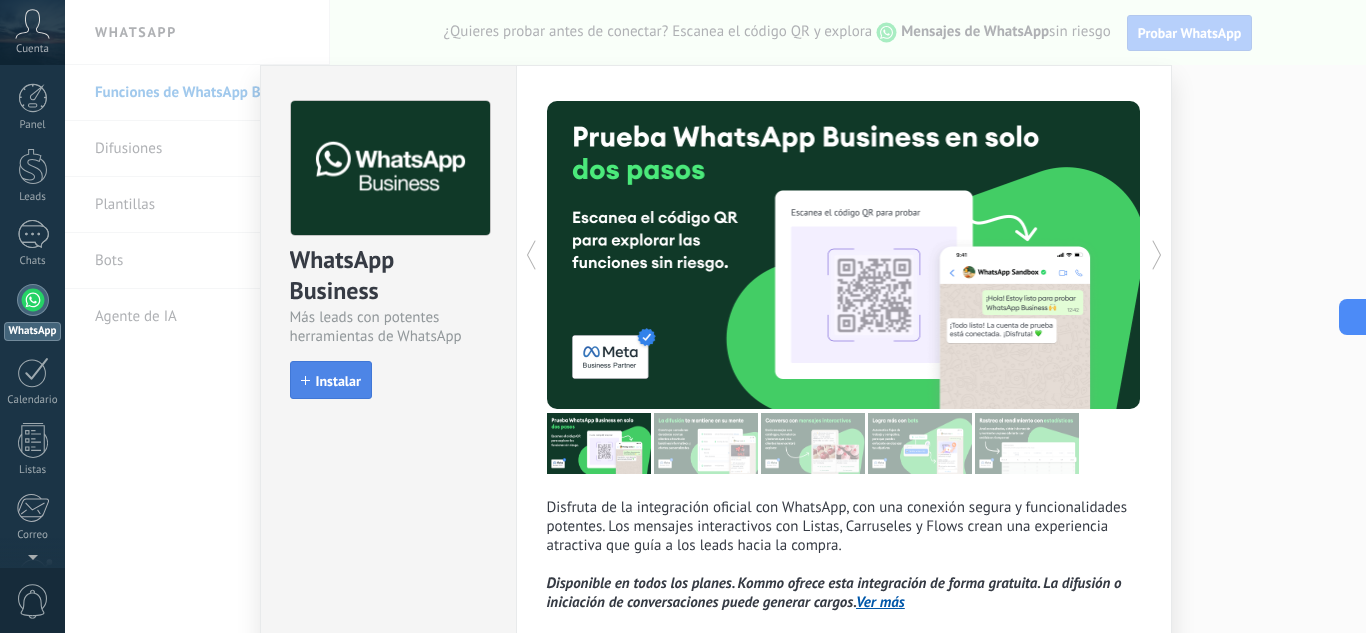 click on "Instalar" at bounding box center [338, 381] 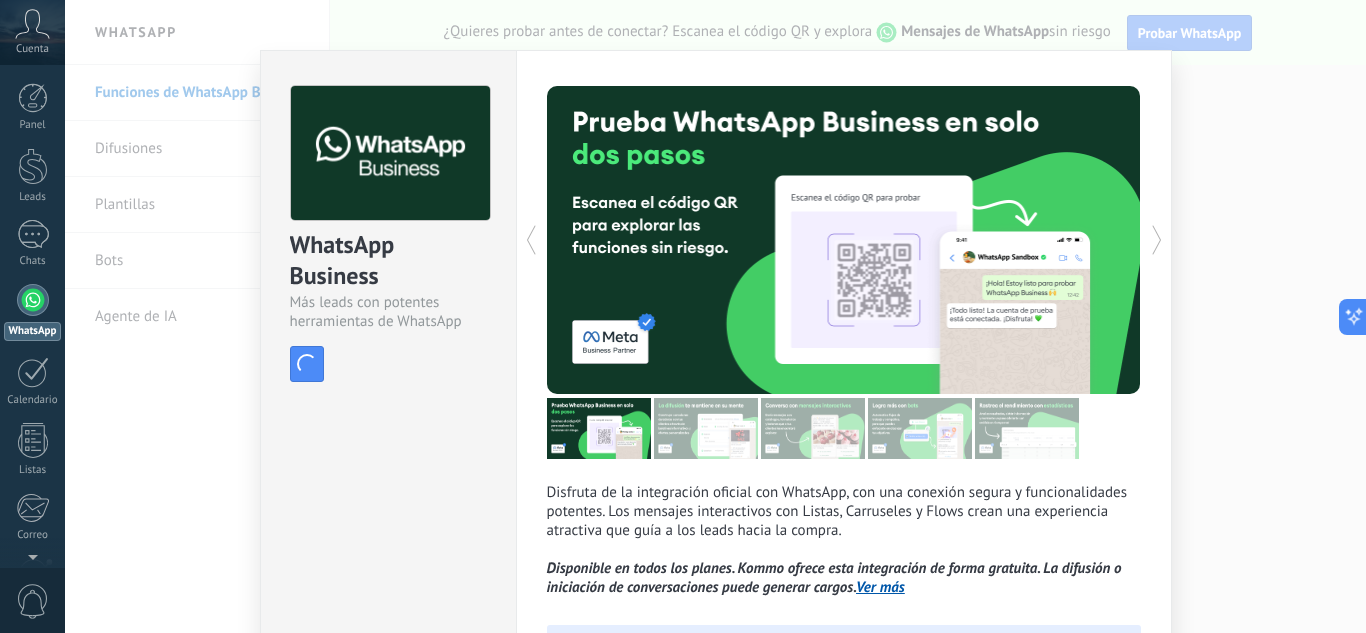 scroll, scrollTop: 0, scrollLeft: 0, axis: both 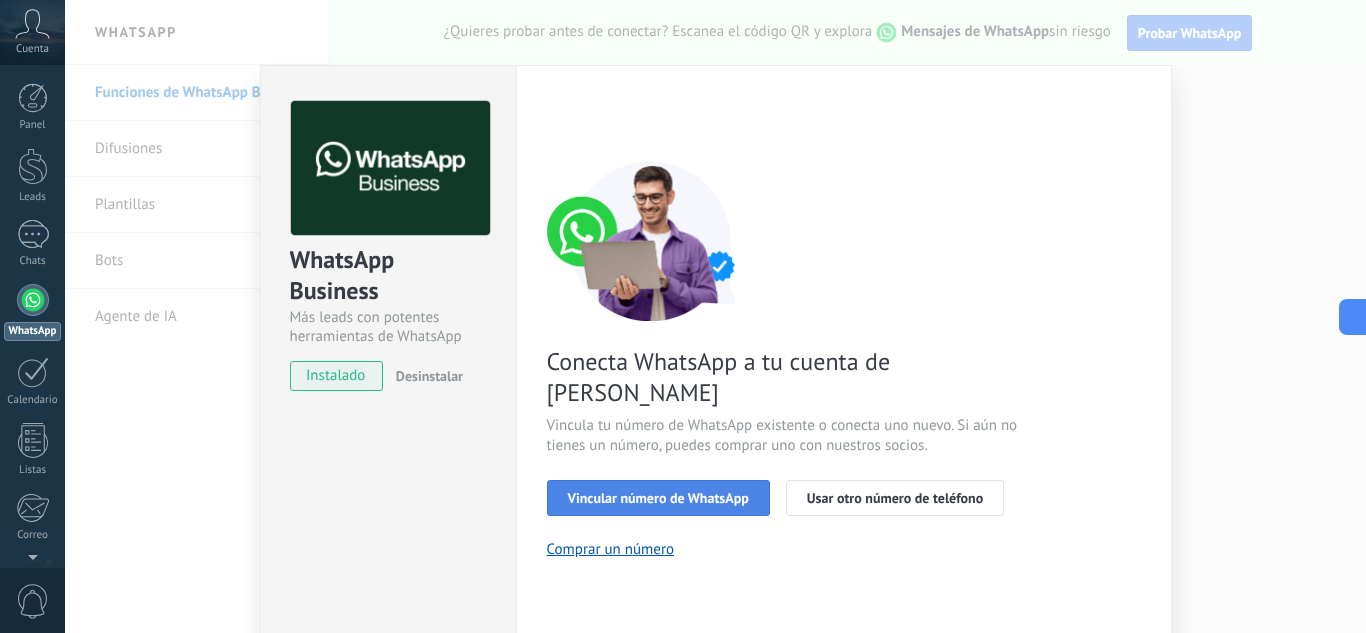 click on "Vincular número de WhatsApp" at bounding box center (658, 498) 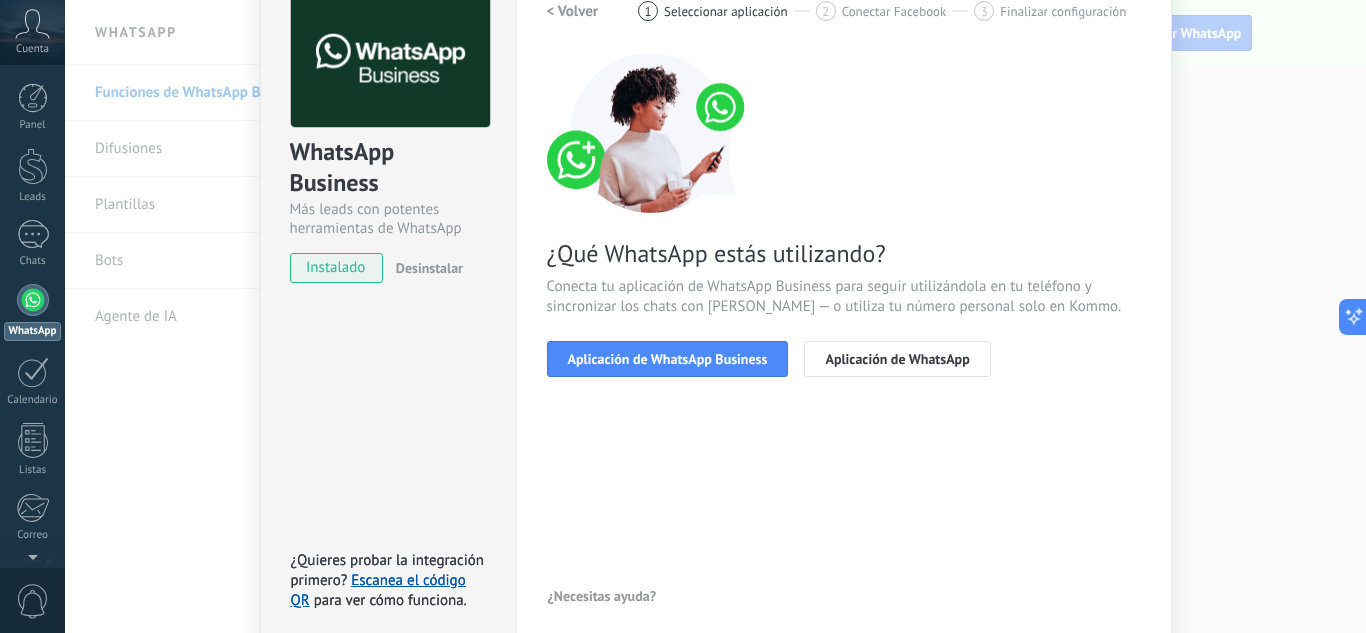 scroll, scrollTop: 133, scrollLeft: 0, axis: vertical 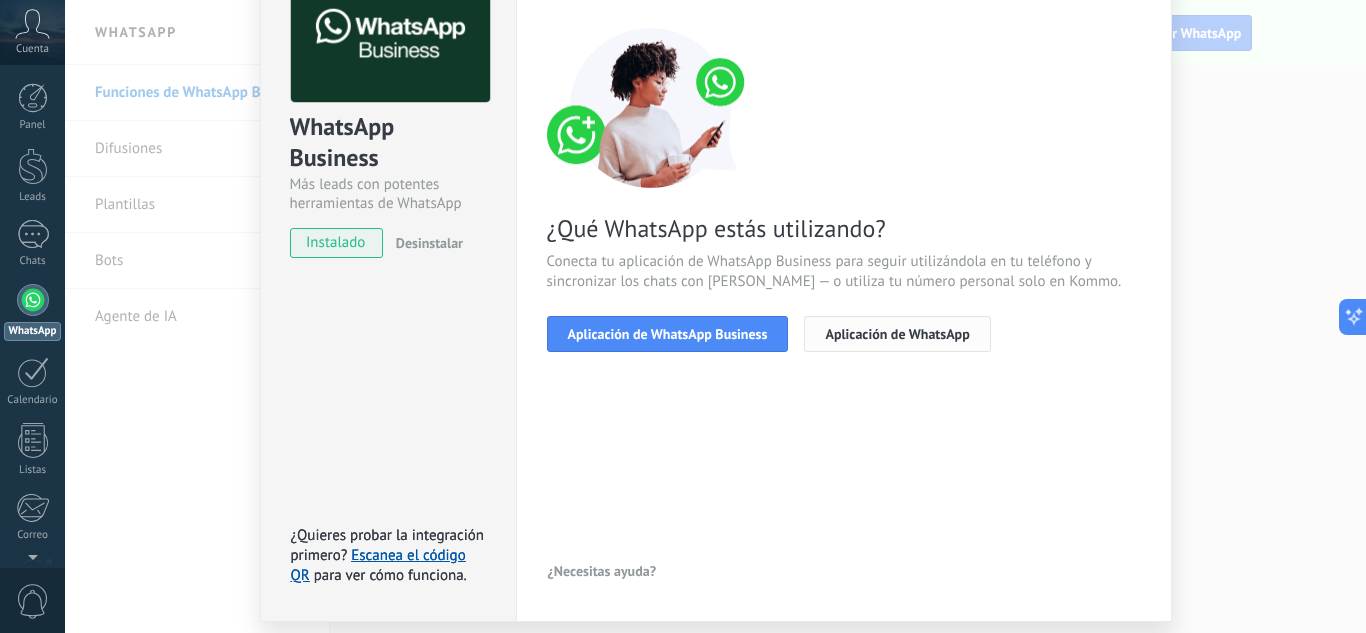 click on "Aplicación de WhatsApp" at bounding box center (897, 334) 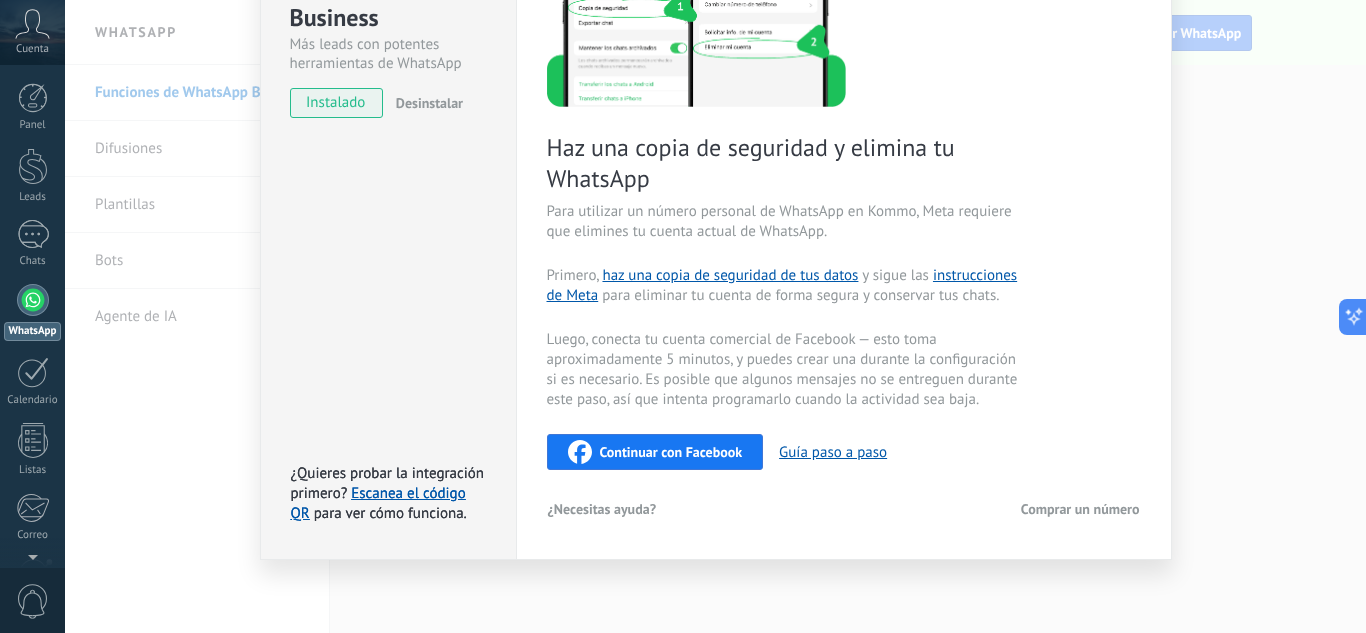scroll, scrollTop: 274, scrollLeft: 0, axis: vertical 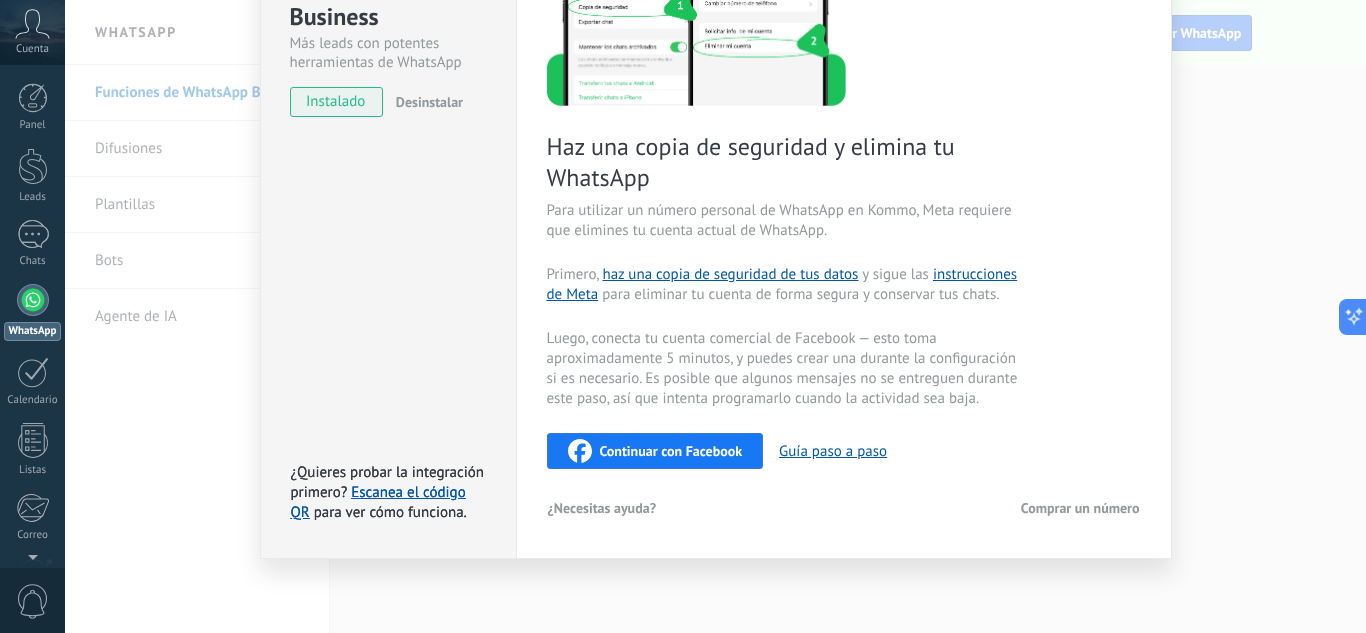 click on "Continuar con Facebook" at bounding box center [671, 451] 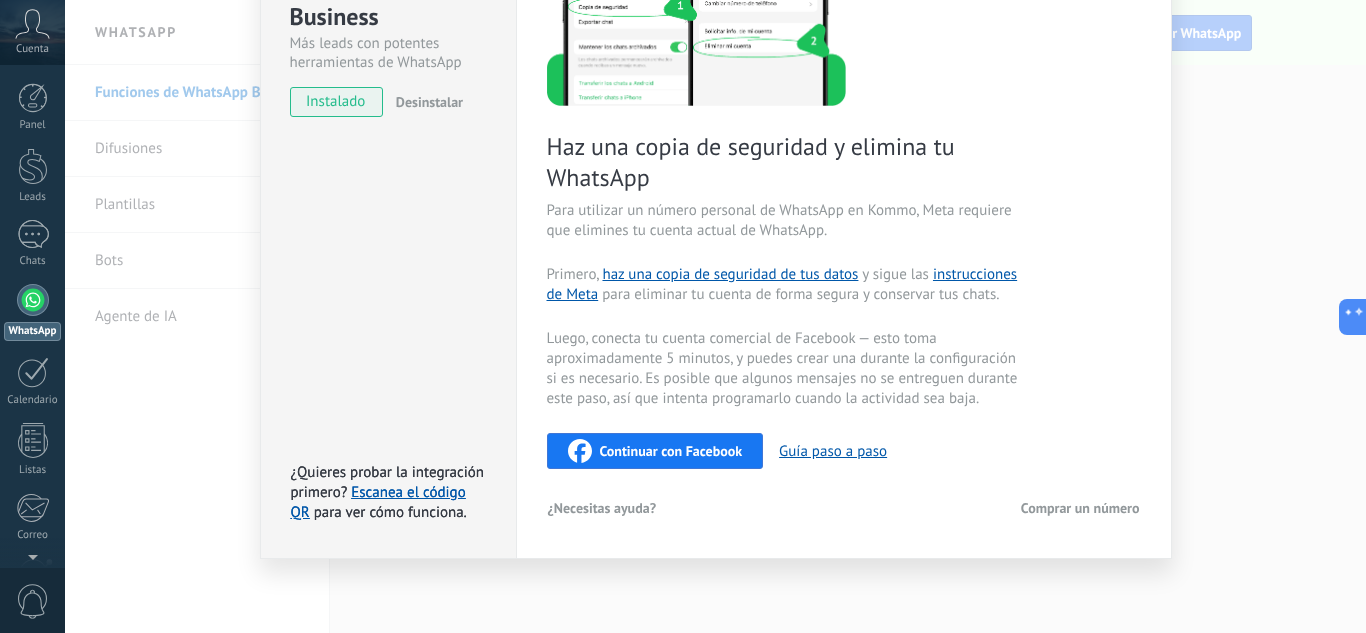 click on "Continuar con Facebook" at bounding box center [671, 451] 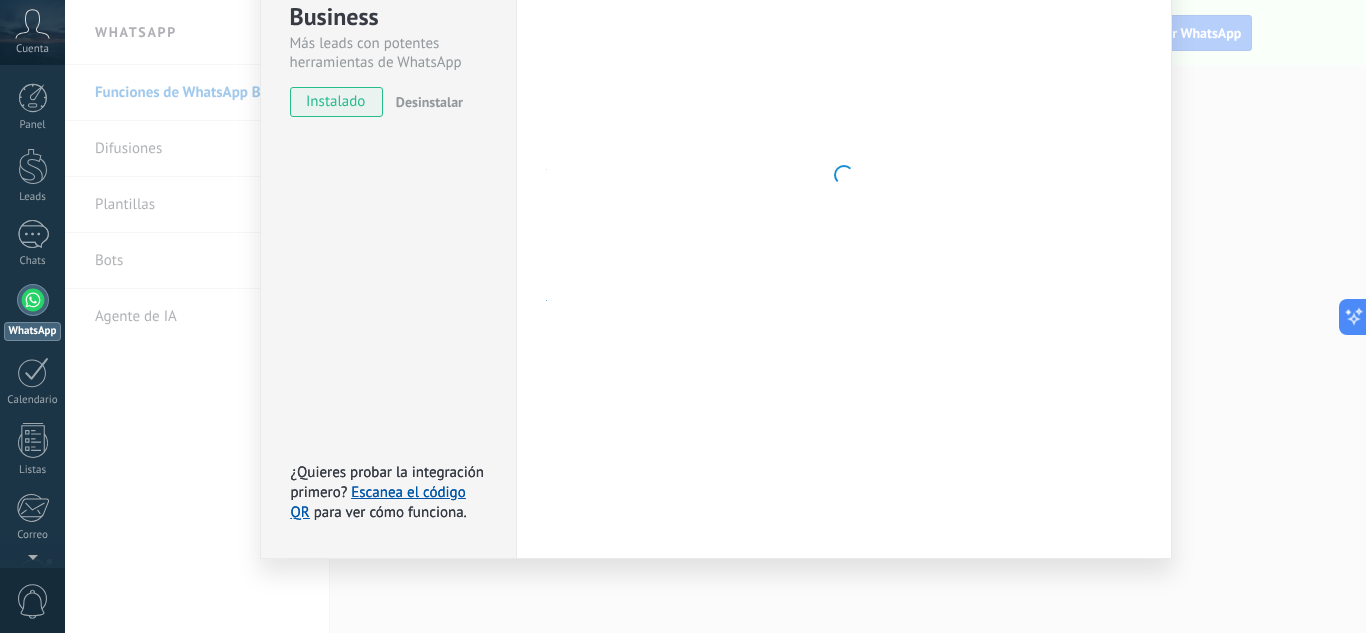 click at bounding box center [844, 175] 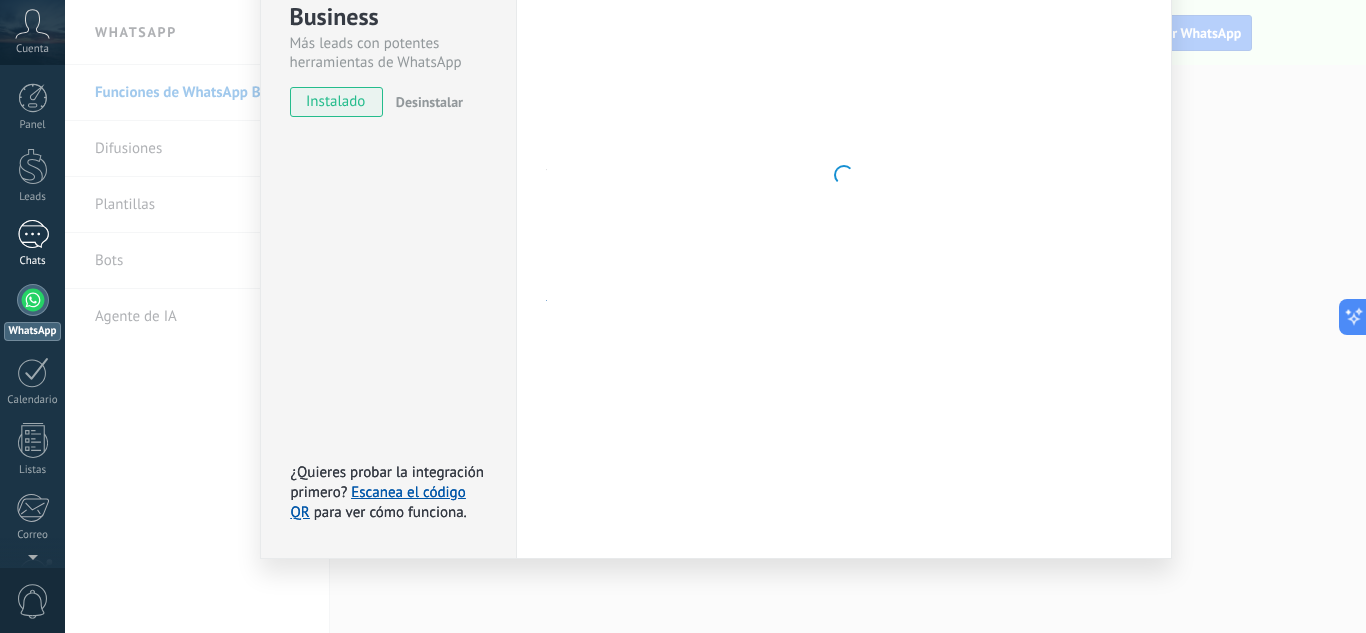 scroll, scrollTop: 197, scrollLeft: 0, axis: vertical 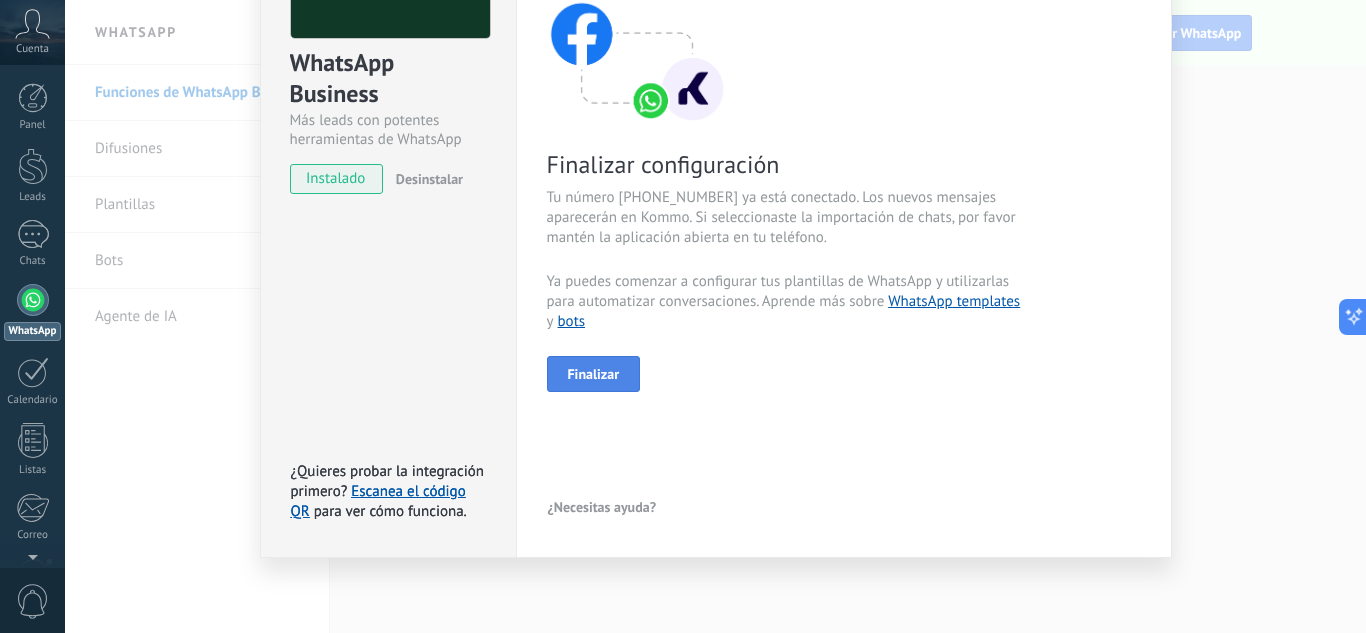 click on "Finalizar" at bounding box center [594, 374] 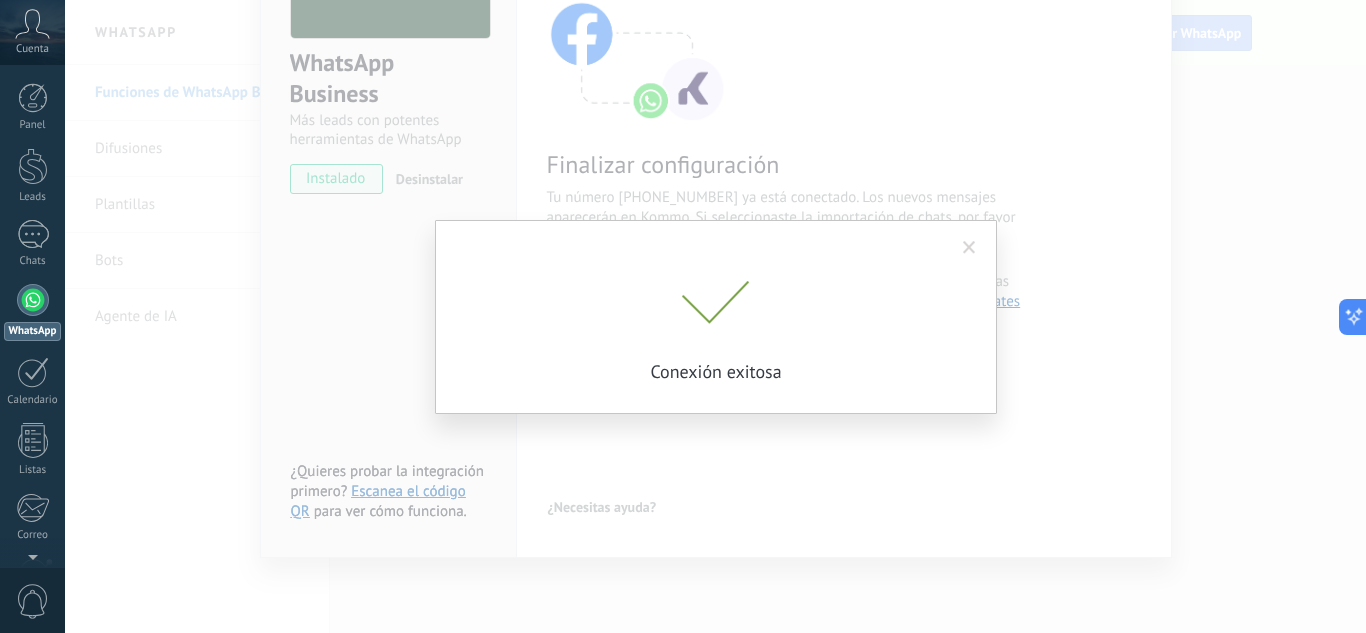 click at bounding box center [716, 303] 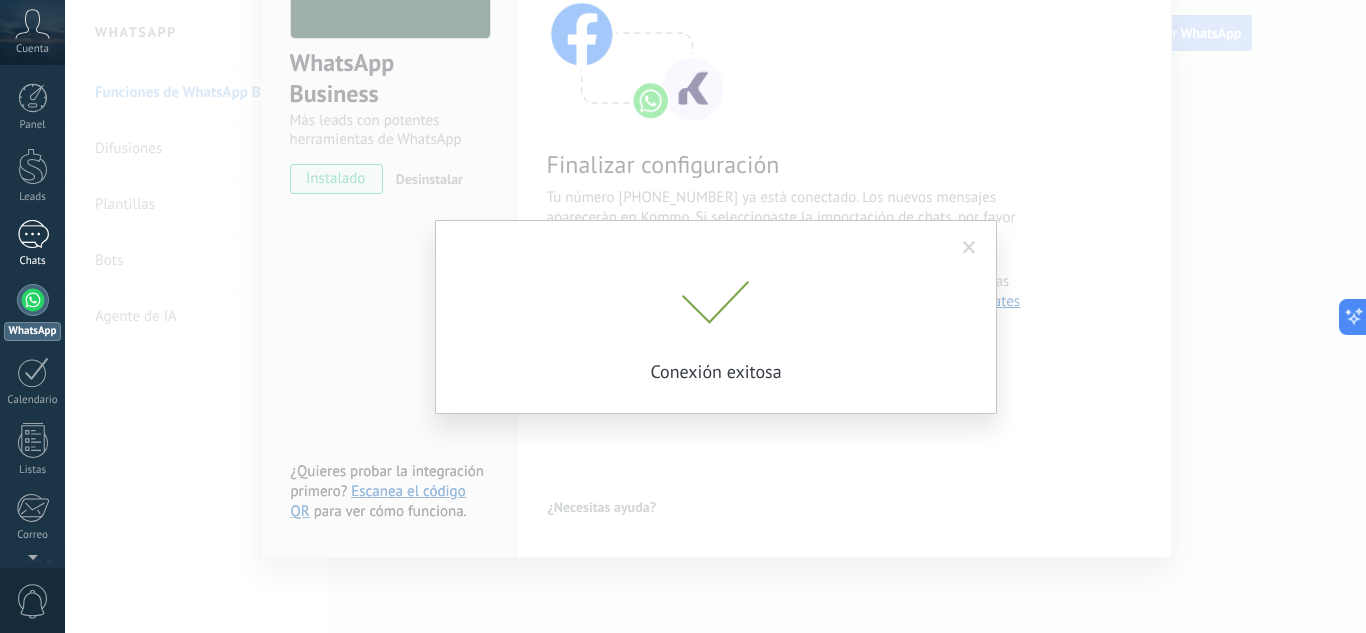 click at bounding box center [33, 234] 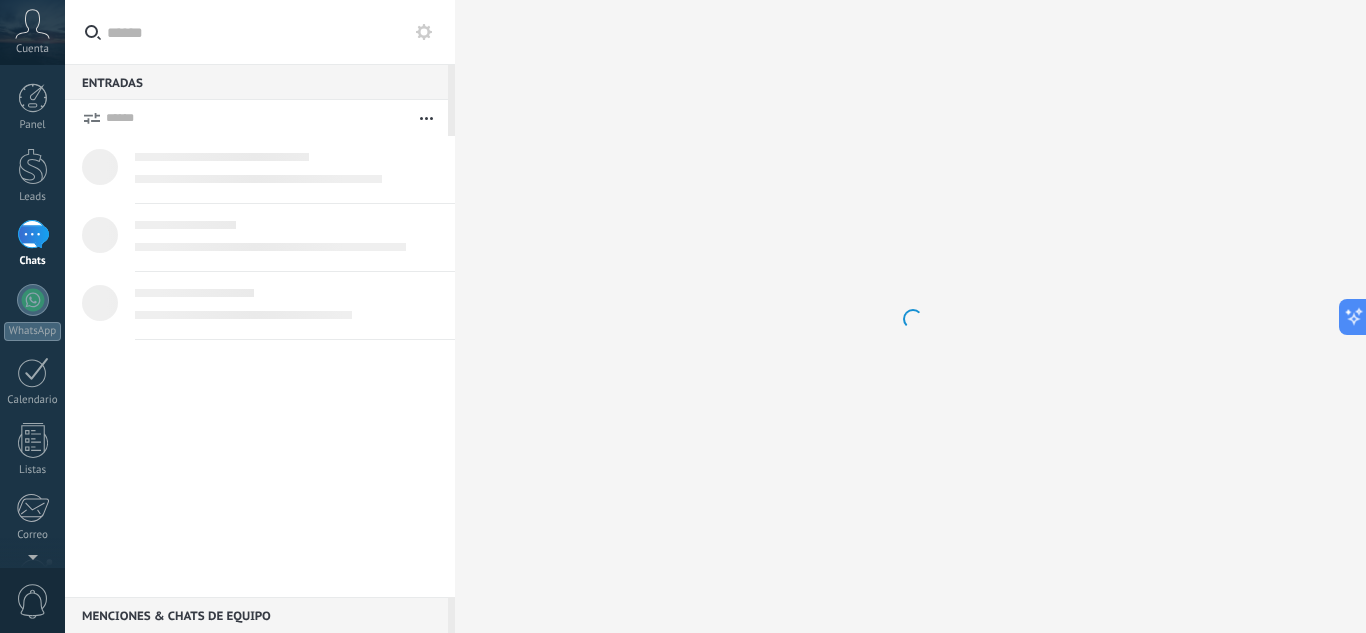 scroll, scrollTop: 0, scrollLeft: 0, axis: both 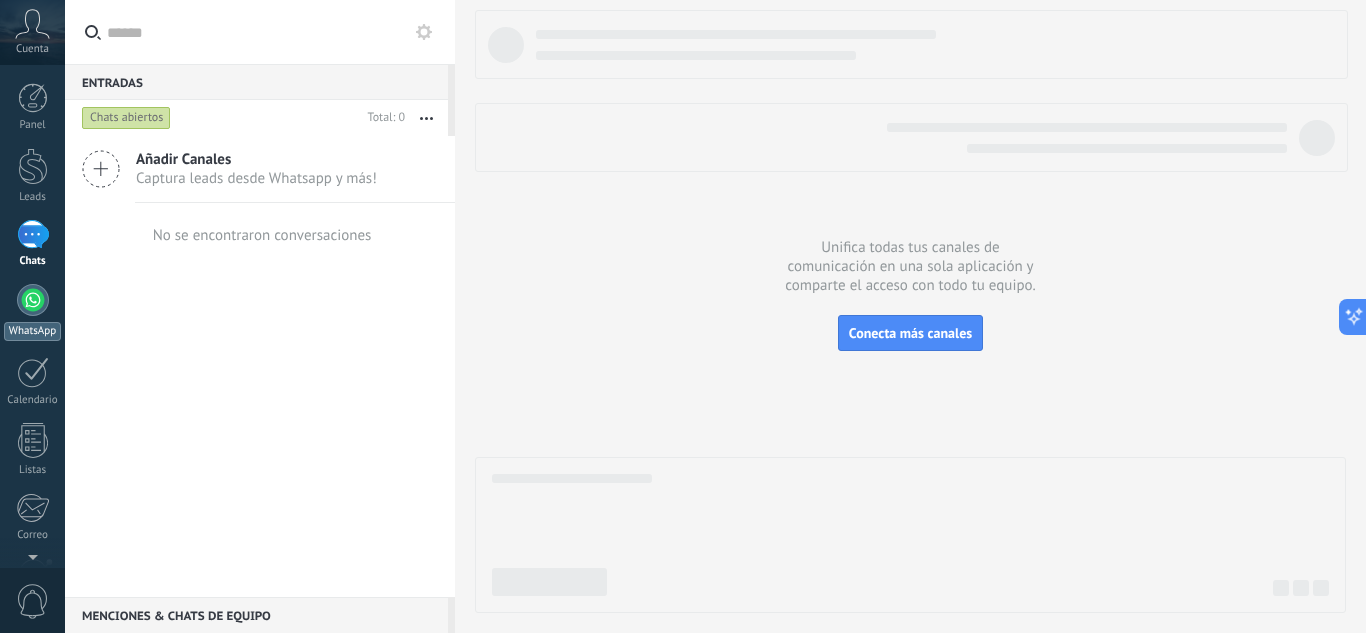 click at bounding box center (33, 300) 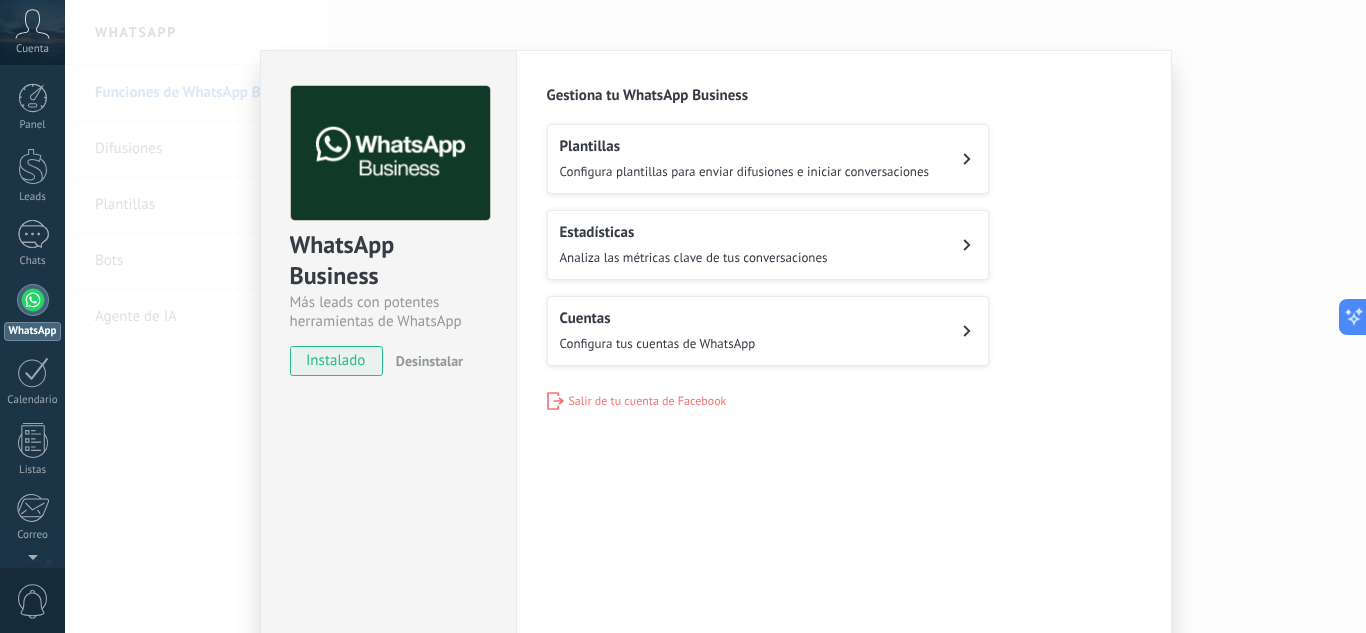 scroll, scrollTop: 0, scrollLeft: 0, axis: both 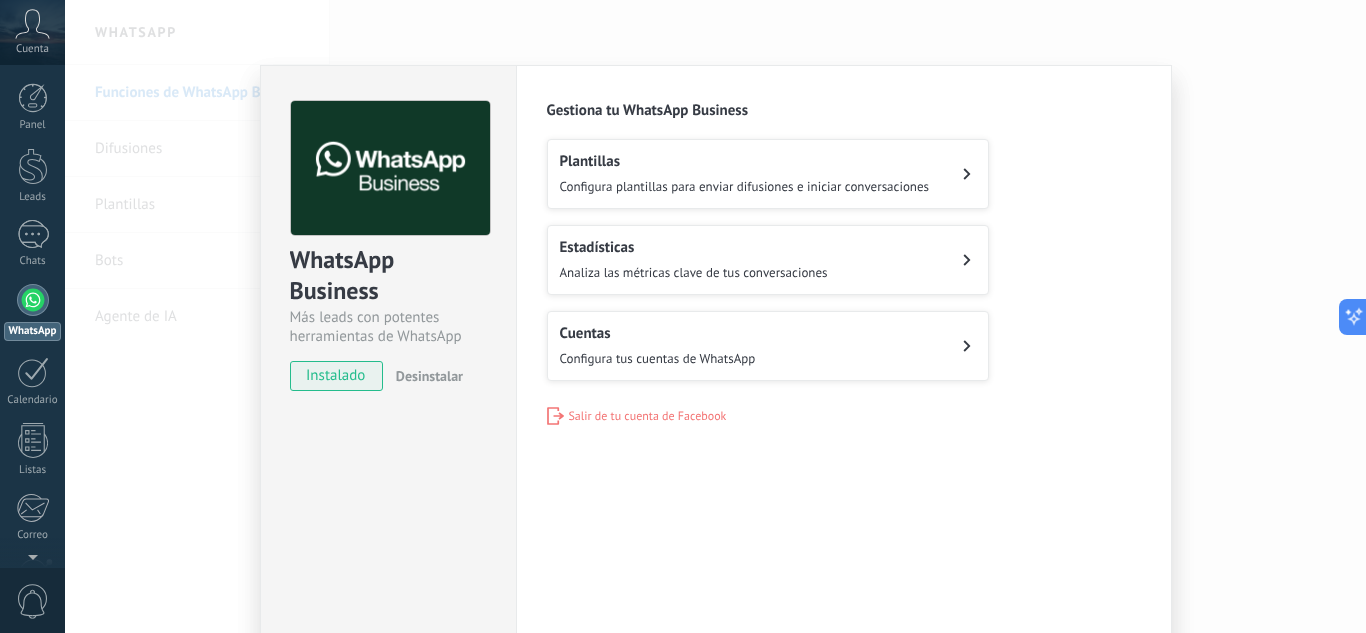 click on "Configura tus cuentas de WhatsApp" at bounding box center [658, 358] 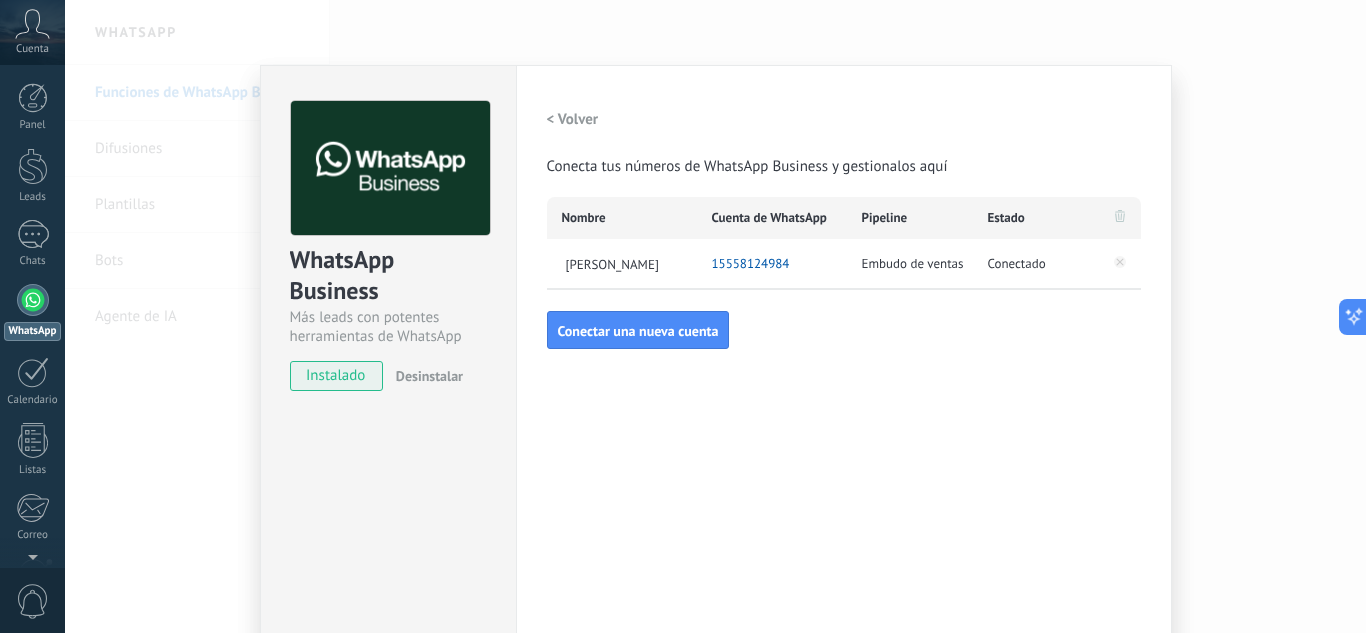click on "WhatsApp Business Más leads con potentes herramientas de WhatsApp instalado Desinstalar Configuraciones Autorizaciones Esta pestaña registra a los usuarios que han concedido acceso a las integración a esta cuenta. Si deseas remover la posibilidad que un usuario pueda enviar solicitudes a la cuenta en nombre de esta integración, puedes revocar el acceso. Si el acceso a todos los usuarios es revocado, la integración dejará de funcionar. Esta aplicacion está instalada, pero nadie le ha dado acceso aun. WhatsApp Cloud API más _:  Guardar < Volver Conecta tus números de WhatsApp Business y gestionalos aquí Nombre Cuenta de WhatsApp Pipeline Estado [PERSON_NAME] SAS 15558124984 Embudo de ventas Conectado Conectar una nueva cuenta" at bounding box center [715, 316] 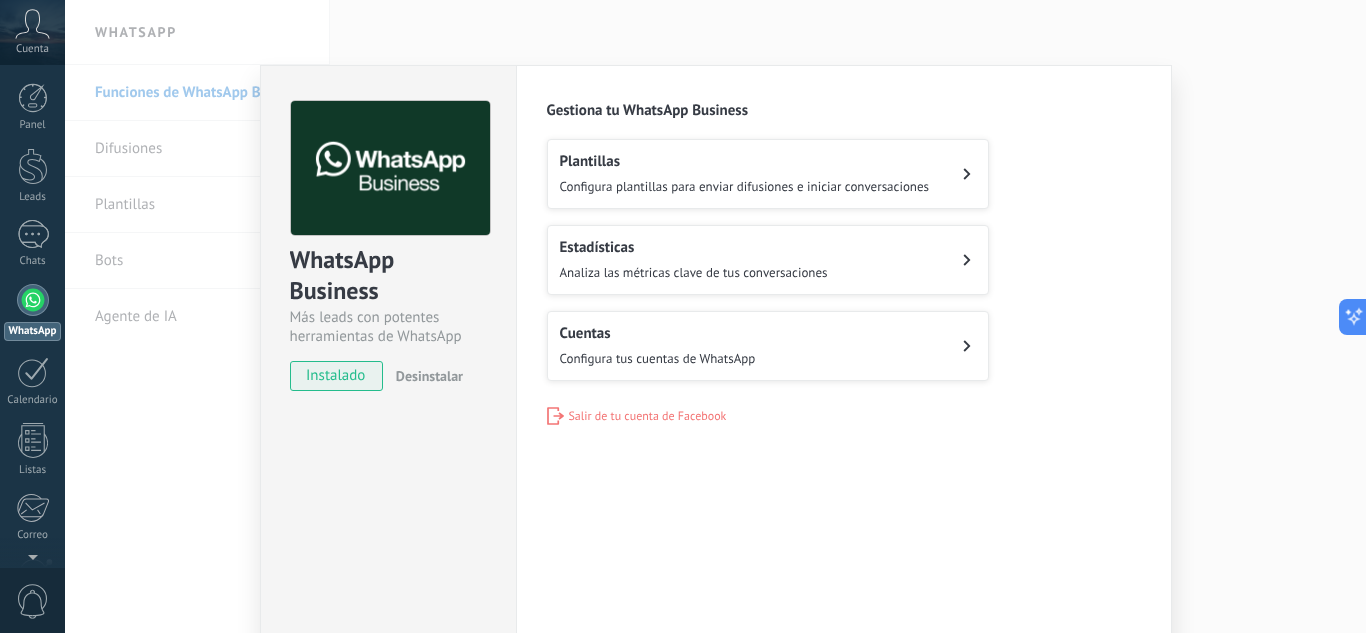 click on "WhatsApp" at bounding box center [32, 312] 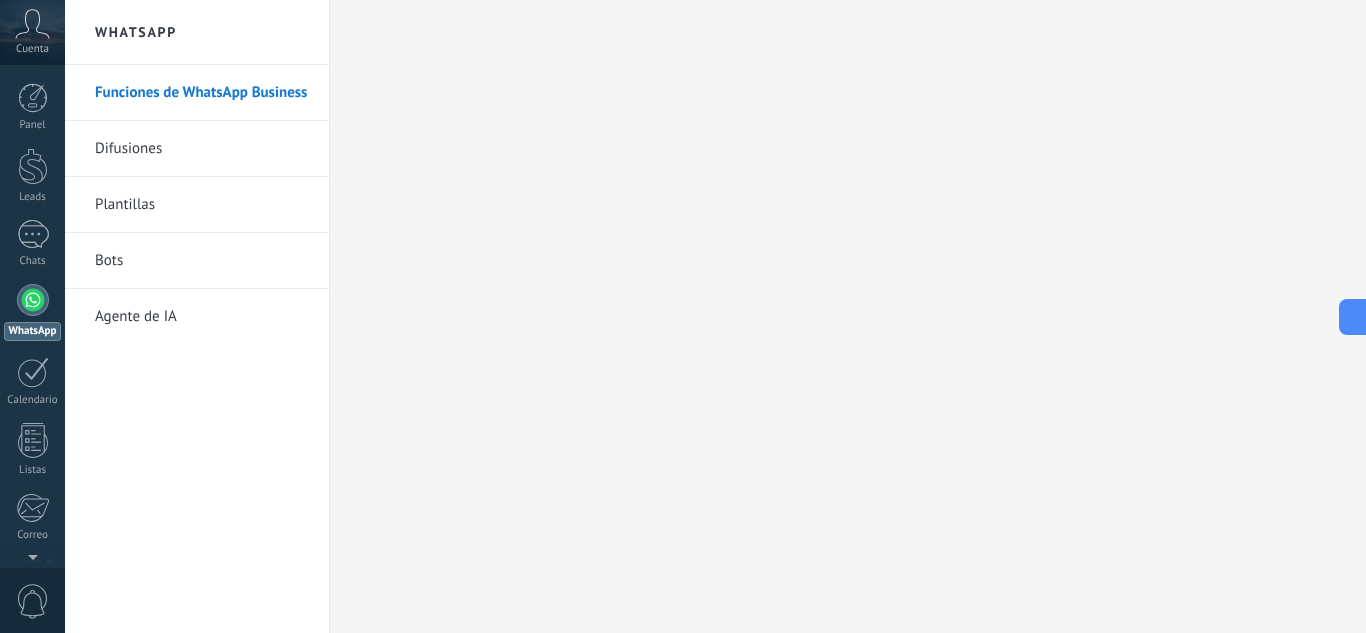 click on "WhatsApp" at bounding box center [197, 32] 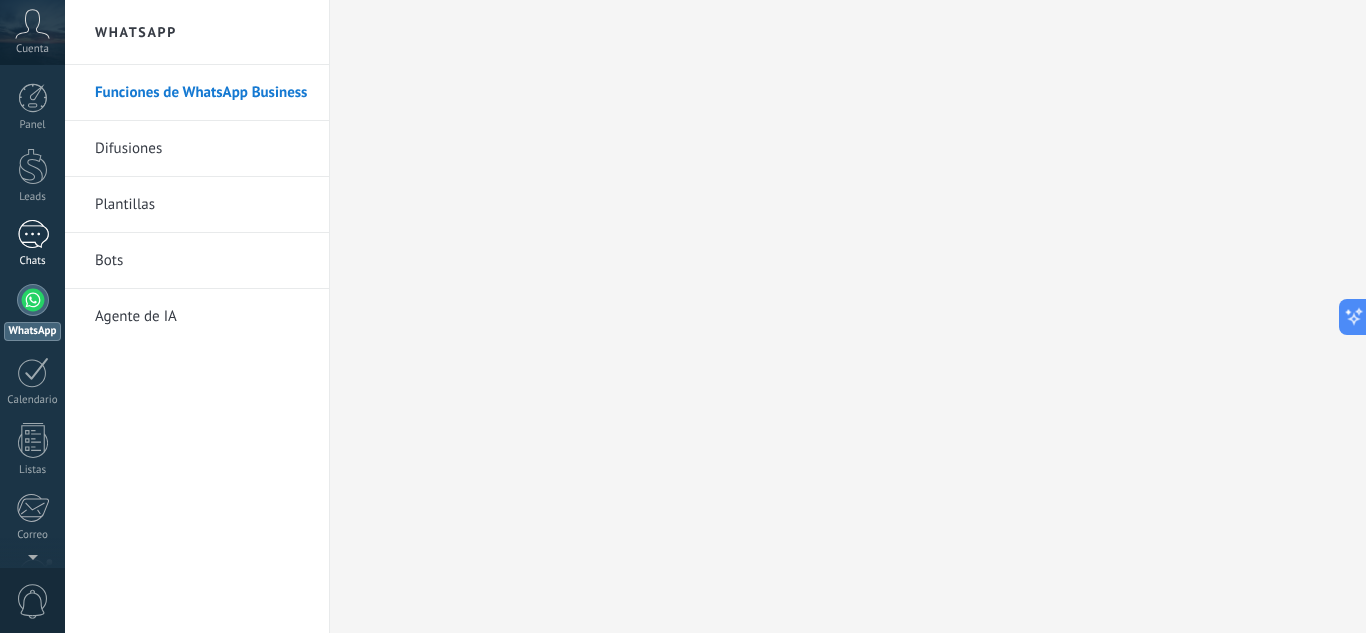 click at bounding box center [33, 234] 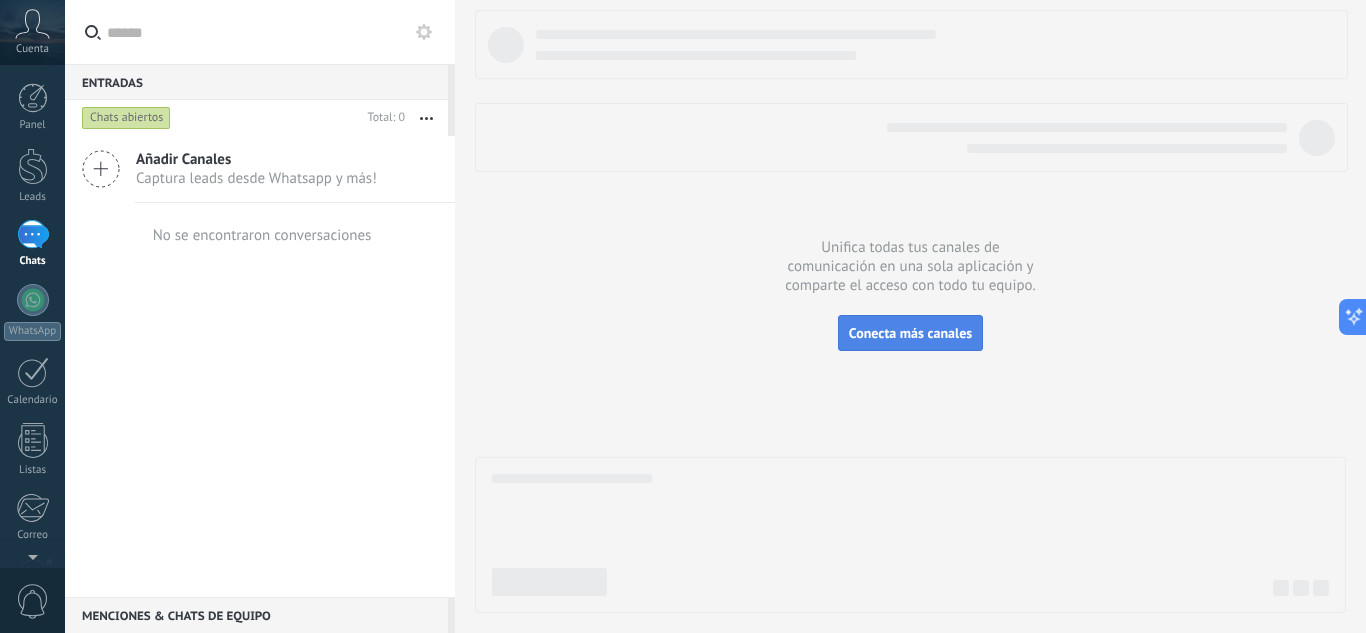 click on "Conecta más canales" at bounding box center (910, 333) 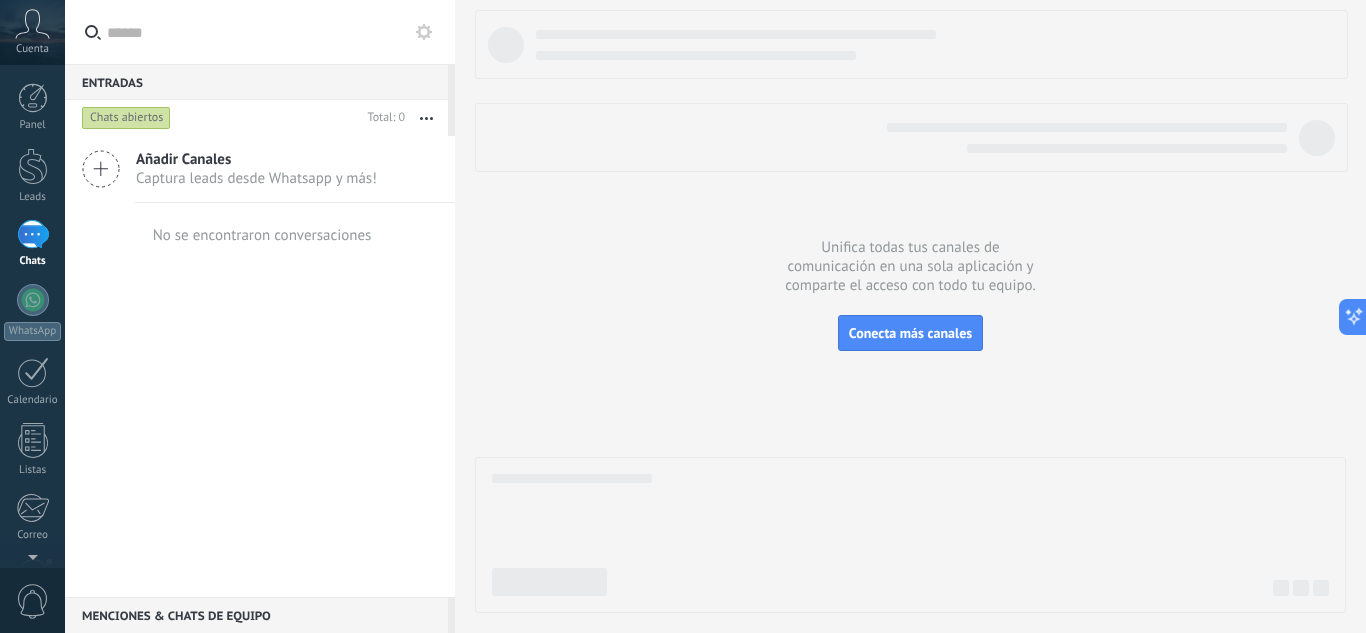 click on "Añadir Canales" at bounding box center [256, 159] 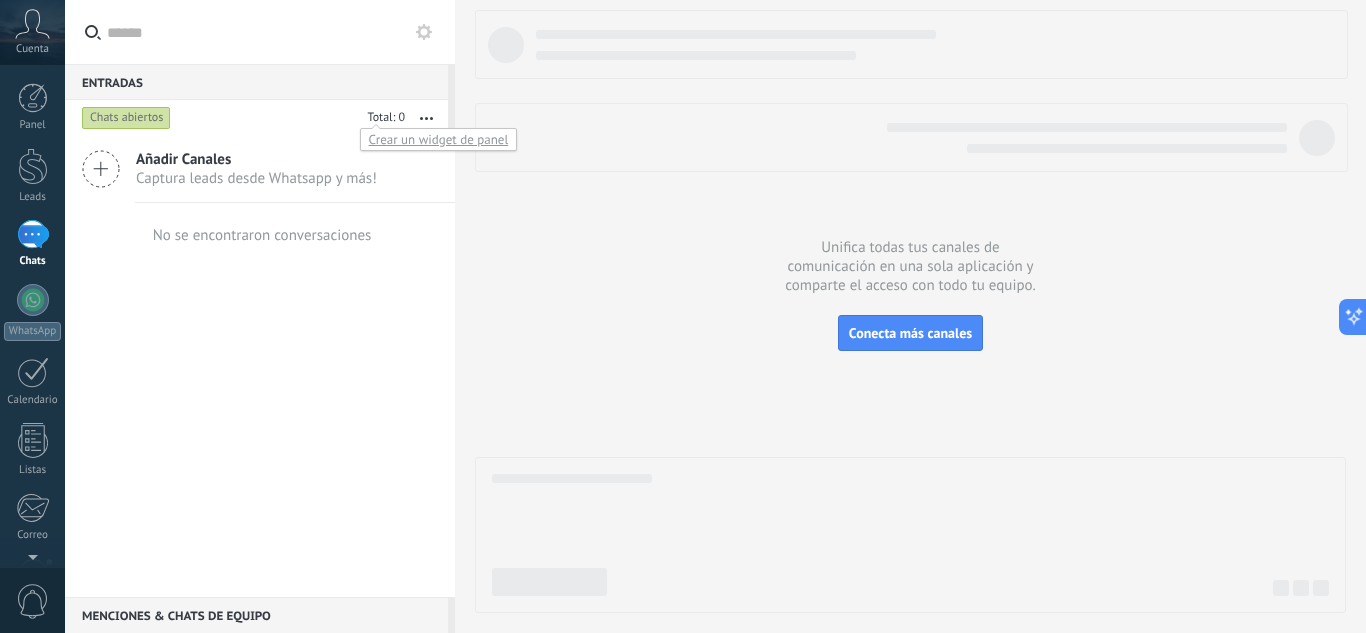 click on "Crear un widget de panel" at bounding box center [439, 139] 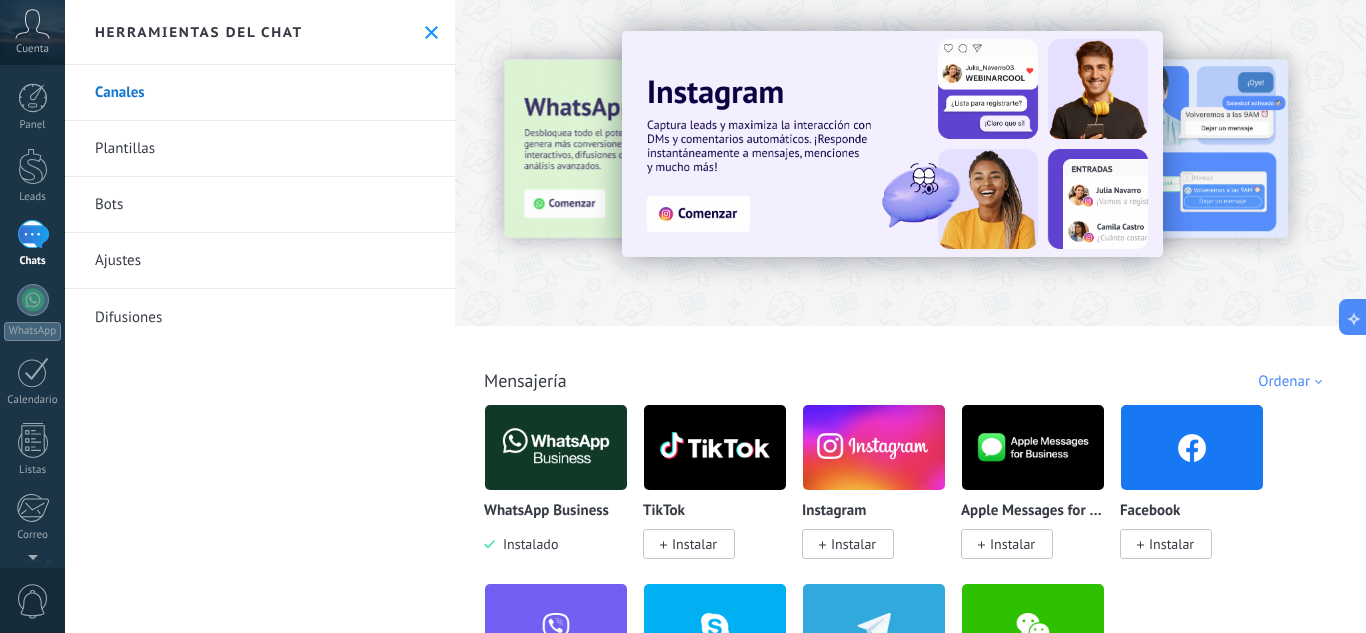 click 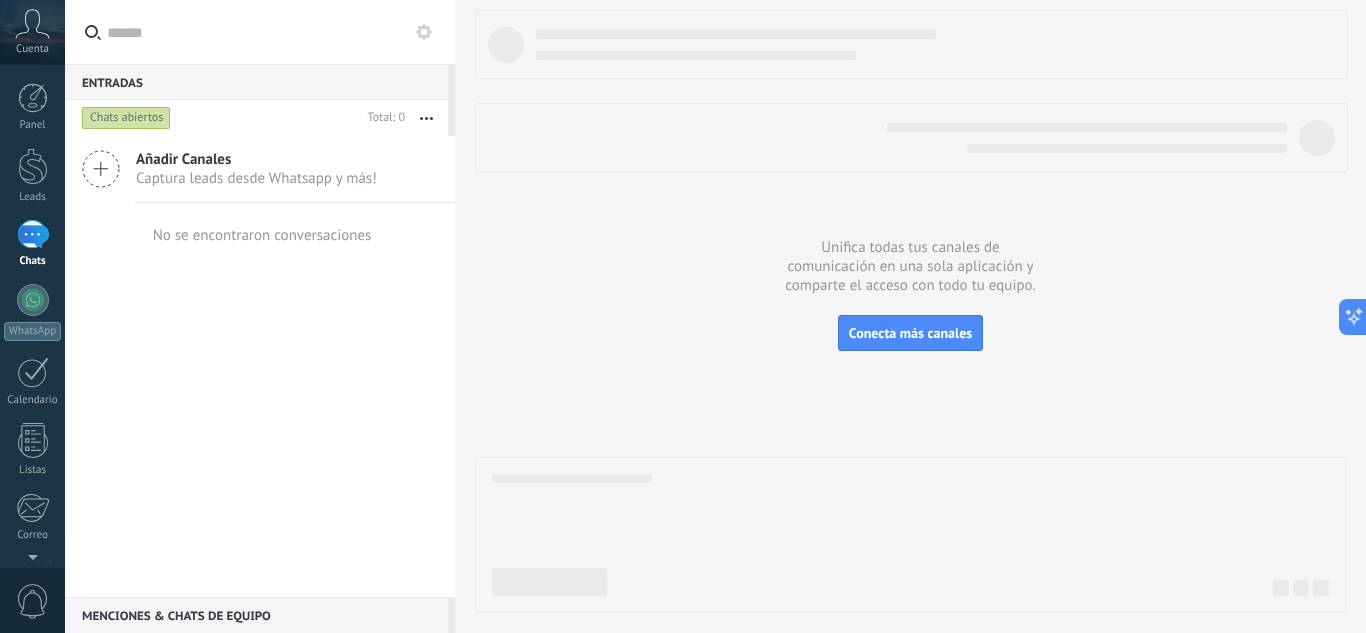 drag, startPoint x: 820, startPoint y: 287, endPoint x: 840, endPoint y: 301, distance: 24.41311 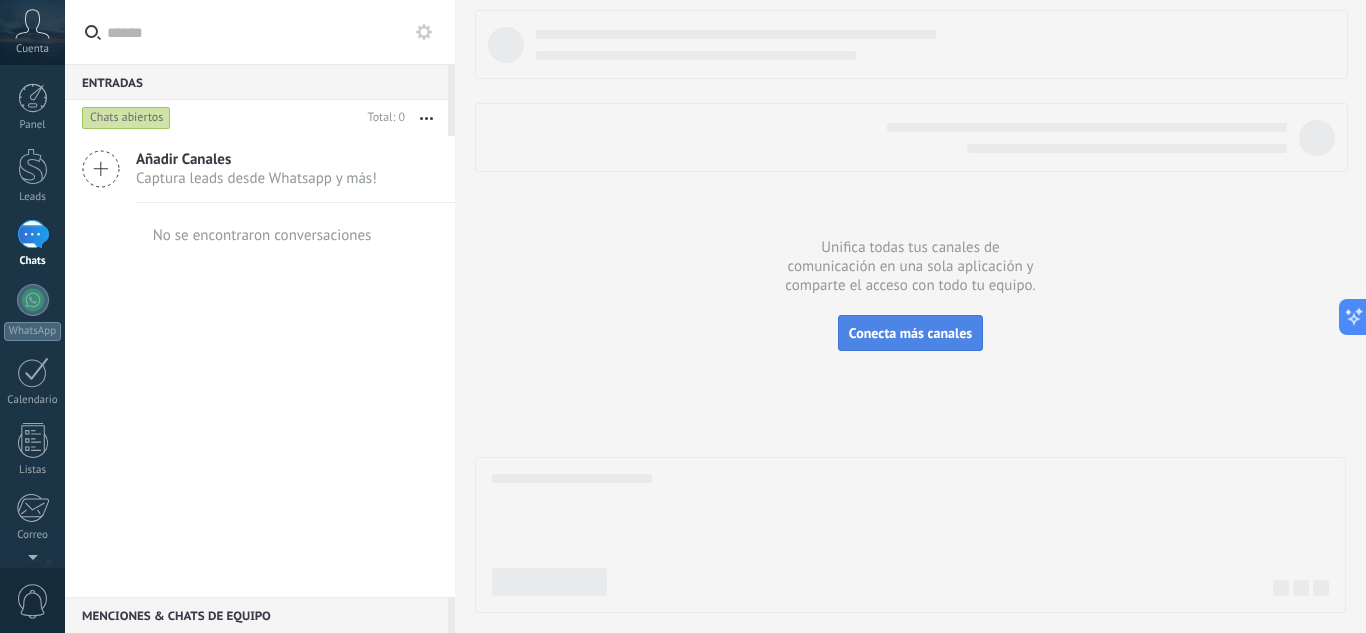 click on "Conecta más canales" at bounding box center (910, 333) 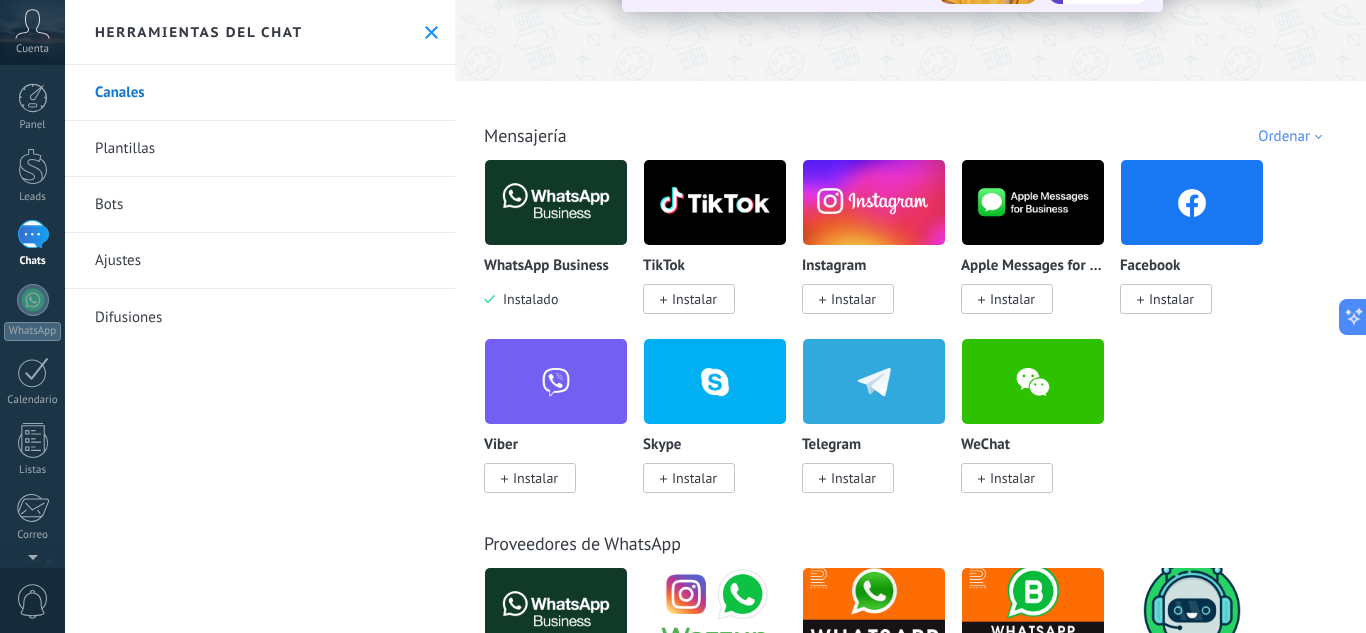 scroll, scrollTop: 0, scrollLeft: 0, axis: both 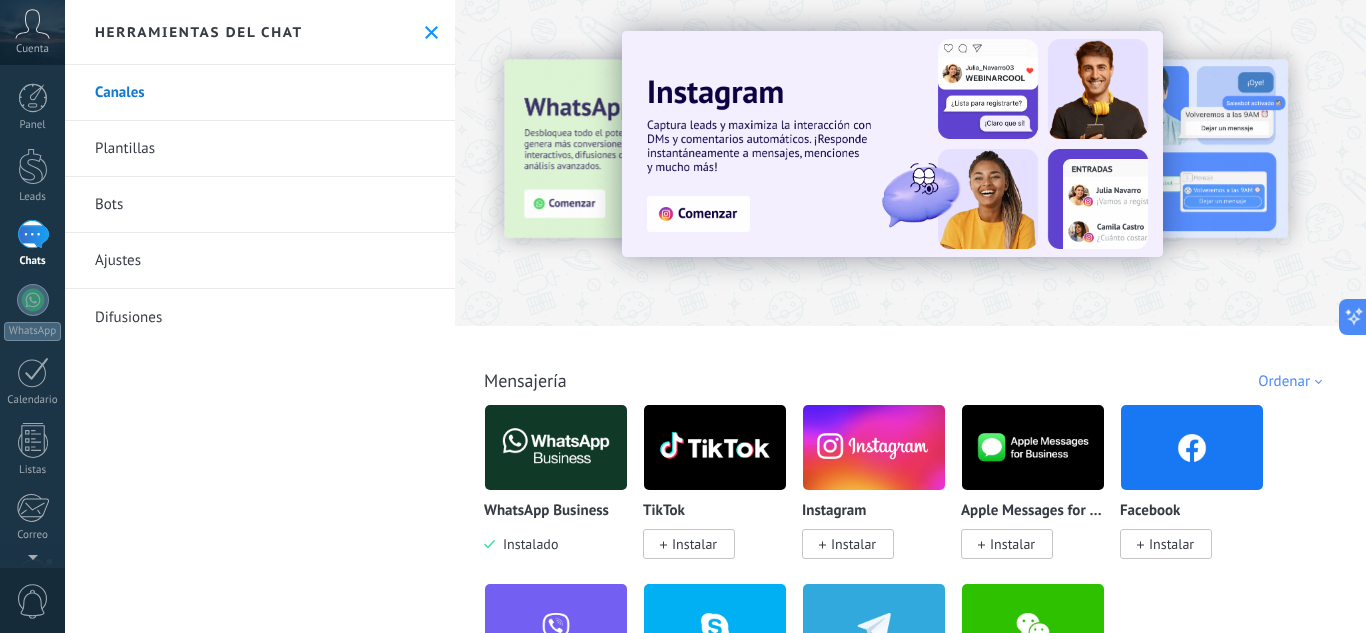 click on "Difusiones" at bounding box center [260, 317] 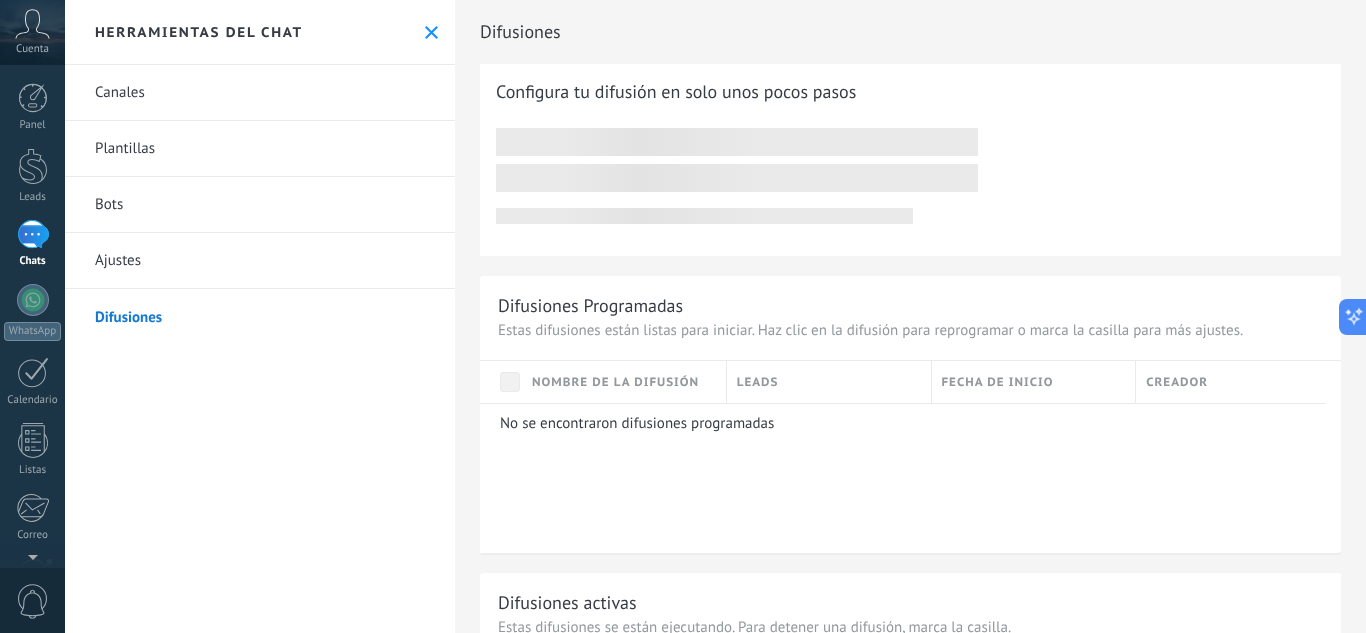 click on "Ajustes" at bounding box center (260, 261) 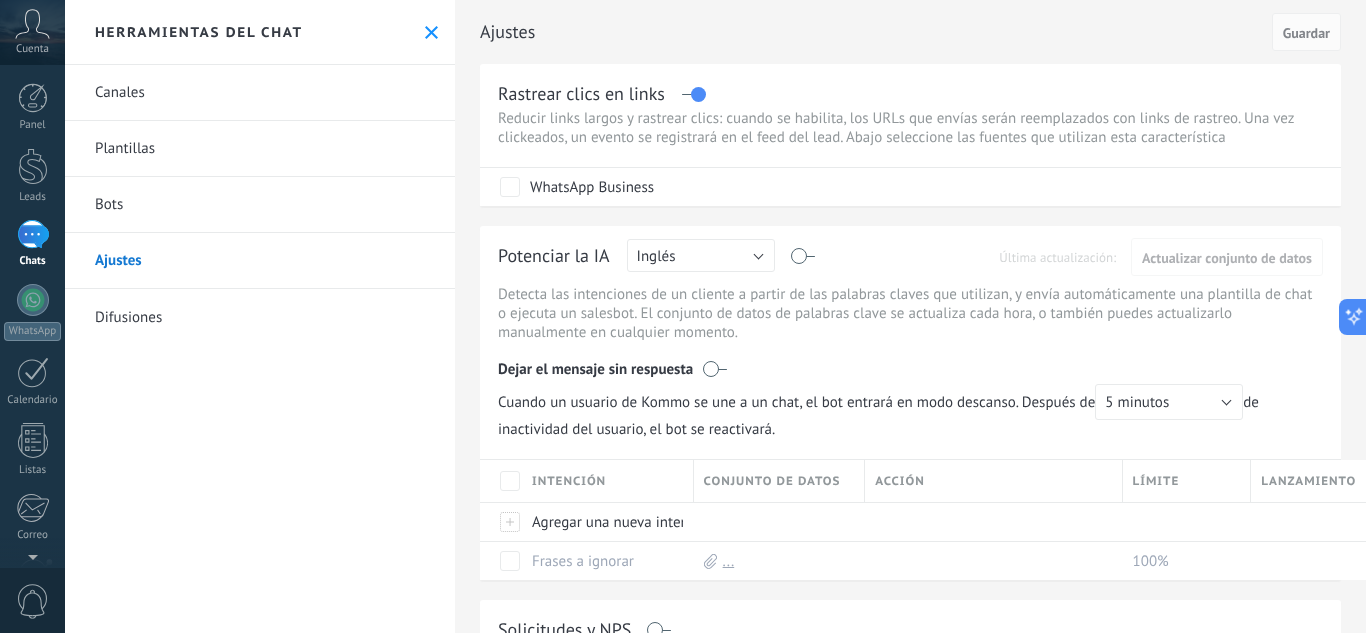click on "Bots" at bounding box center (260, 205) 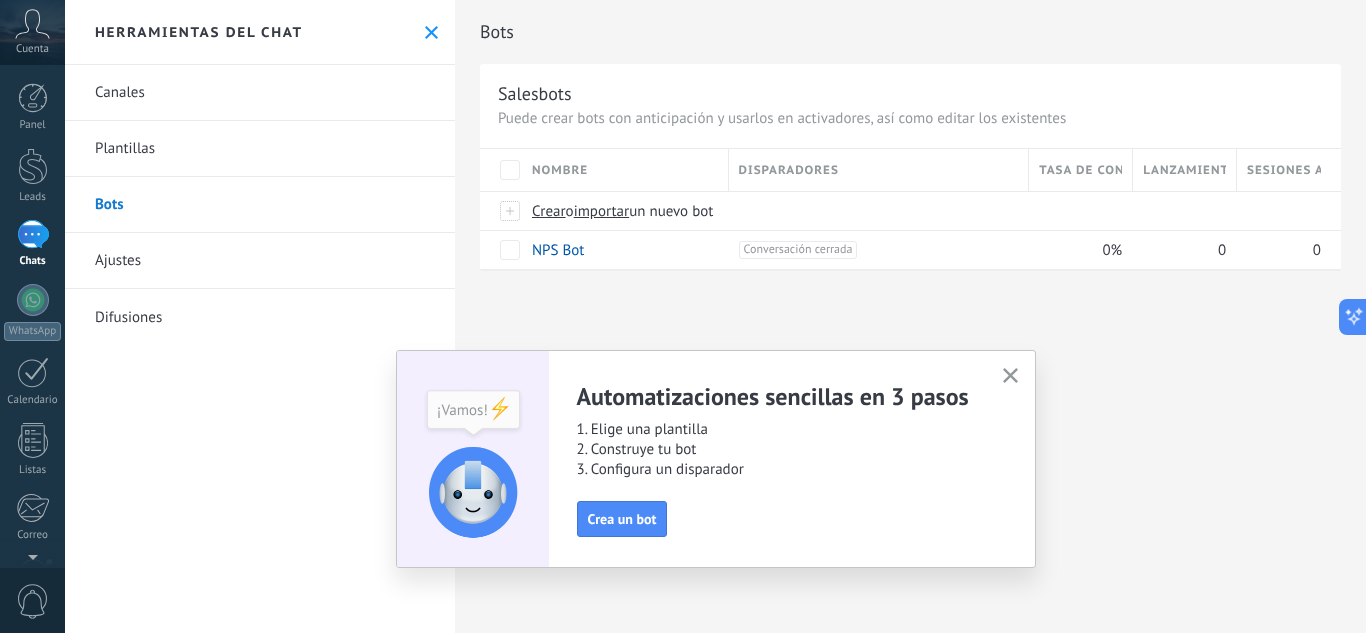 click on "Ajustes" at bounding box center (260, 261) 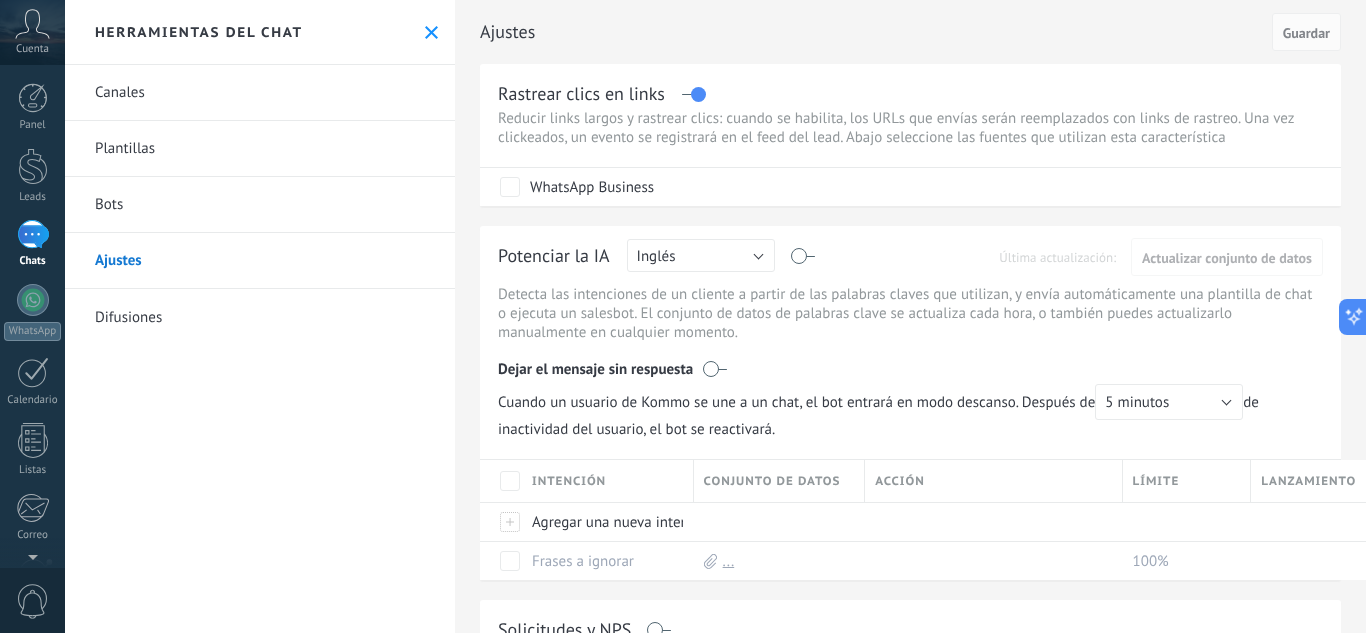 click on "Canales" at bounding box center [260, 93] 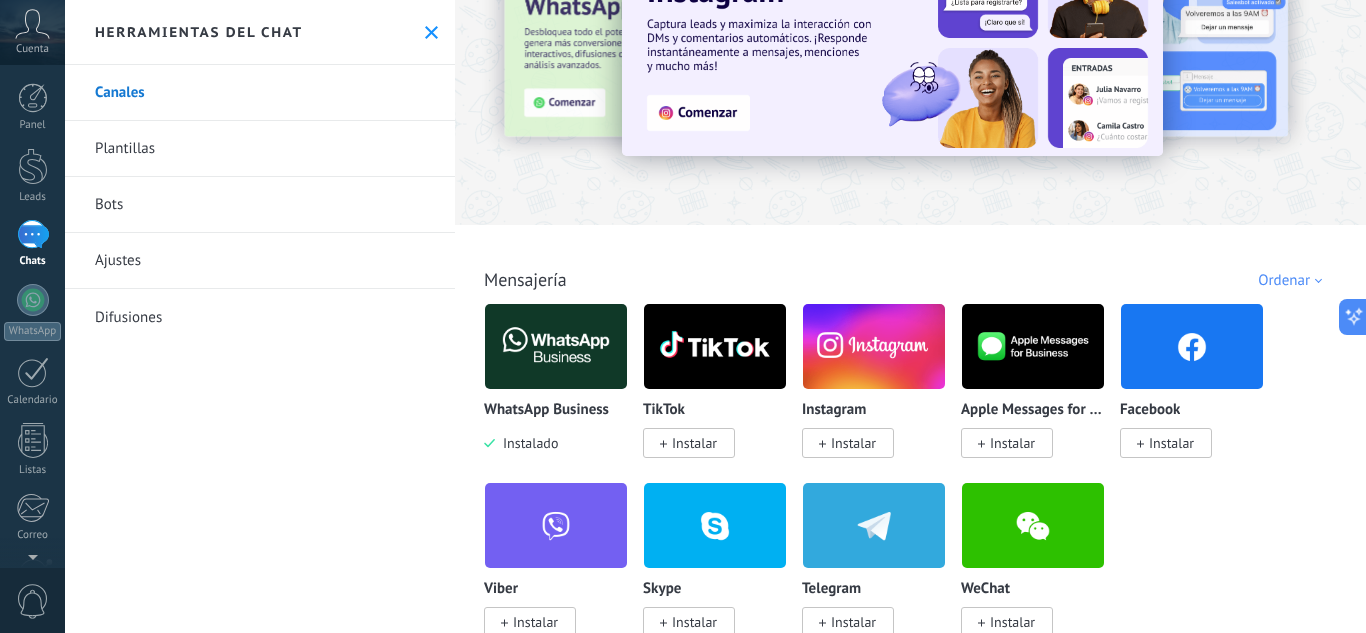 scroll, scrollTop: 0, scrollLeft: 0, axis: both 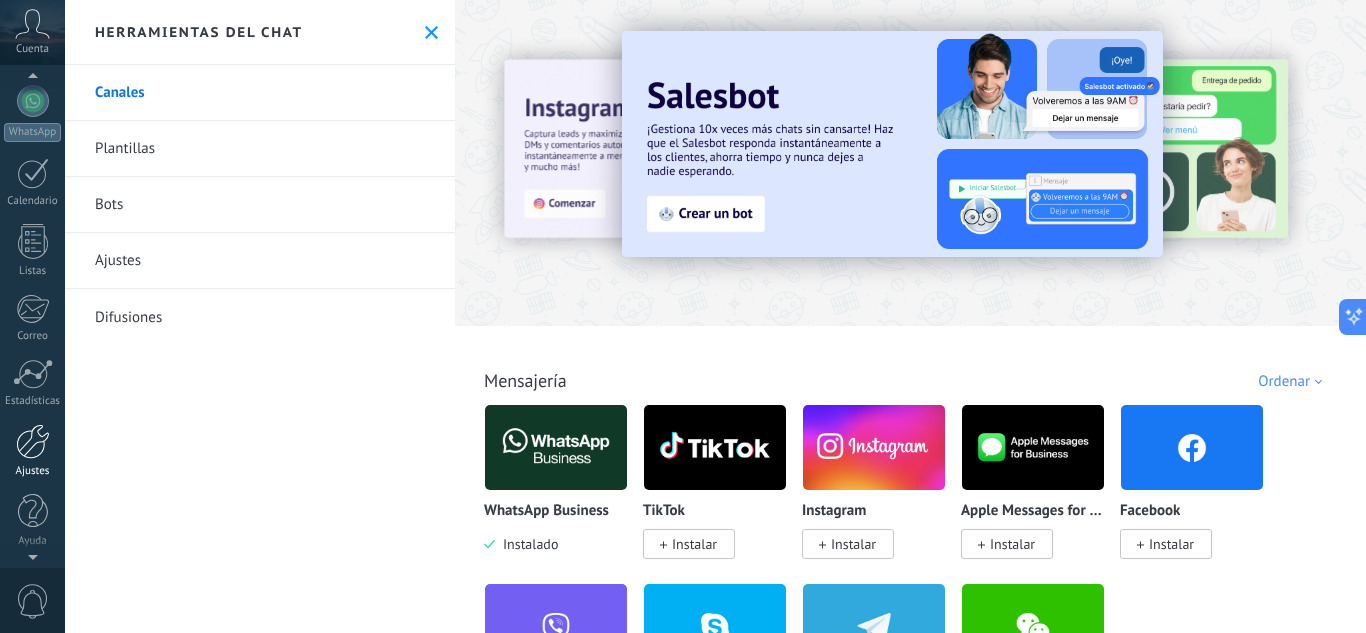 click at bounding box center [33, 441] 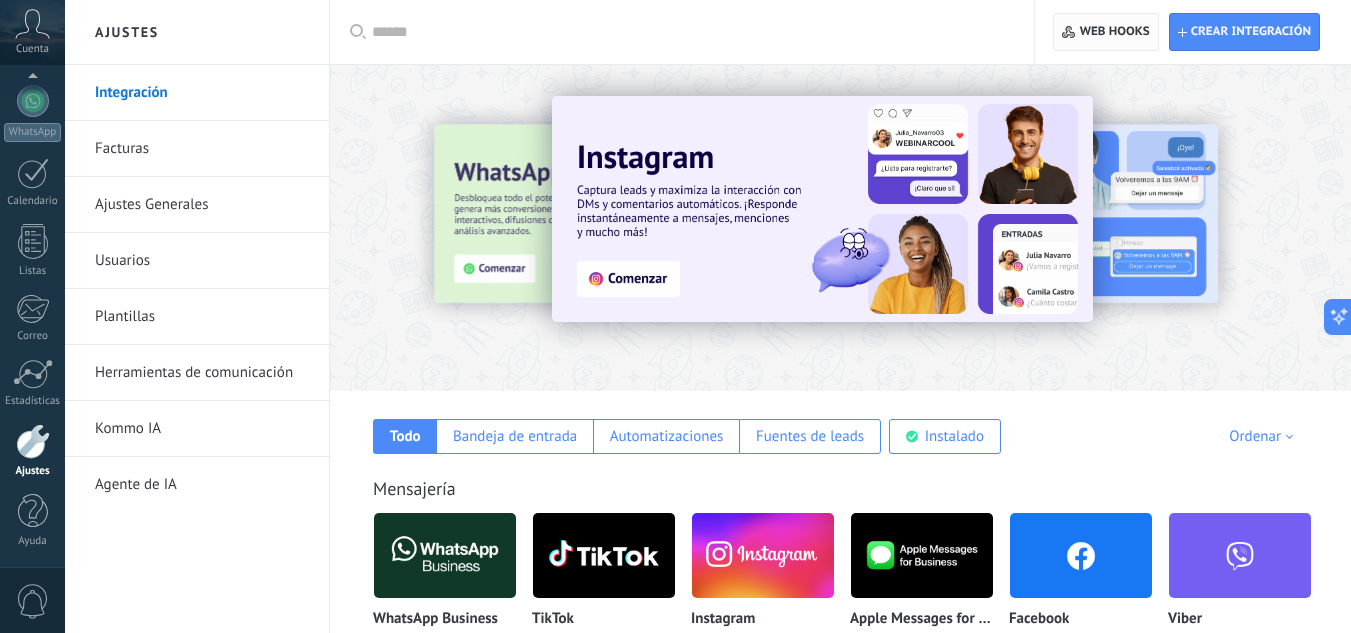 click on "Web hooks  0" at bounding box center [1115, 32] 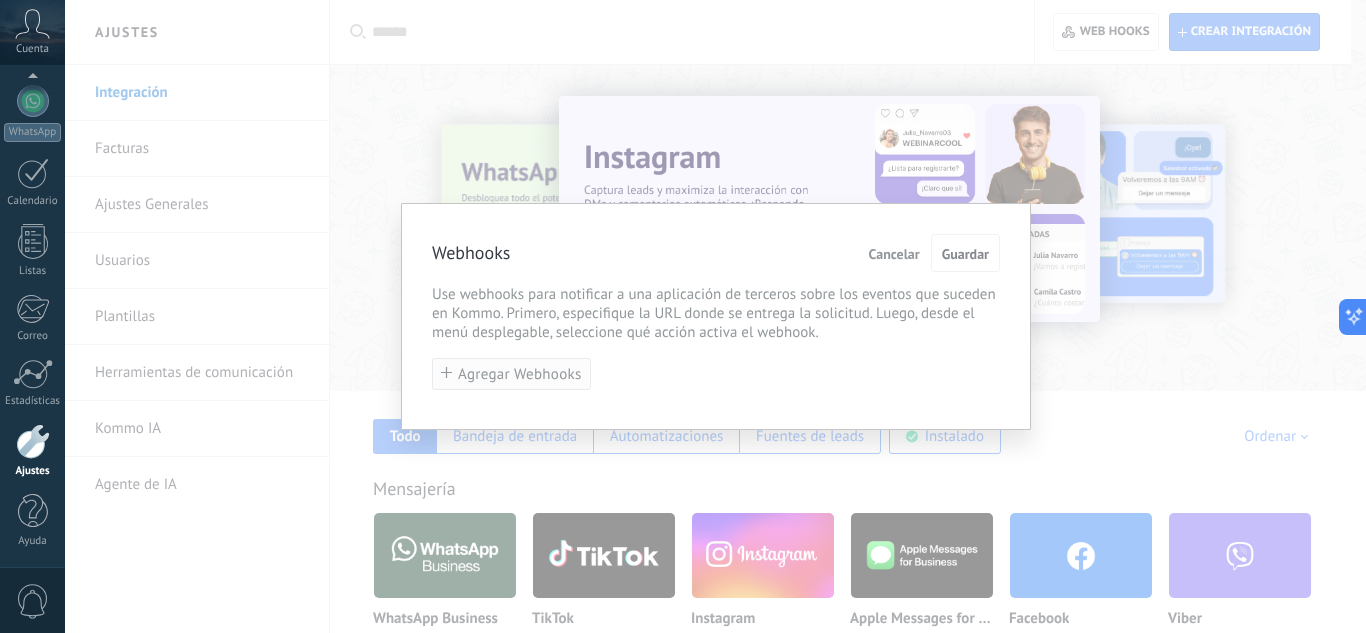 click on "Agregar Webhooks" at bounding box center (520, 374) 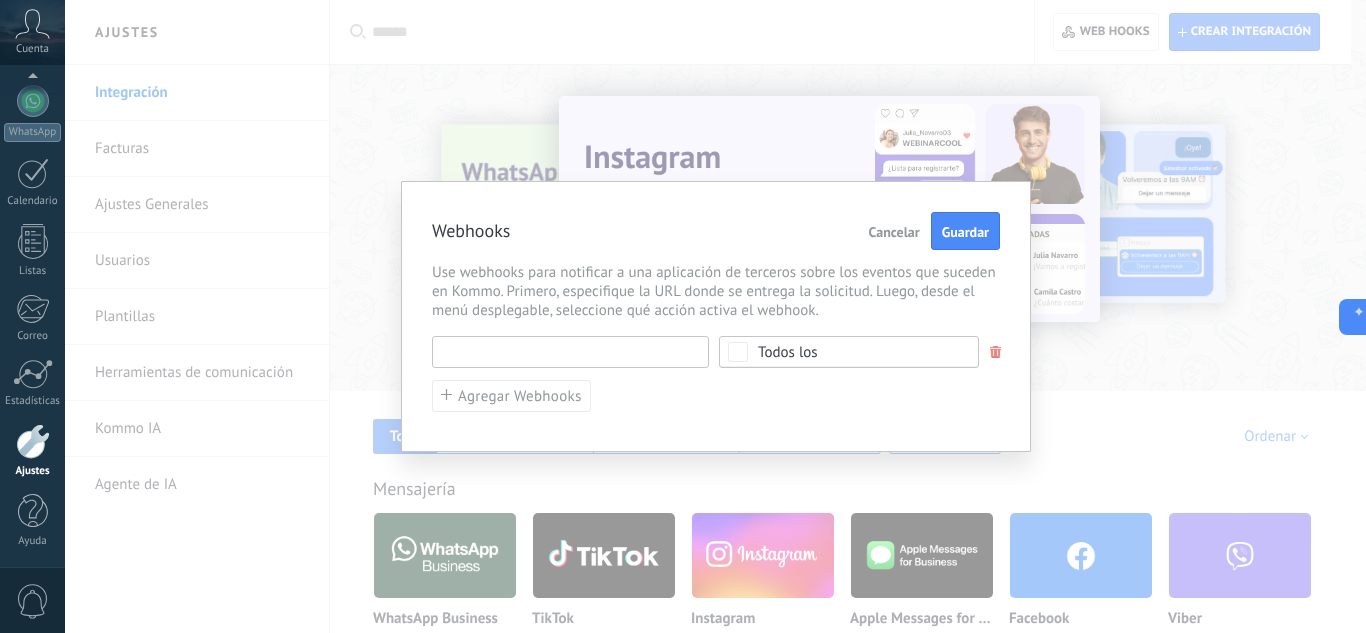 click at bounding box center [570, 352] 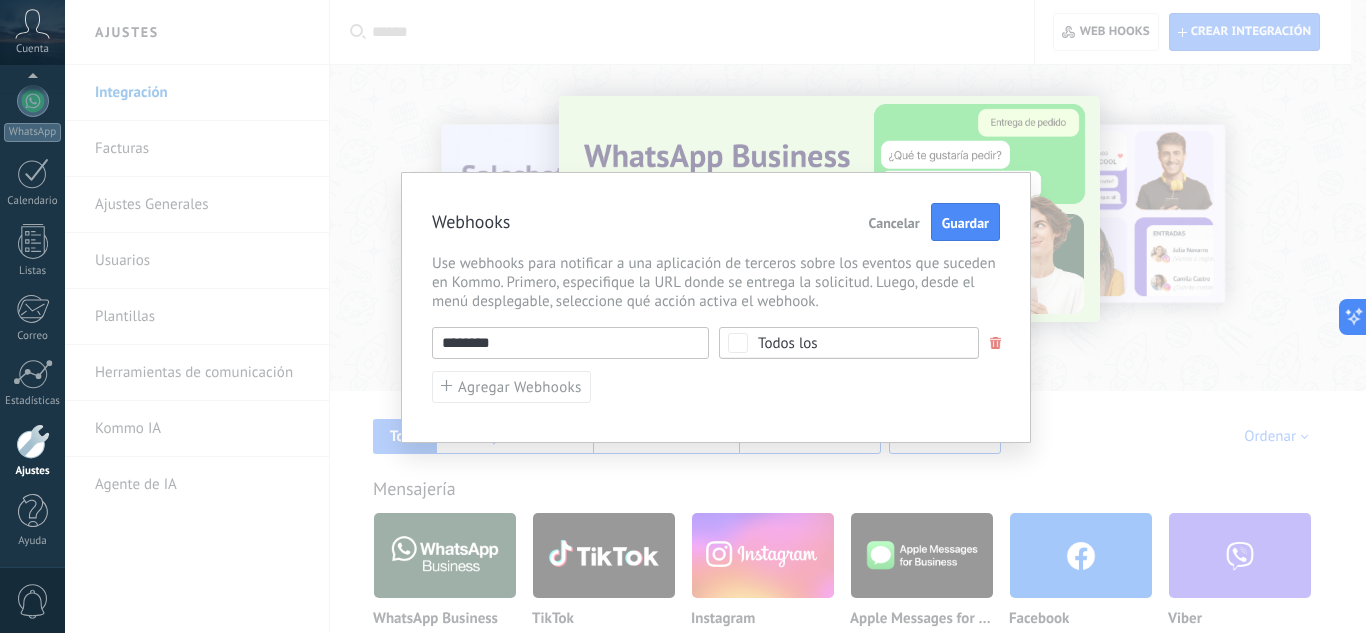 paste on "**********" 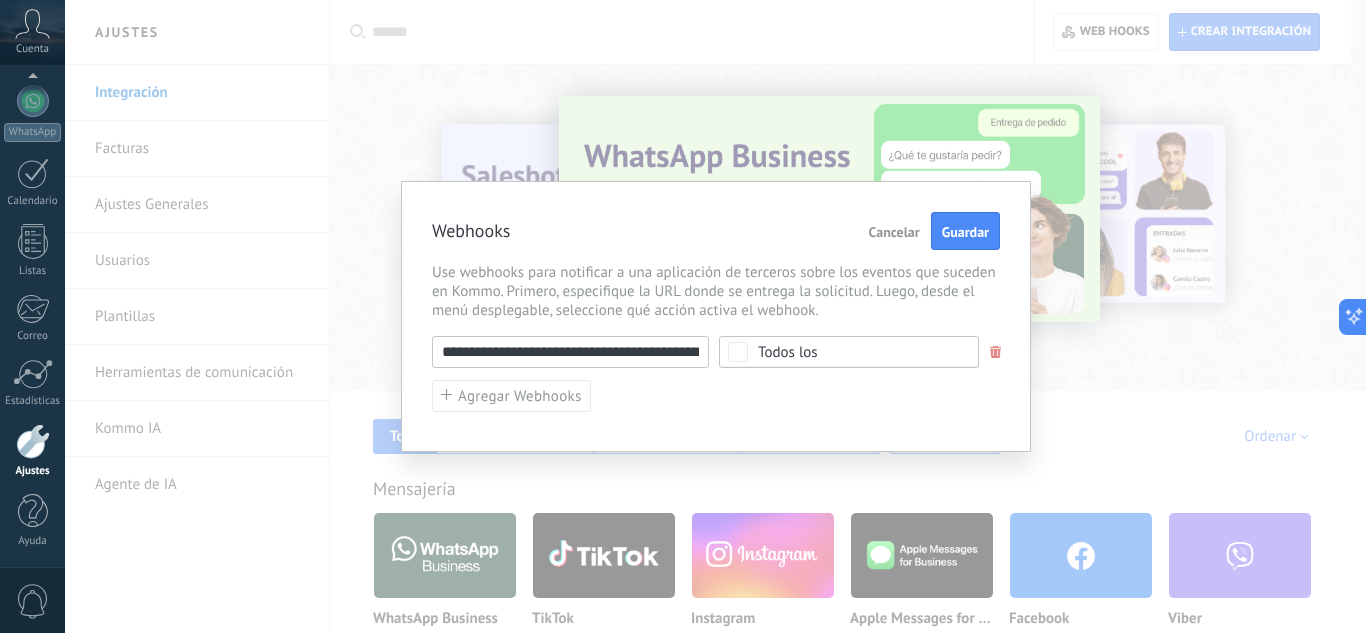 scroll, scrollTop: 0, scrollLeft: 183, axis: horizontal 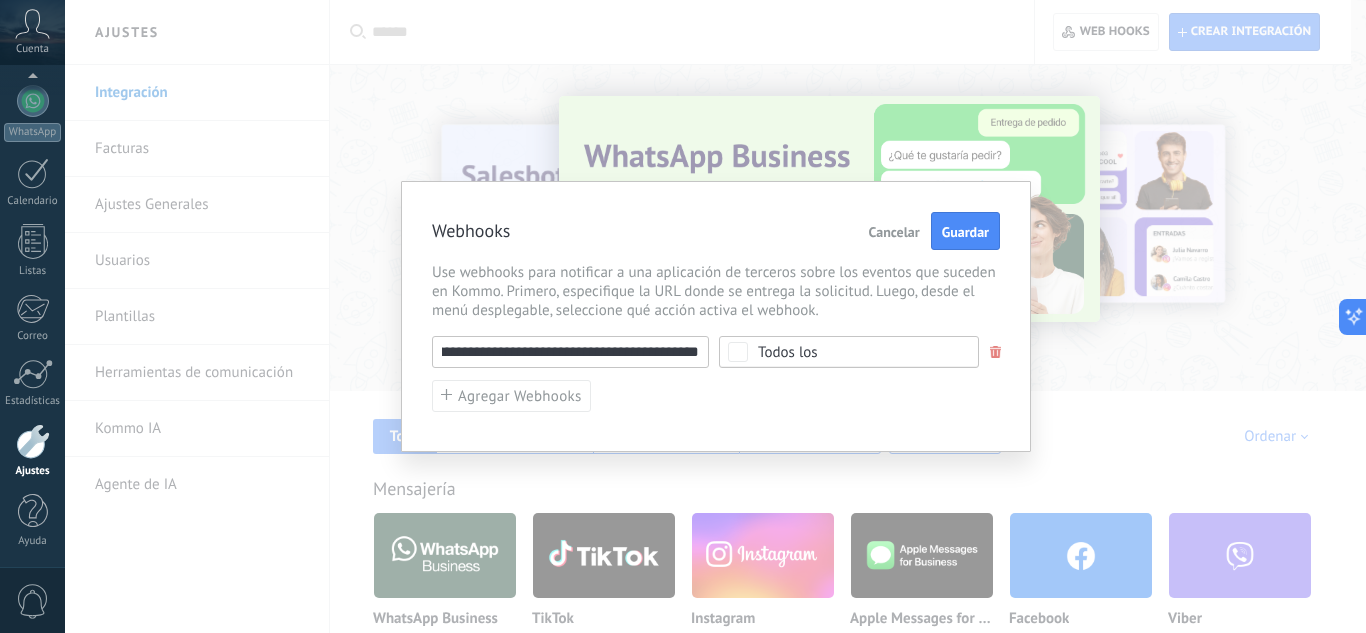 click on "Todos los" at bounding box center [788, 352] 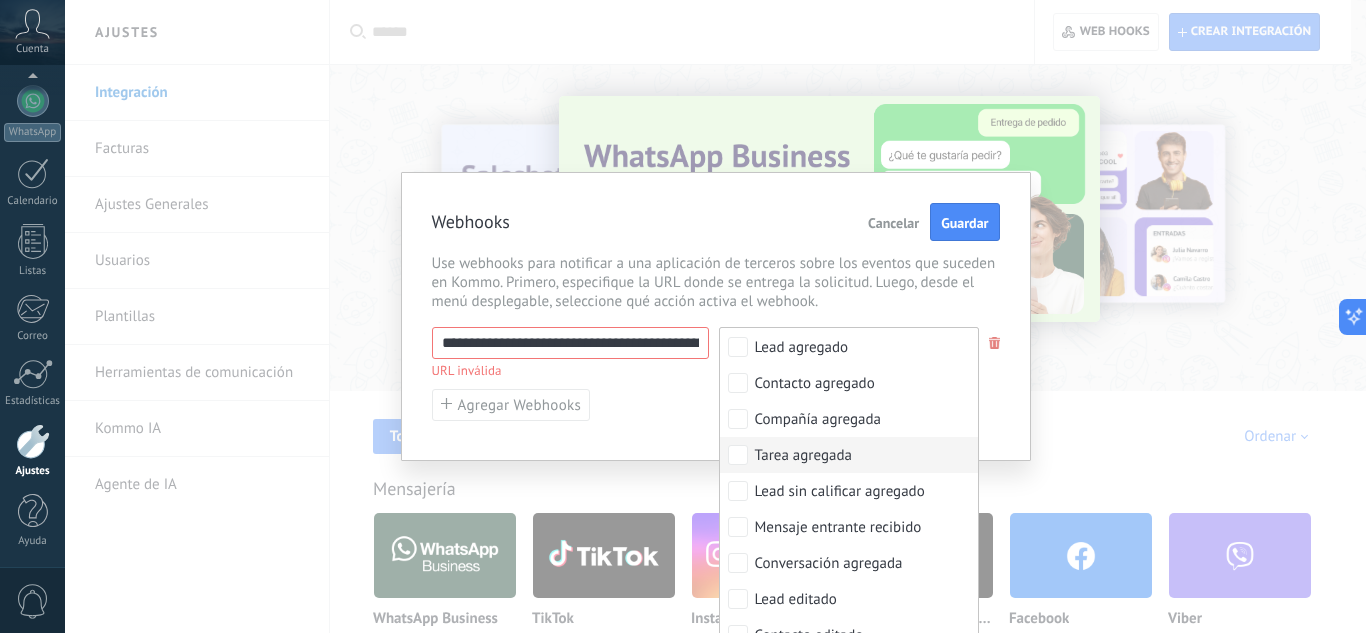 scroll, scrollTop: 67, scrollLeft: 0, axis: vertical 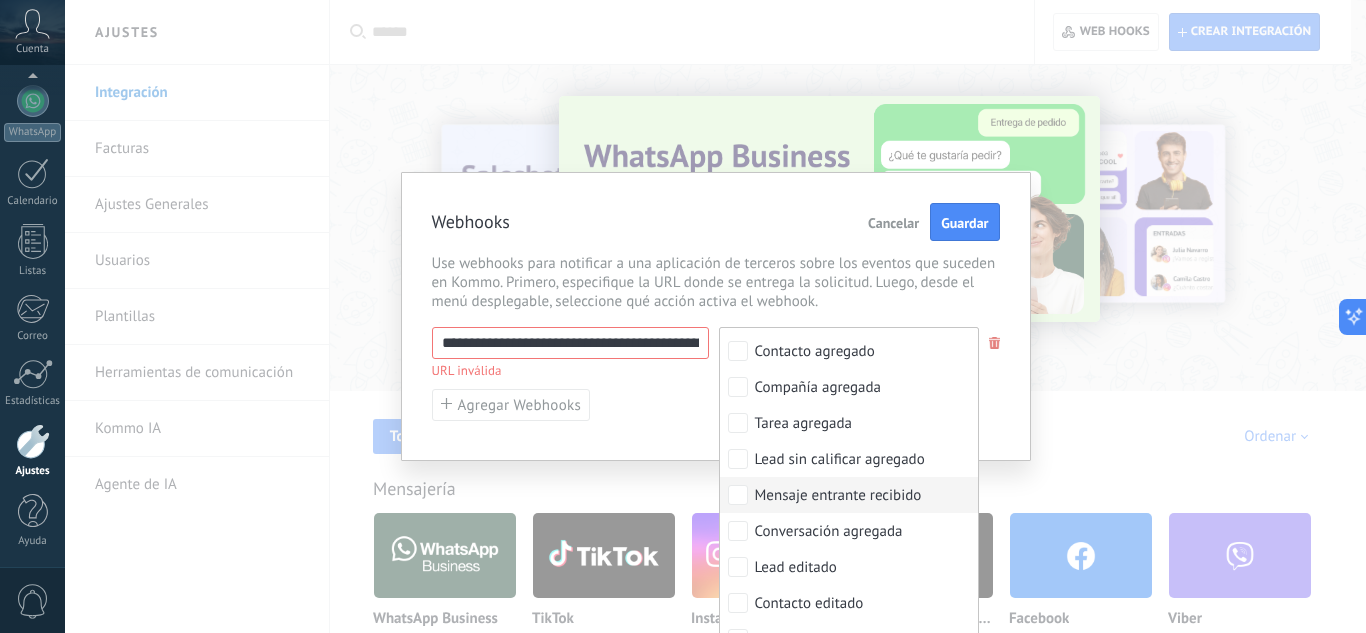 click on "Mensaje entrante recibido" at bounding box center (838, 496) 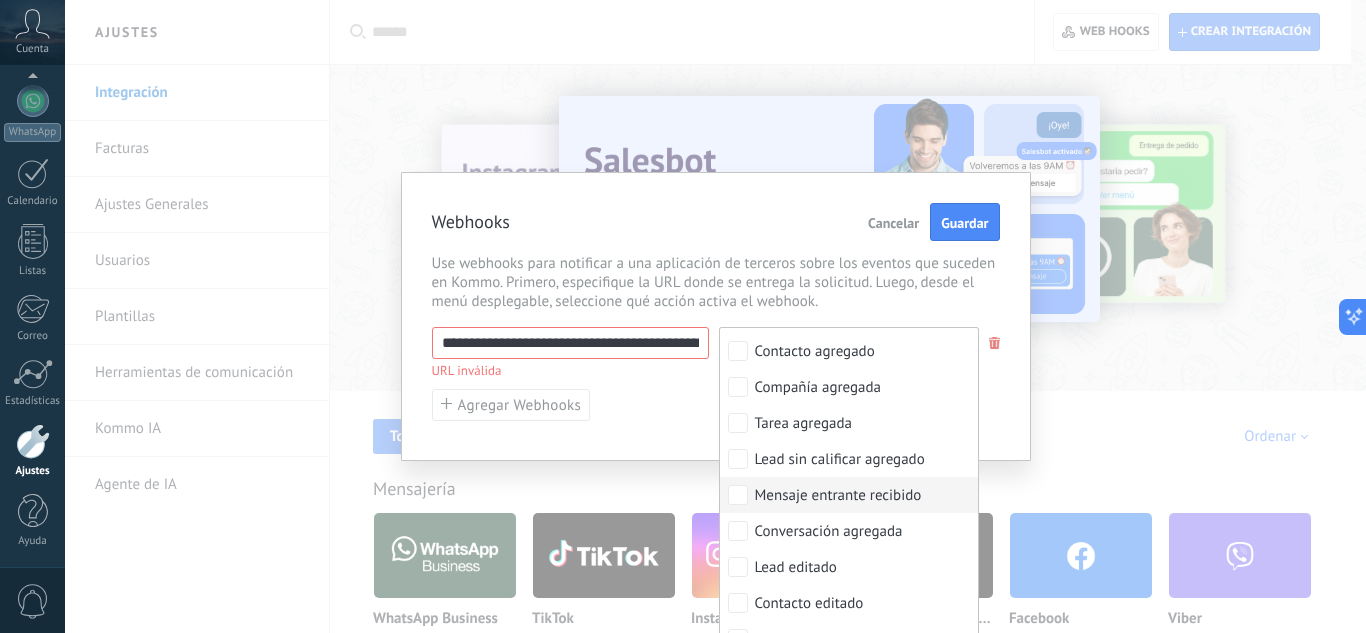 click on "Mensaje entrante recibido" at bounding box center (838, 496) 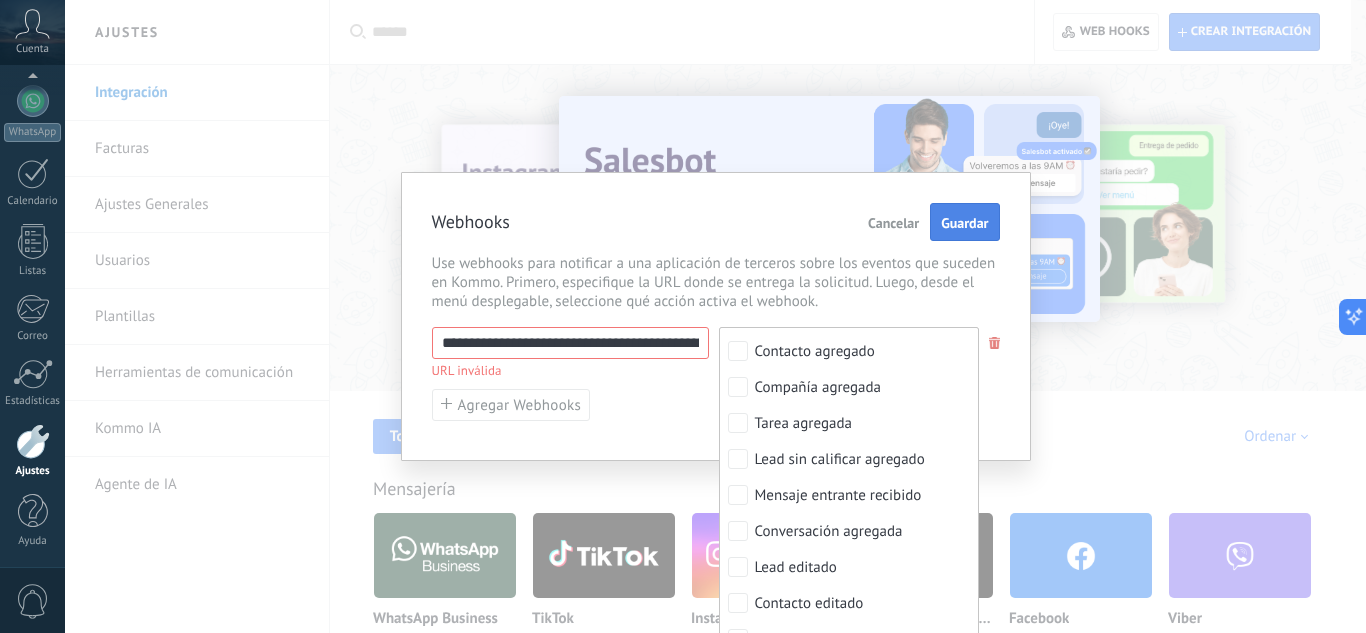 click on "Guardar" at bounding box center [964, 223] 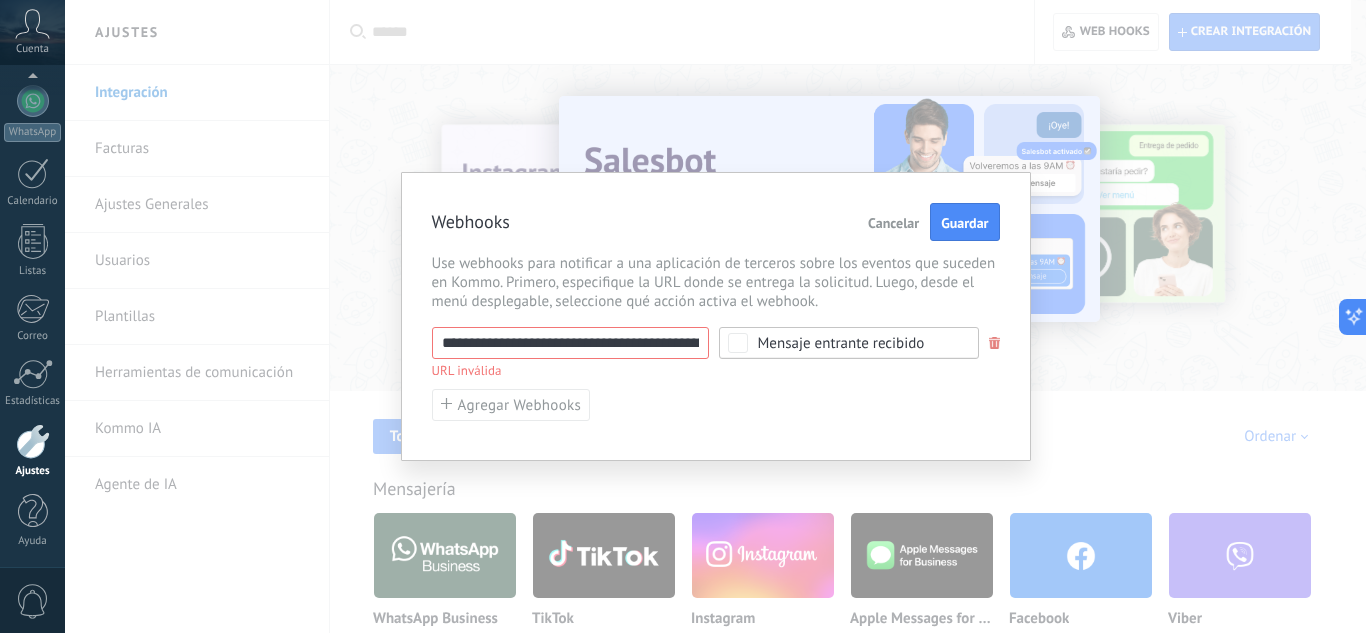 click on "**********" at bounding box center [570, 343] 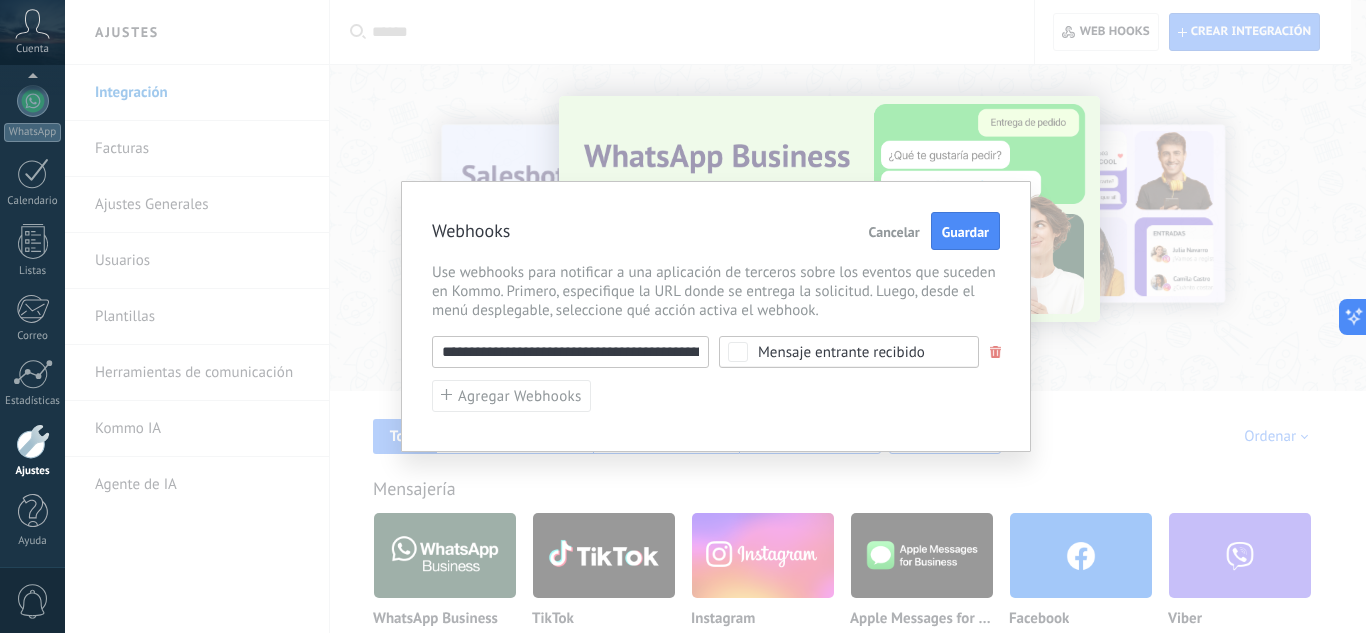 type on "**********" 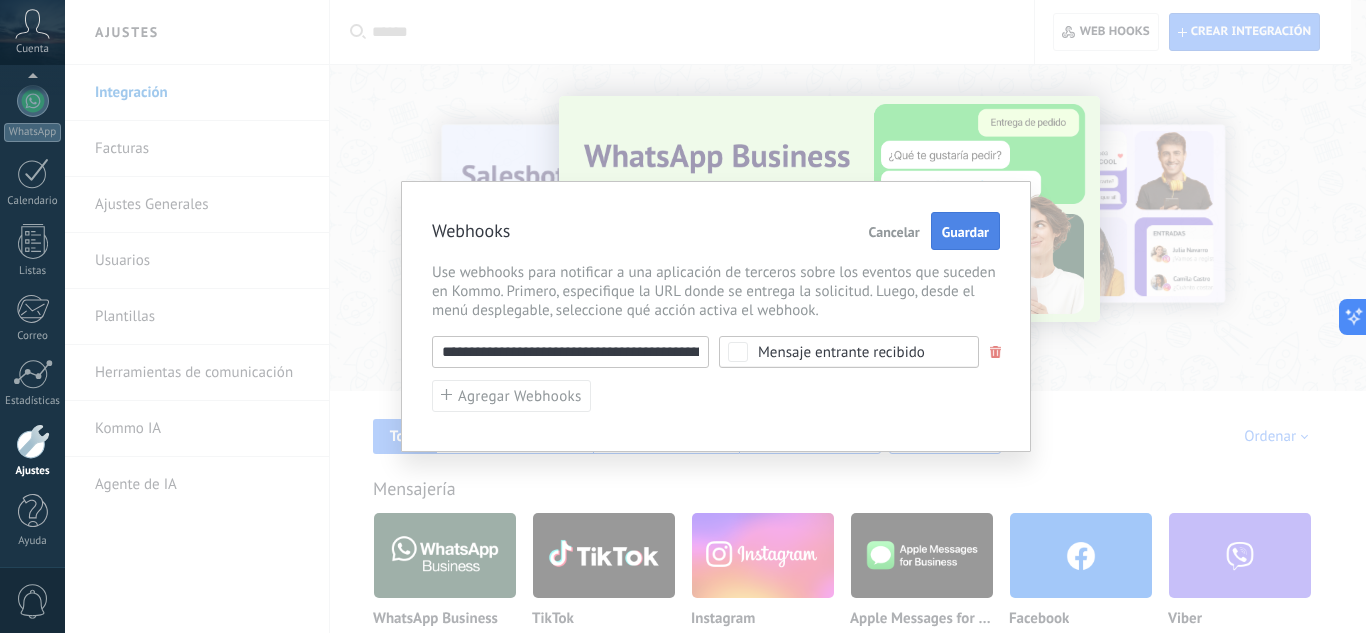 click on "Guardar" at bounding box center [965, 231] 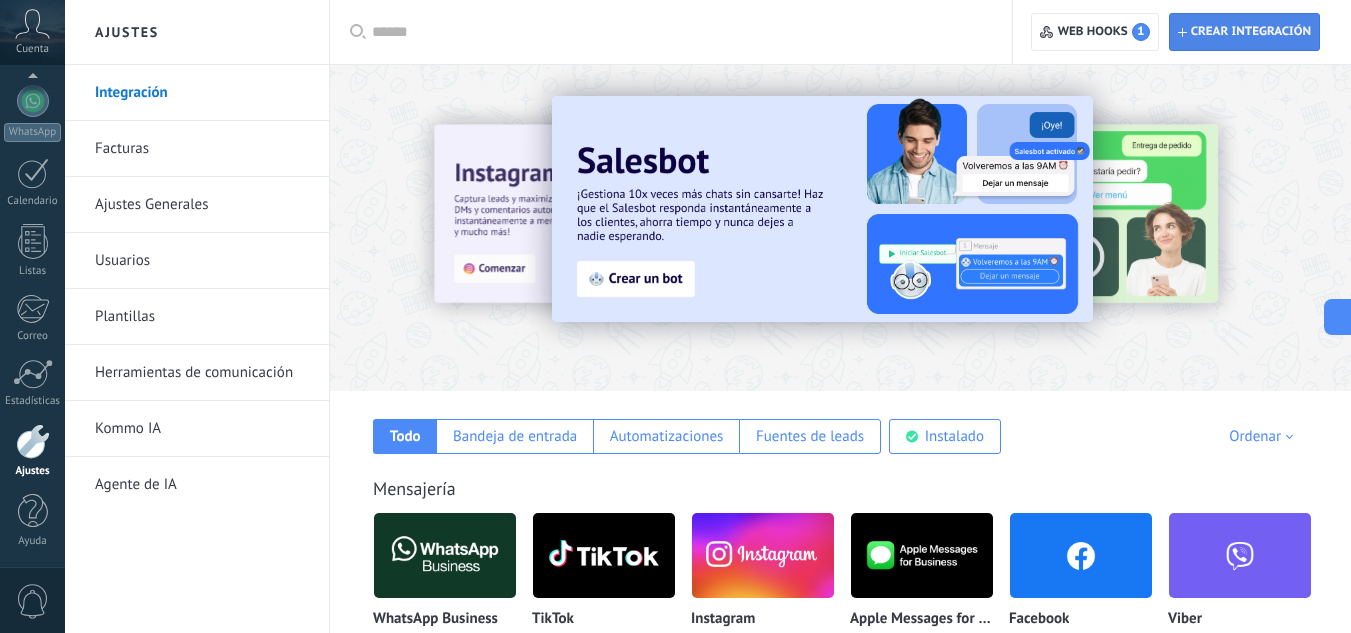 click on "Crear integración" at bounding box center [1251, 32] 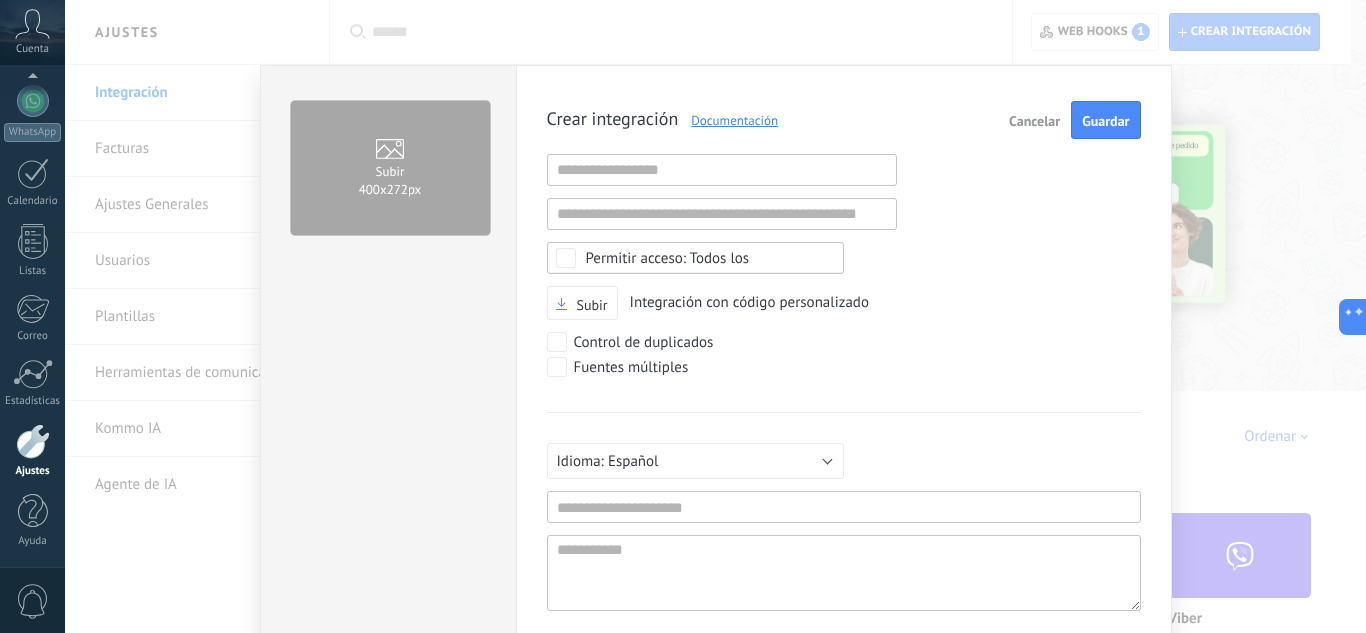 scroll, scrollTop: 19, scrollLeft: 0, axis: vertical 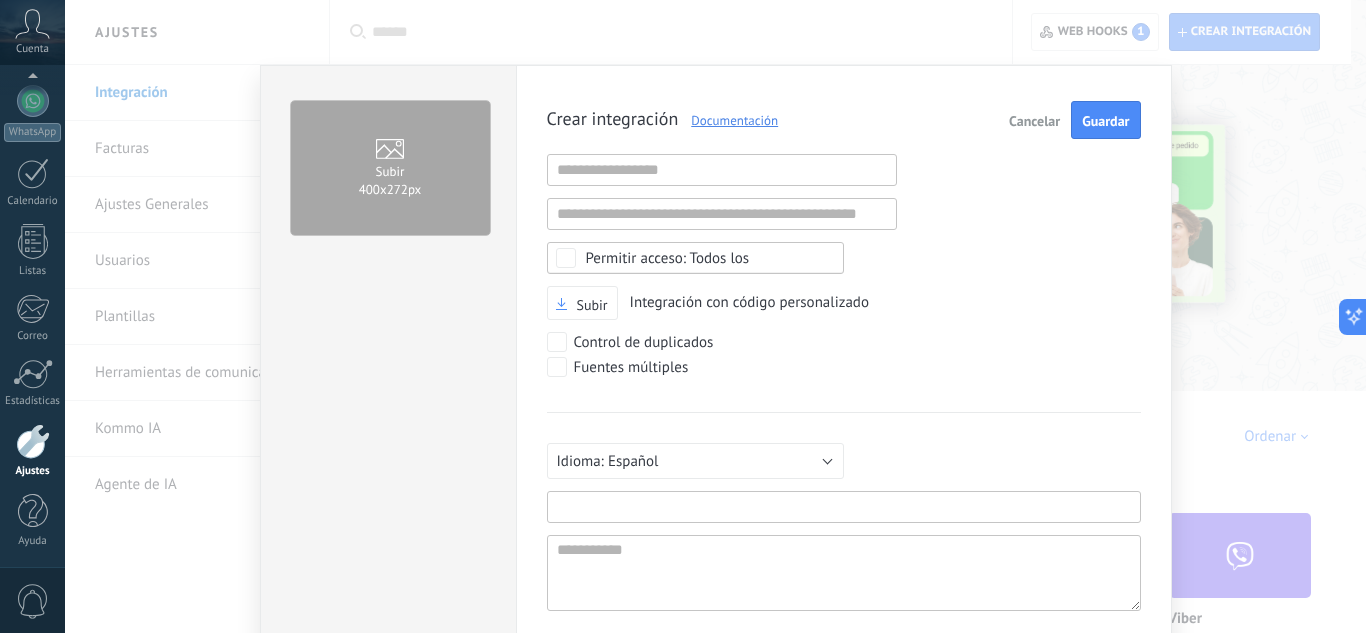 click at bounding box center [844, 507] 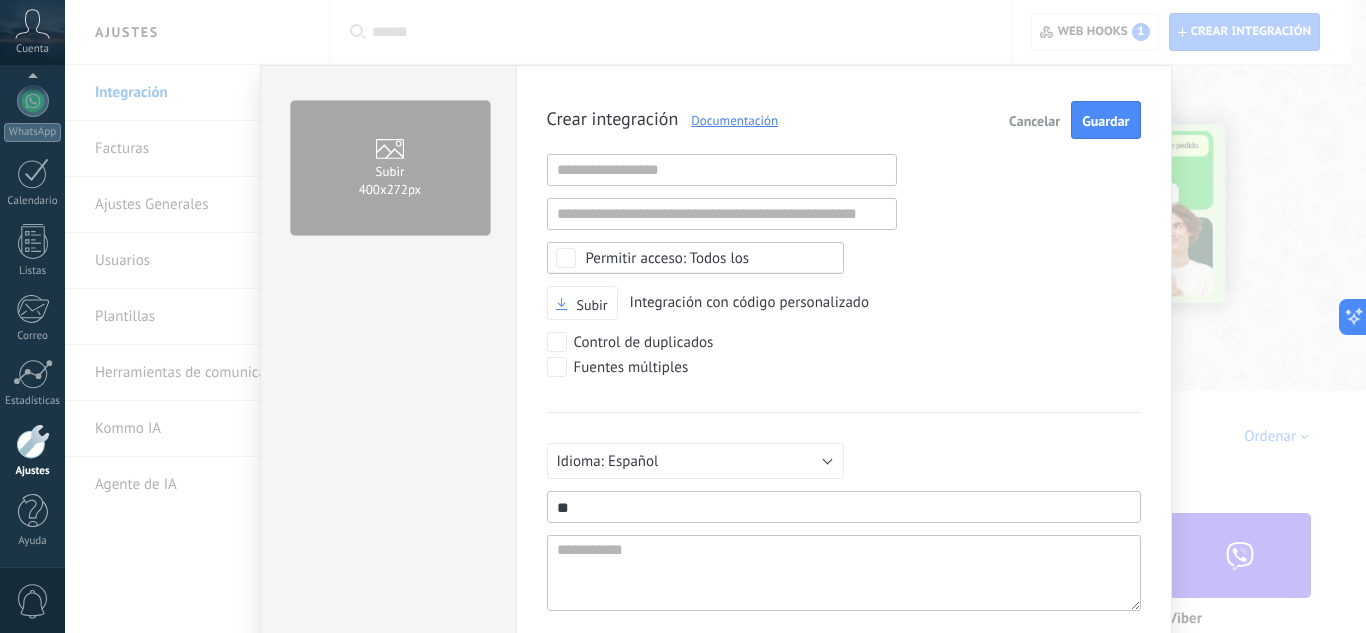 type on "*" 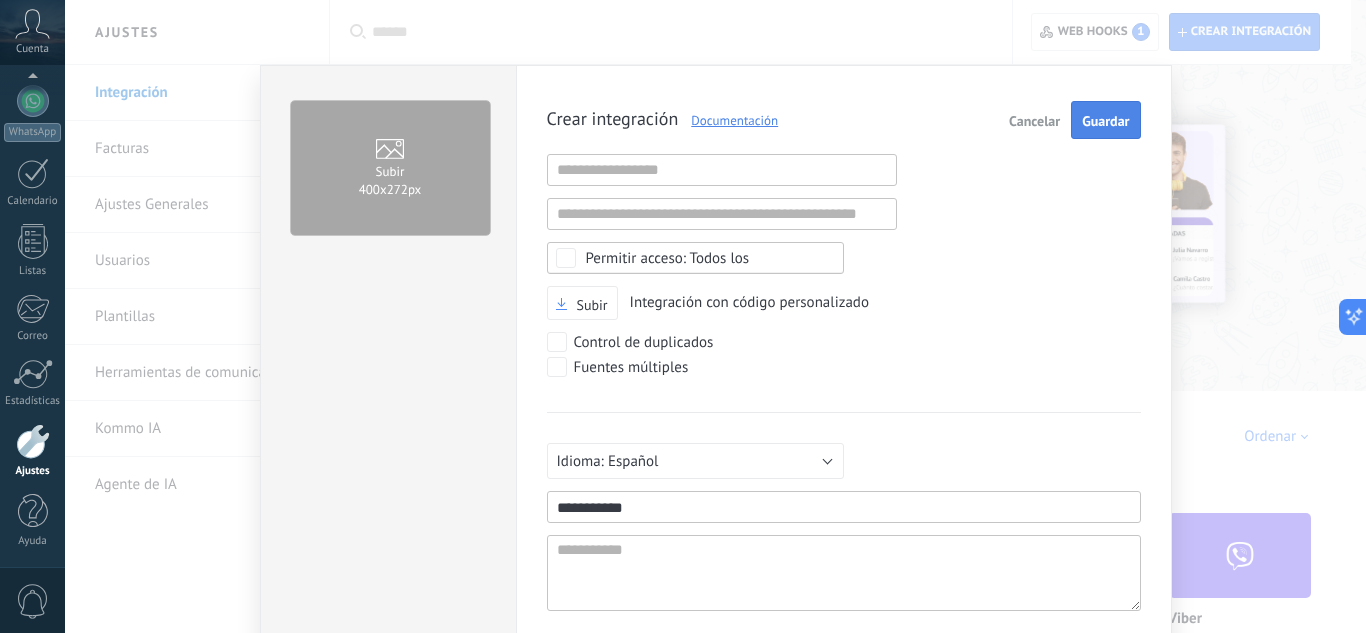 type on "**********" 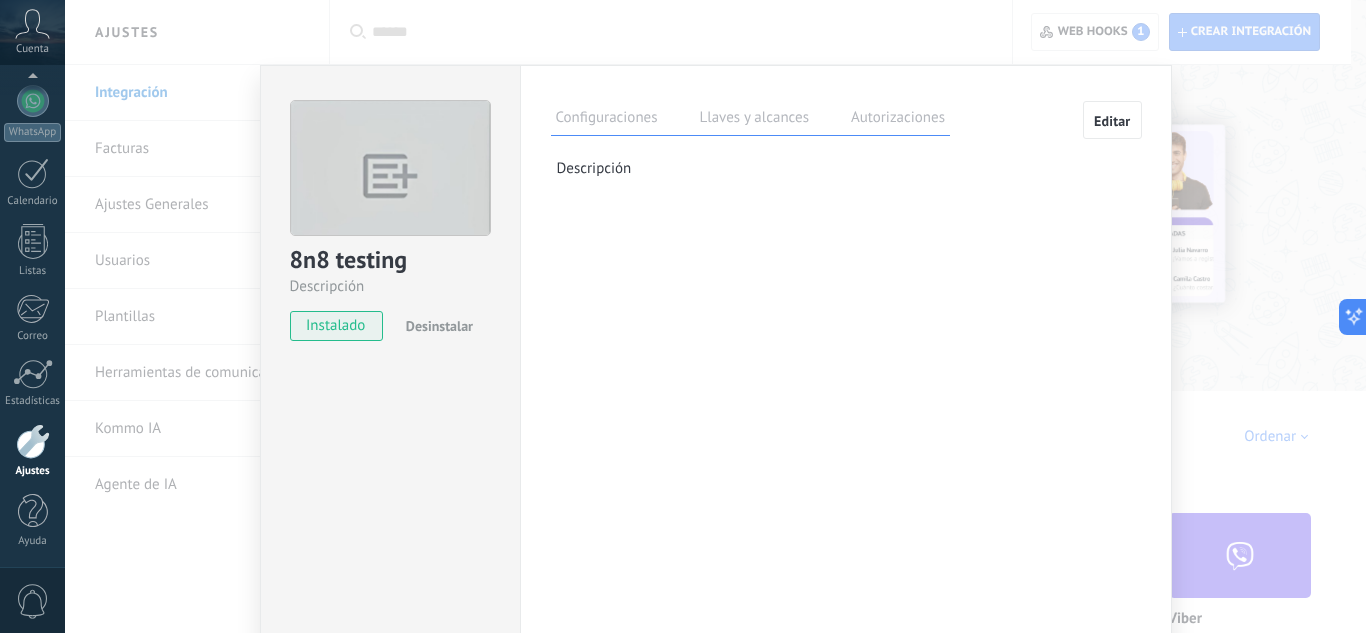 click on "Llaves y alcances" at bounding box center [754, 120] 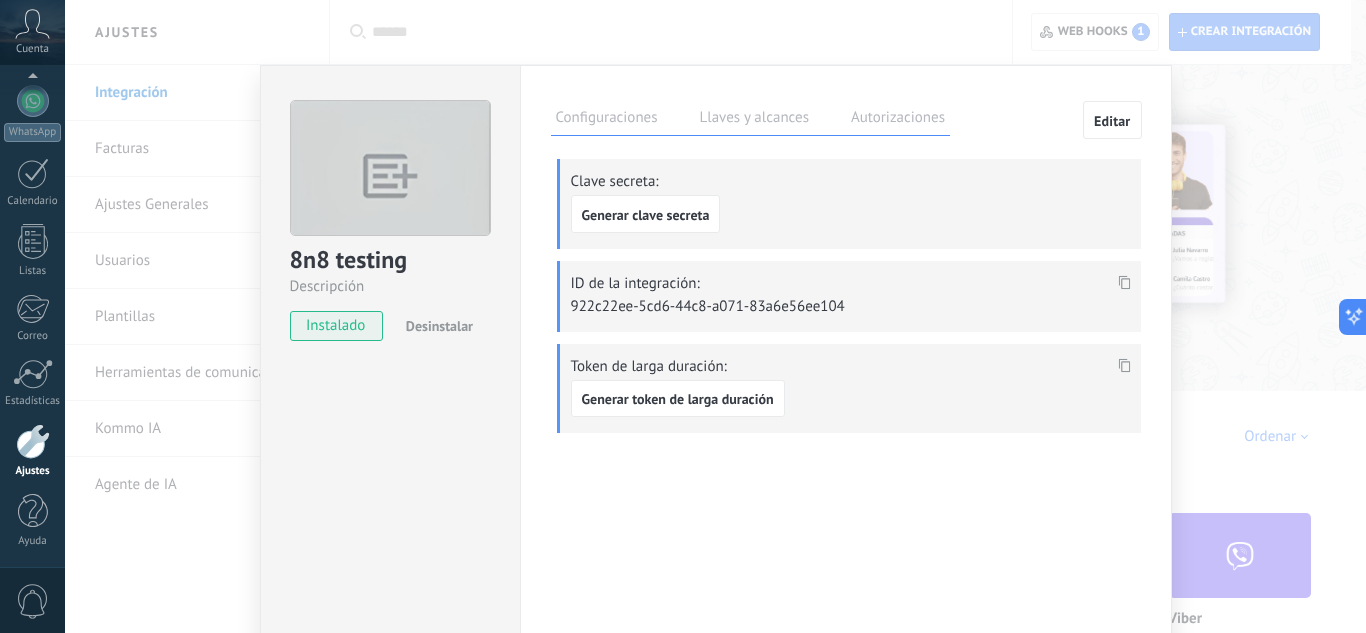 click on "Autorizaciones" at bounding box center [898, 120] 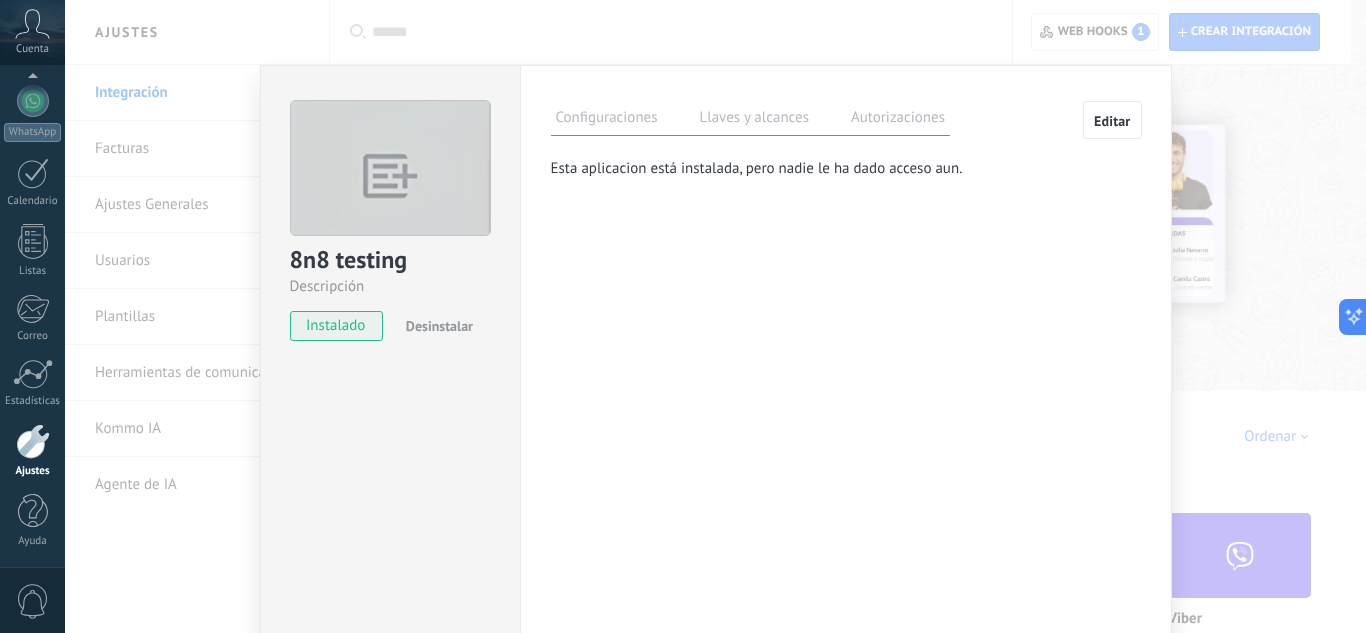 click on "Configuraciones" at bounding box center [607, 120] 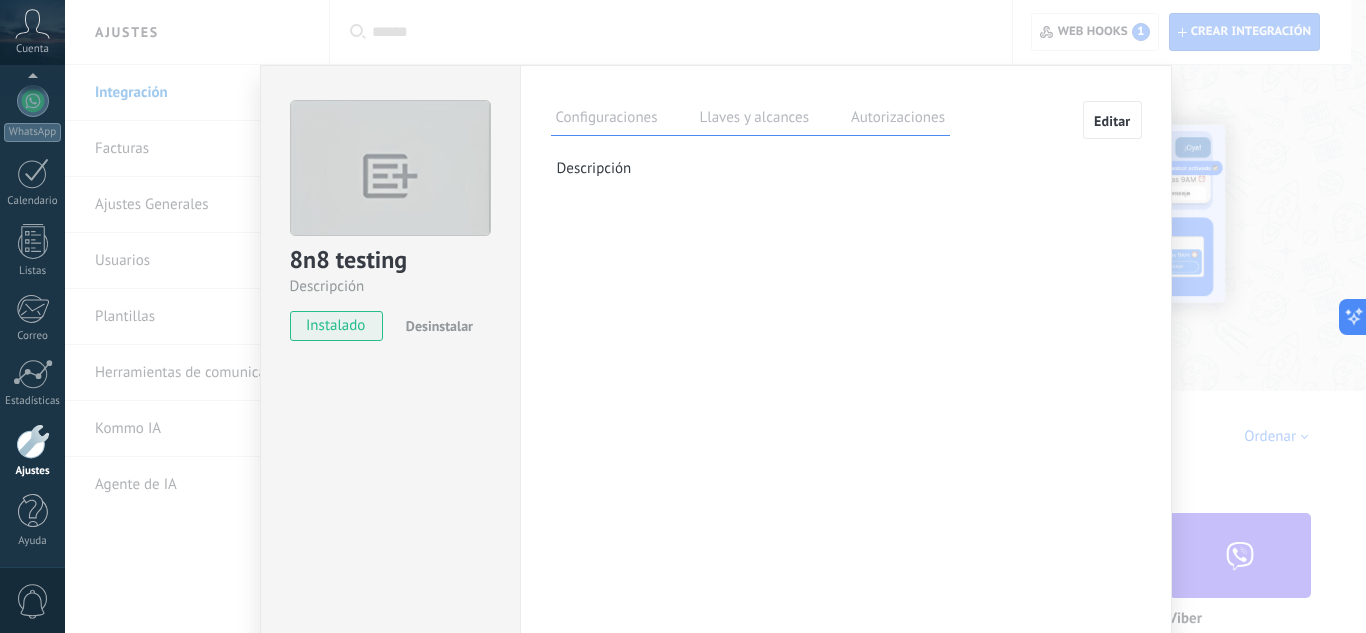 click on "Llaves y alcances" at bounding box center (754, 120) 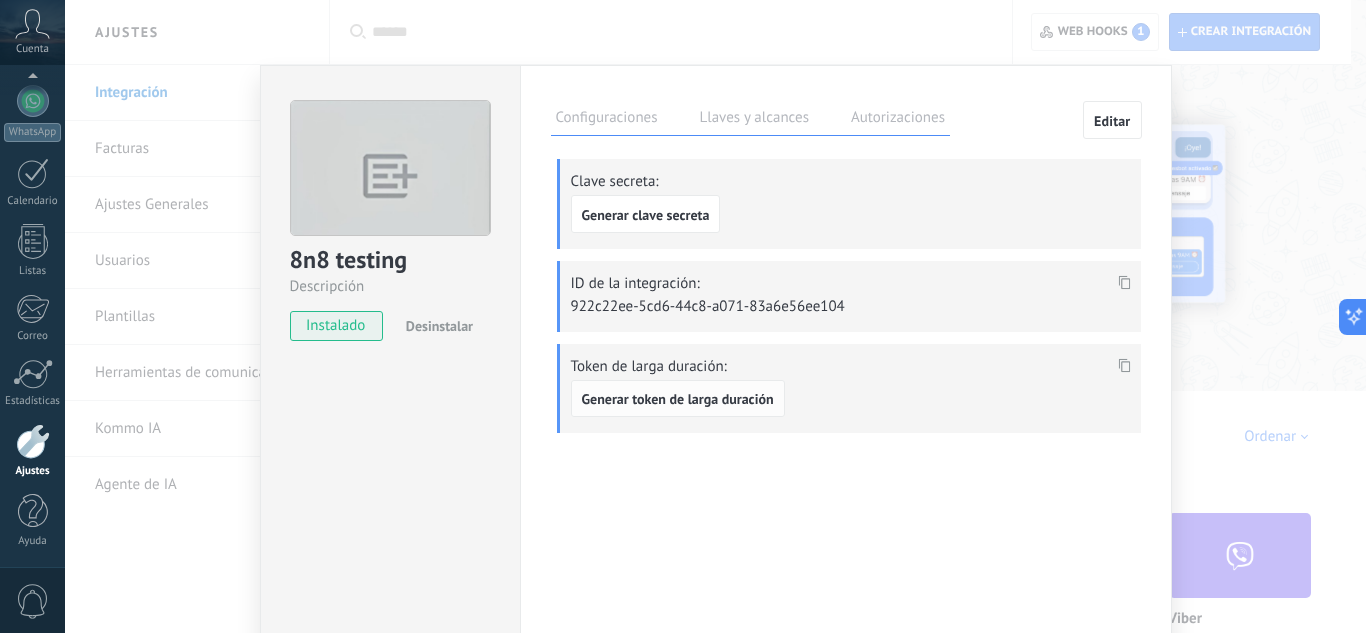 click on "Generar token de larga duración" at bounding box center (678, 399) 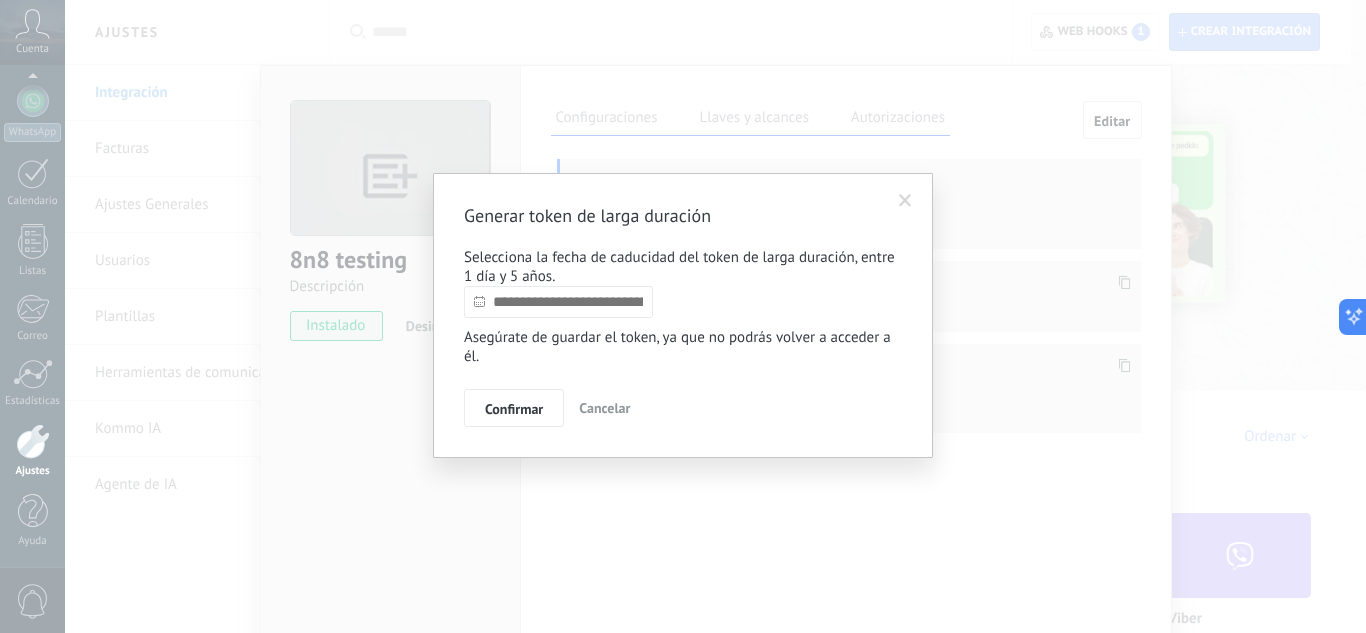 click at bounding box center (558, 302) 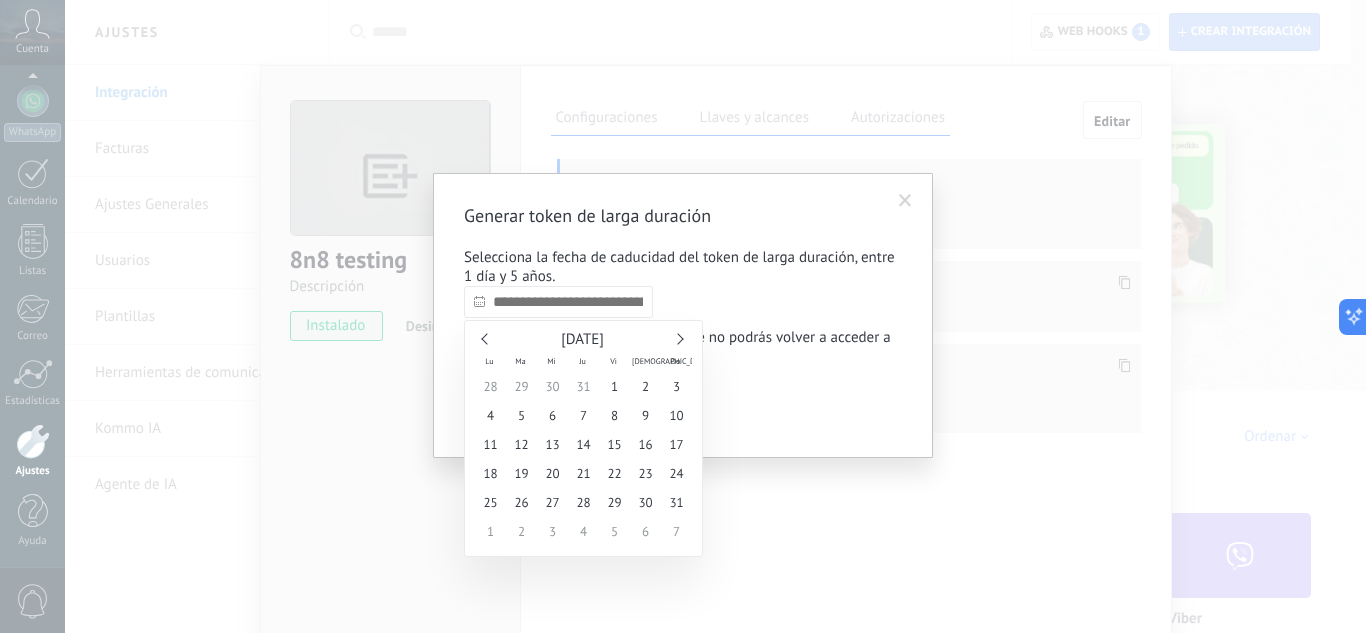 click at bounding box center (677, 338) 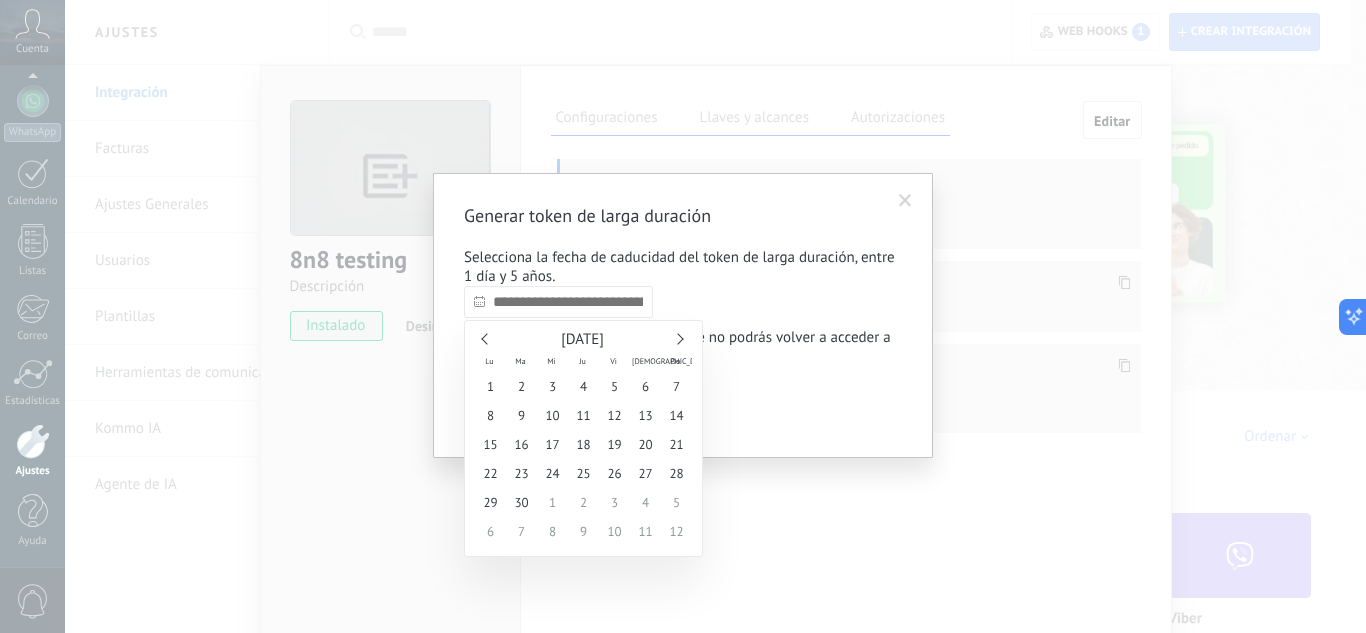 click at bounding box center [677, 338] 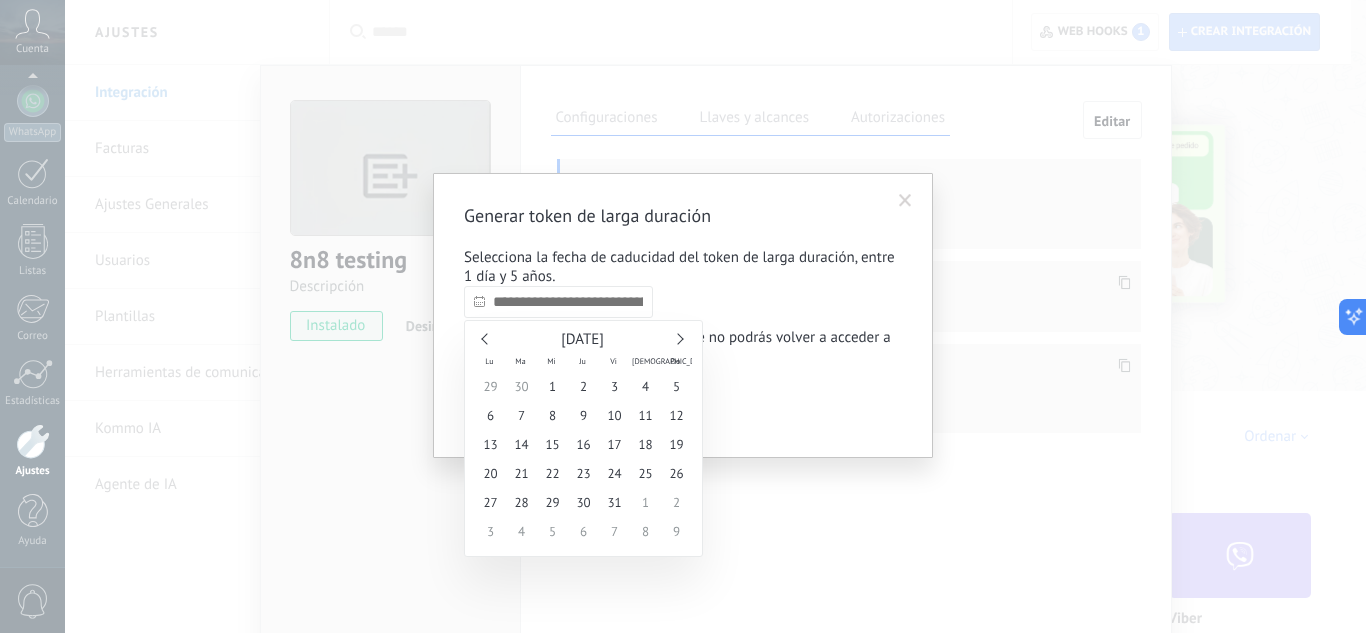click at bounding box center (677, 338) 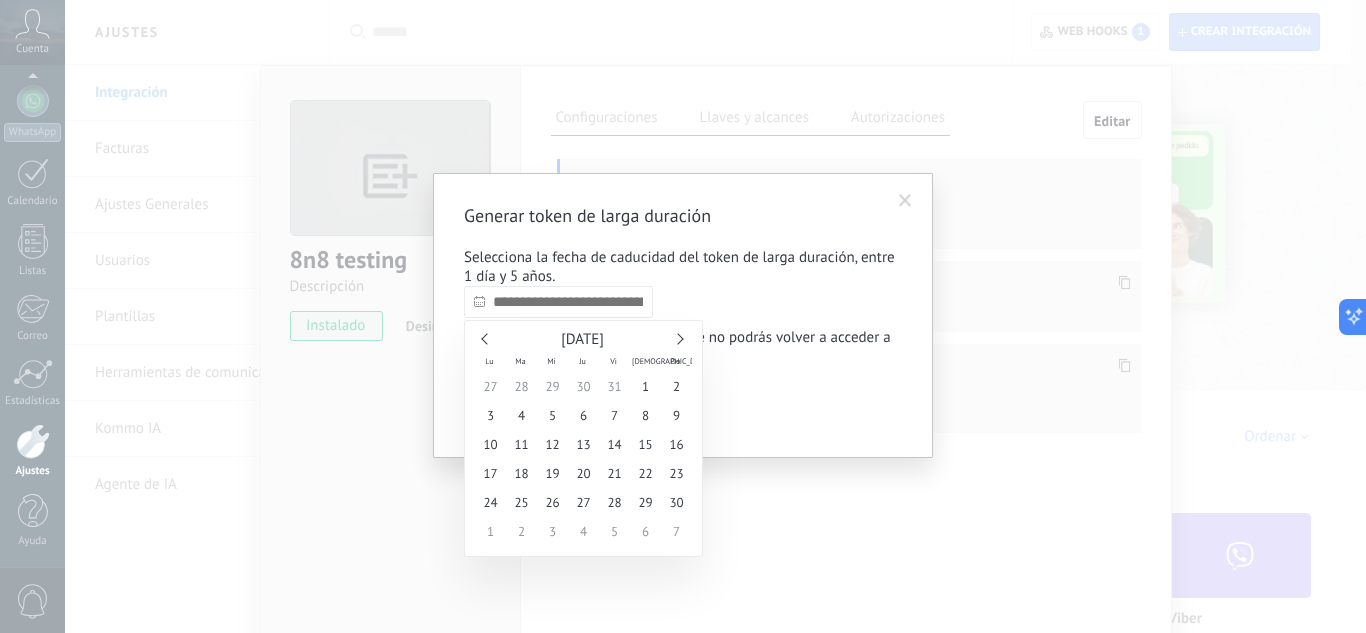click at bounding box center (677, 338) 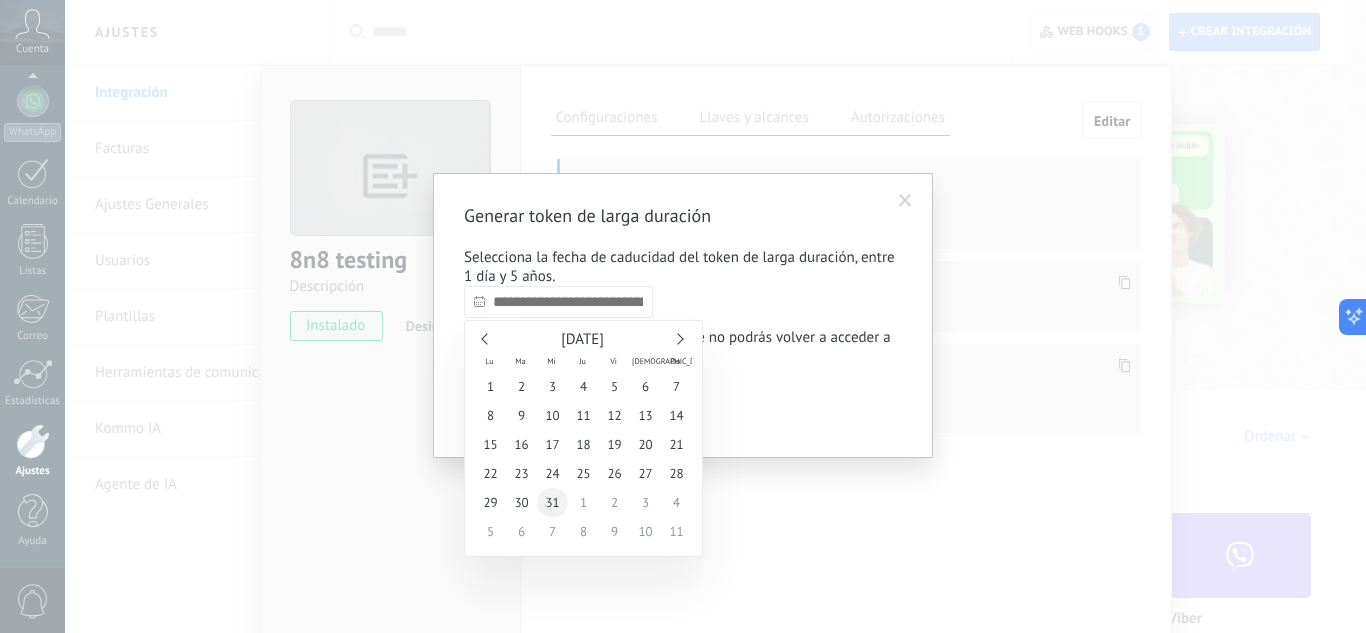 type on "**********" 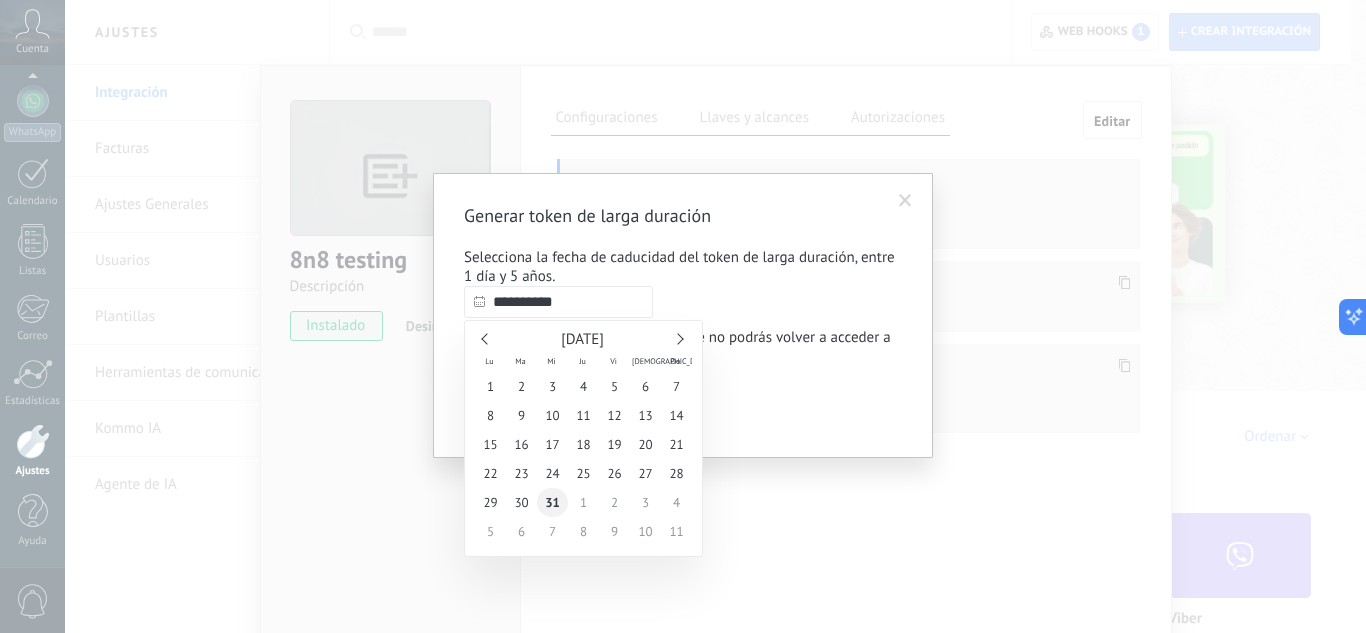 click on "31" at bounding box center [552, 502] 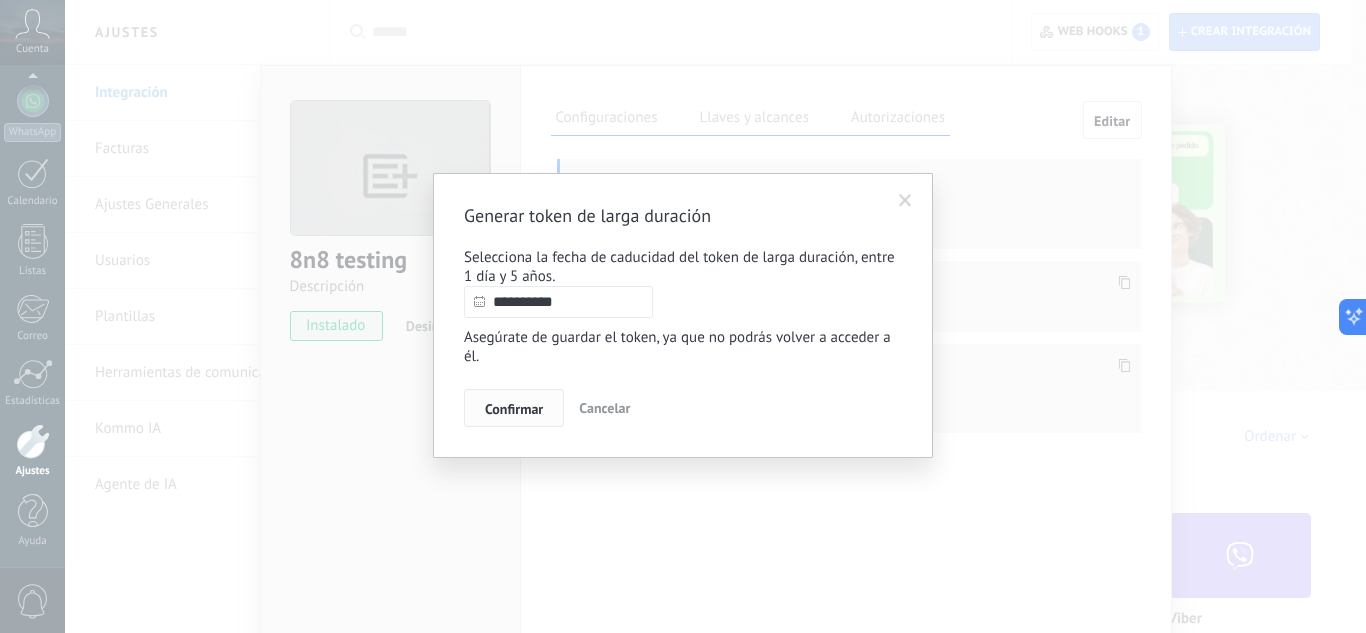 click on "Confirmar" at bounding box center (514, 409) 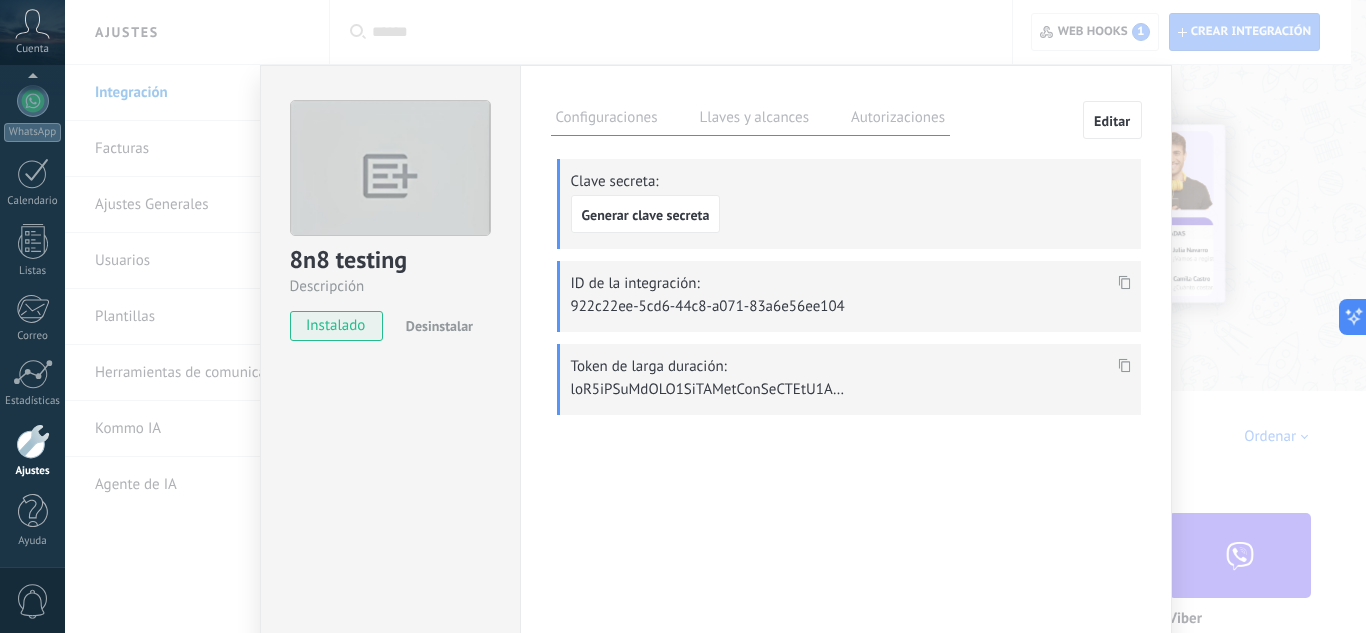 click 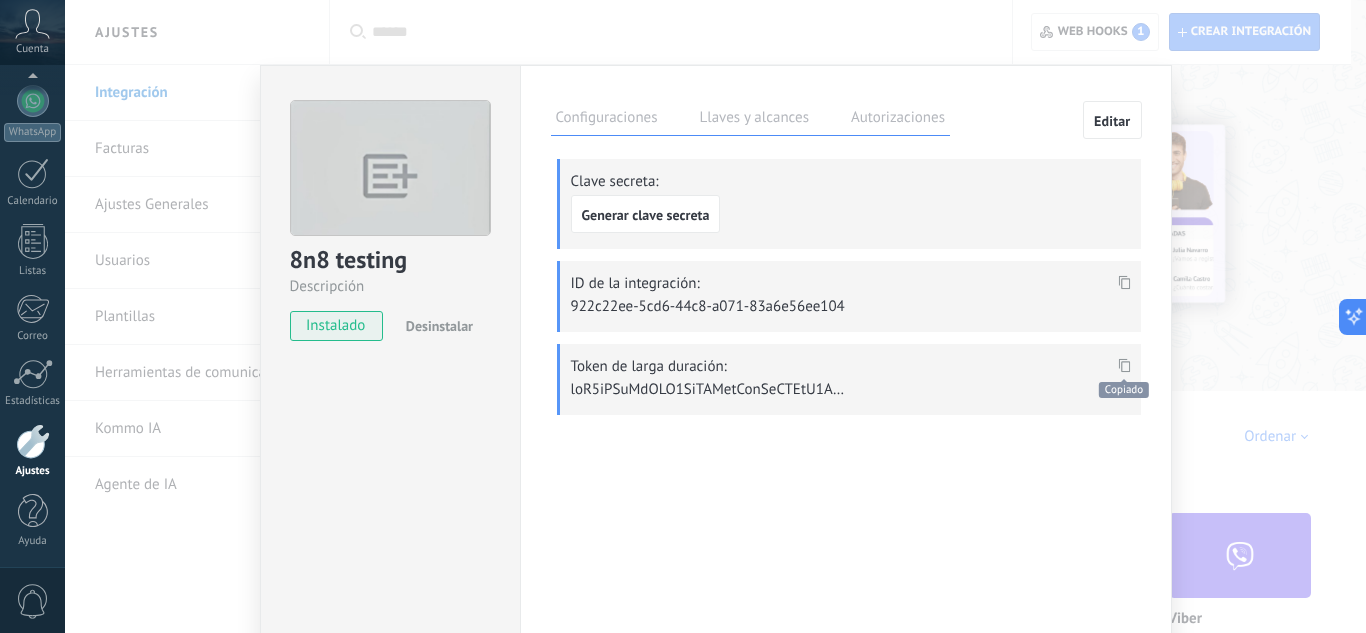 scroll, scrollTop: 1180, scrollLeft: 0, axis: vertical 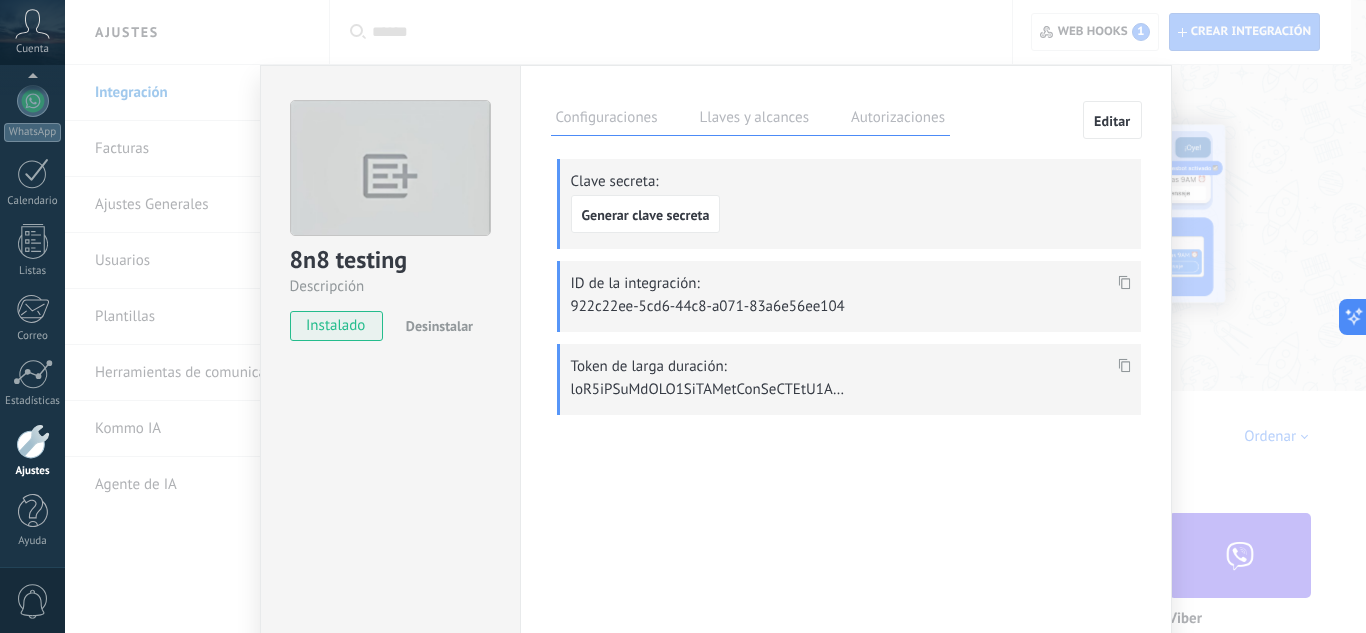 click on "8n8 testing Descripción instalado Desinstalar Configuraciones Llaves y alcances Autorizaciones Editar Clave secreta: Generar clave secreta ID de la integración: 922c22ee-5cd6-44c8-a071-83a6e56ee104 Token de larga duración: Esta pestaña registra a los usuarios que han concedido acceso a las integración a esta cuenta. Si deseas remover la posibilidad que un usuario pueda enviar solicitudes a la cuenta en nombre de esta integración, puedes revocar el acceso. Si el acceso a todos los usuarios es revocado, la integración dejará de funcionar. Esta aplicacion está instalada, pero nadie le ha dado acceso aun. Descripción" at bounding box center (715, 316) 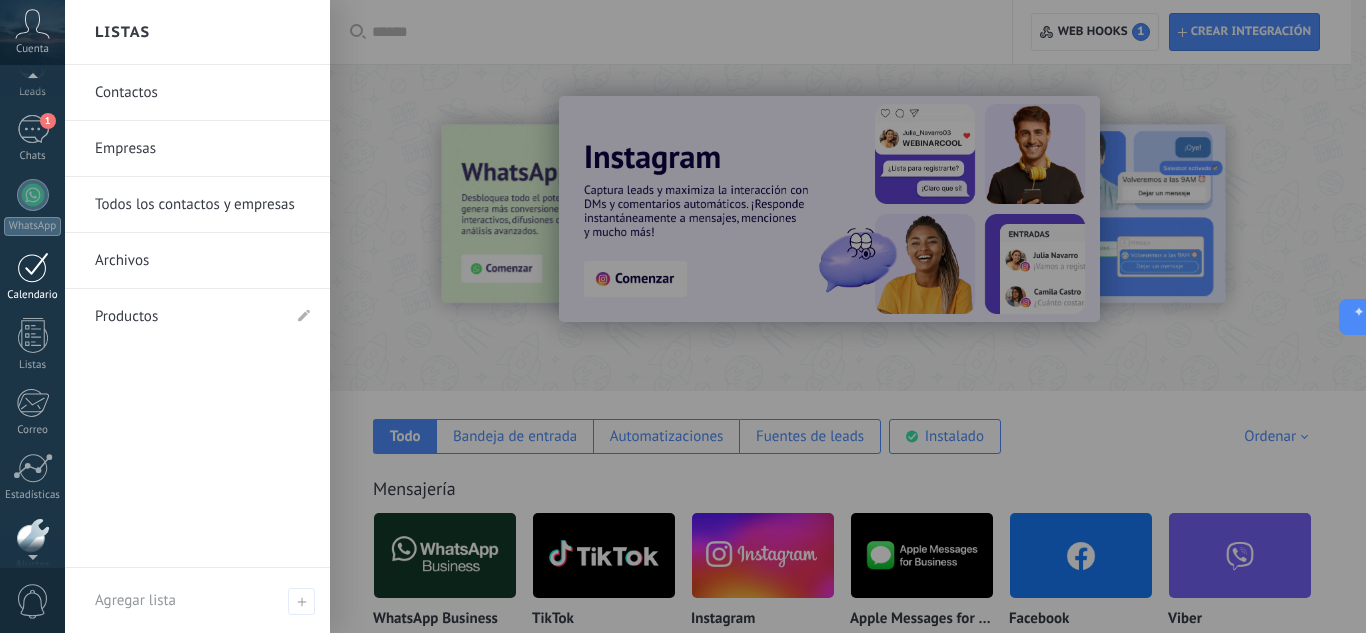 scroll, scrollTop: 0, scrollLeft: 0, axis: both 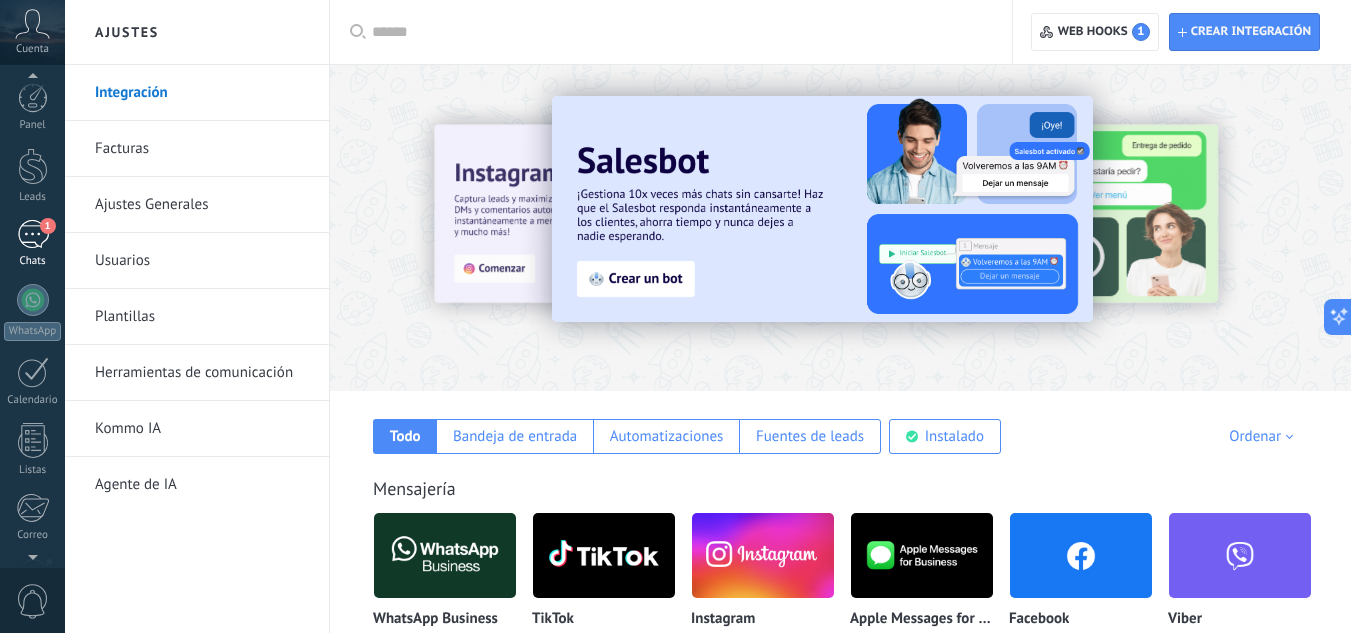 click on "1" at bounding box center [33, 234] 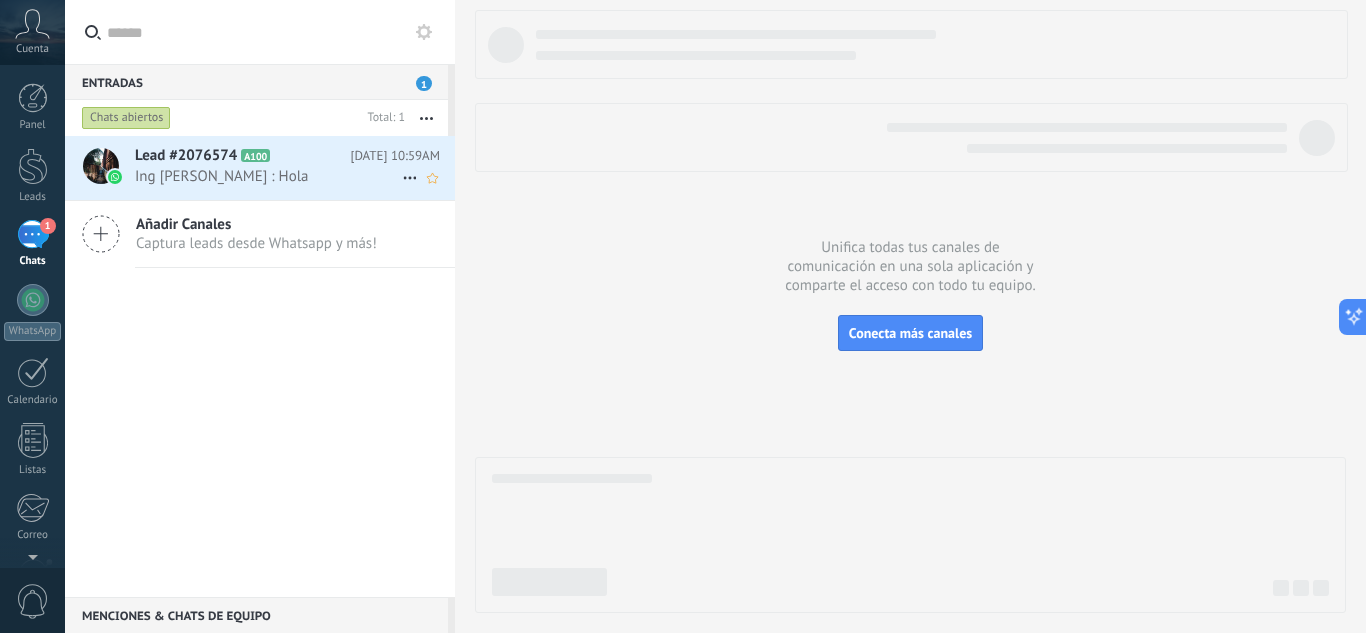 click on "Ing [PERSON_NAME] ‍: Hola" at bounding box center (268, 176) 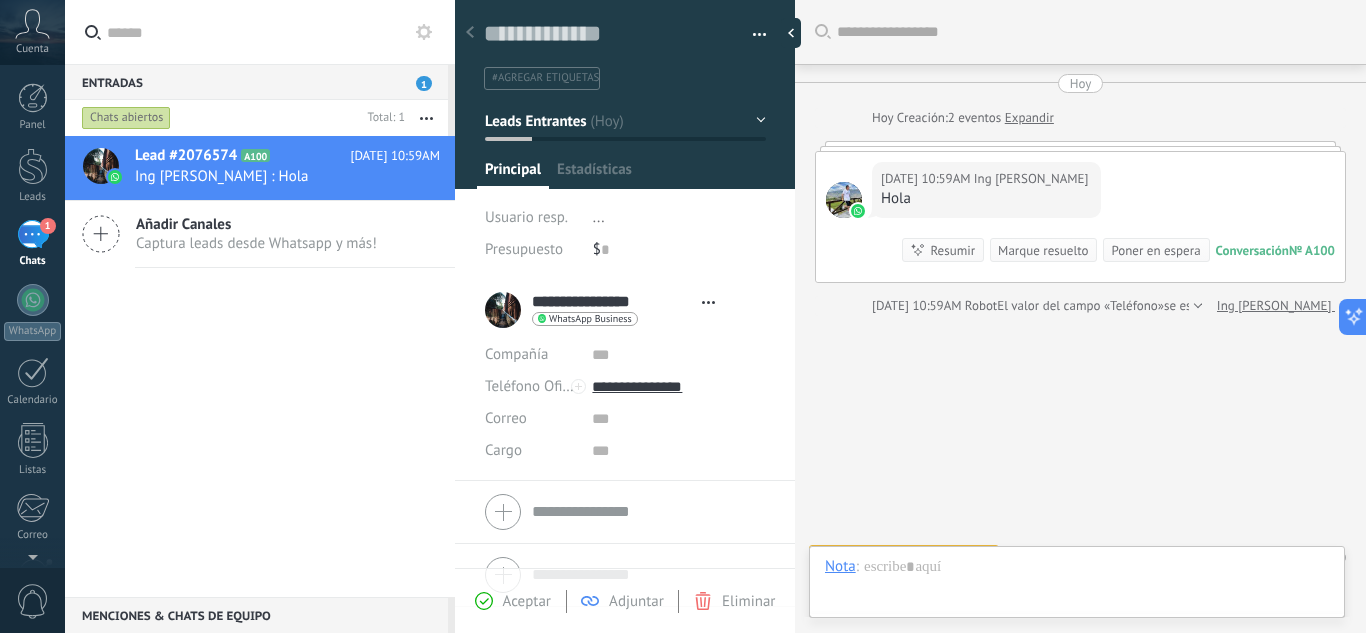 scroll, scrollTop: 30, scrollLeft: 0, axis: vertical 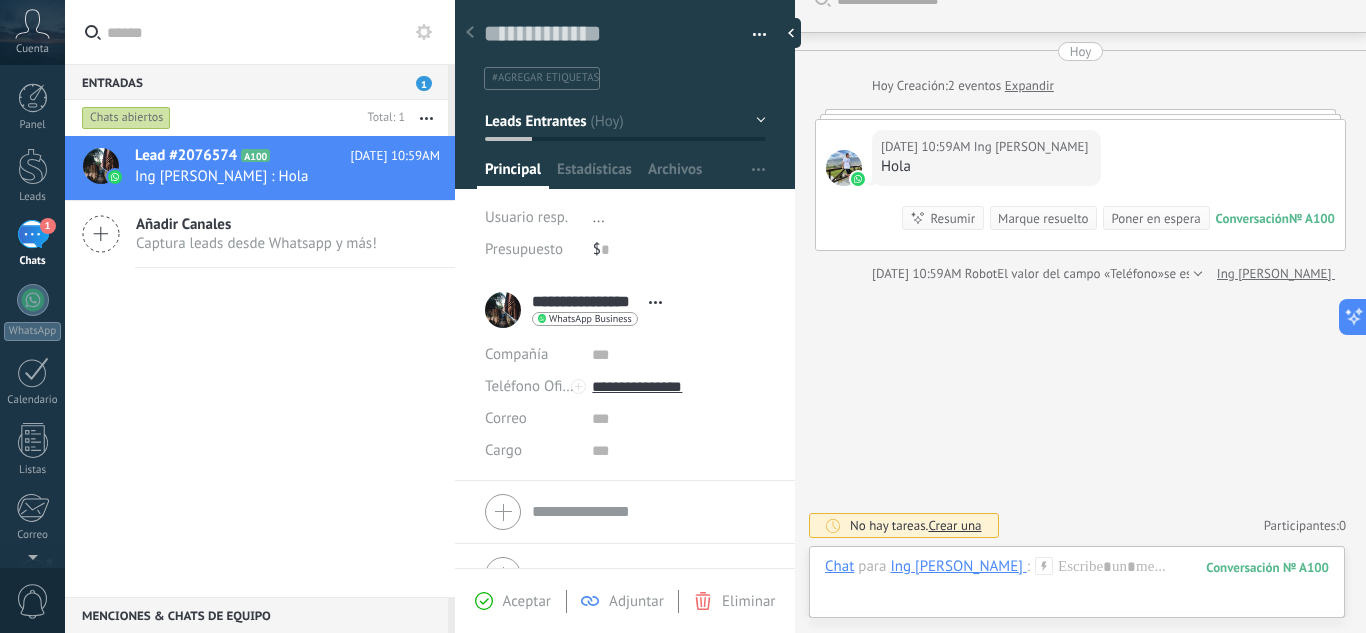 drag, startPoint x: 794, startPoint y: 374, endPoint x: 767, endPoint y: 381, distance: 27.89265 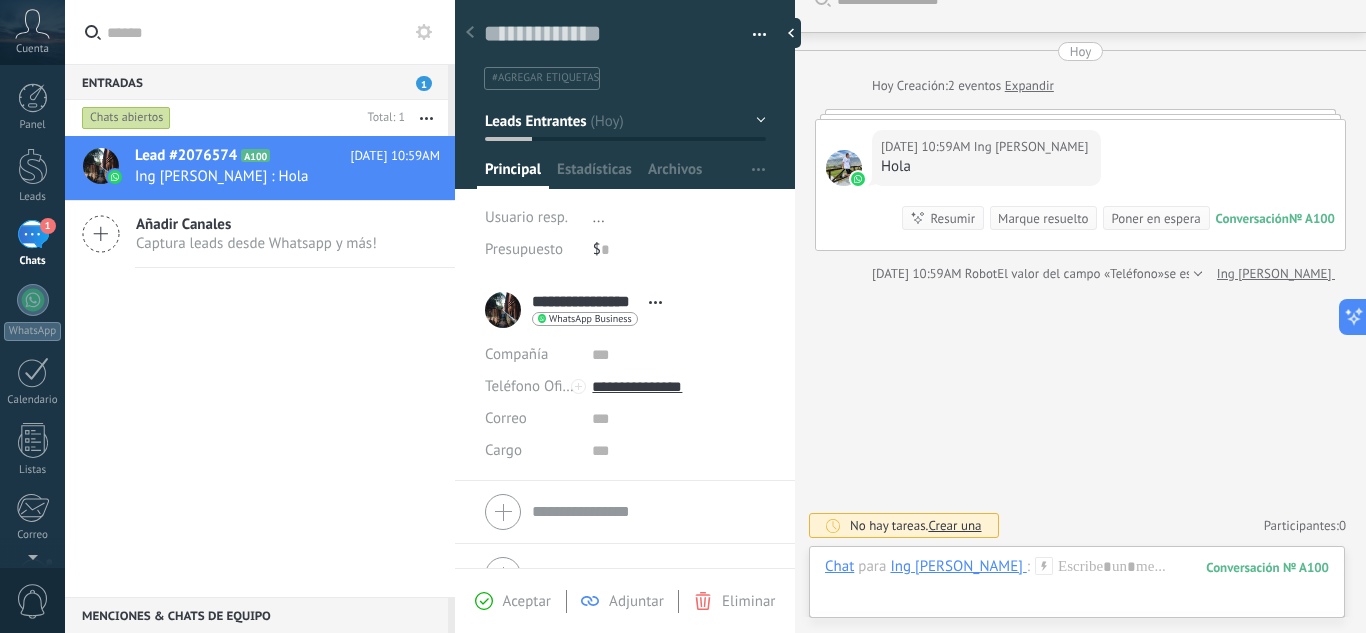 click on "Guardar y crear
Imprimir
Administrar etiquetas" at bounding box center [910, 316] 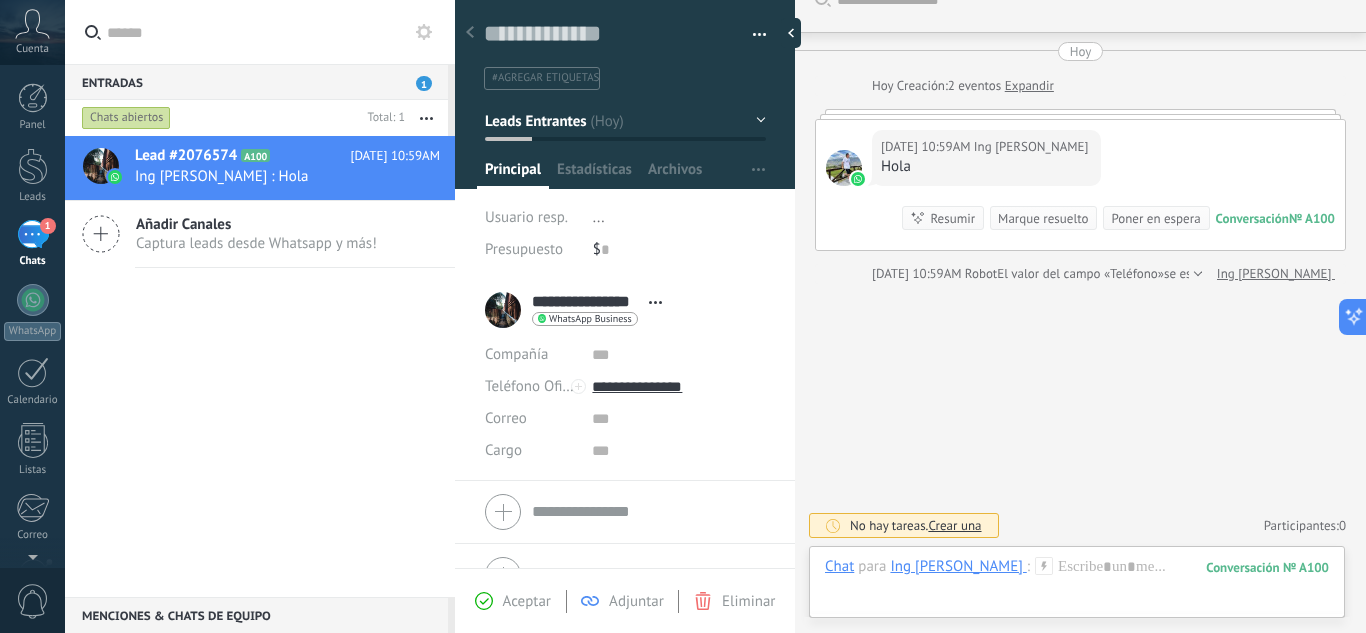 type on "**********" 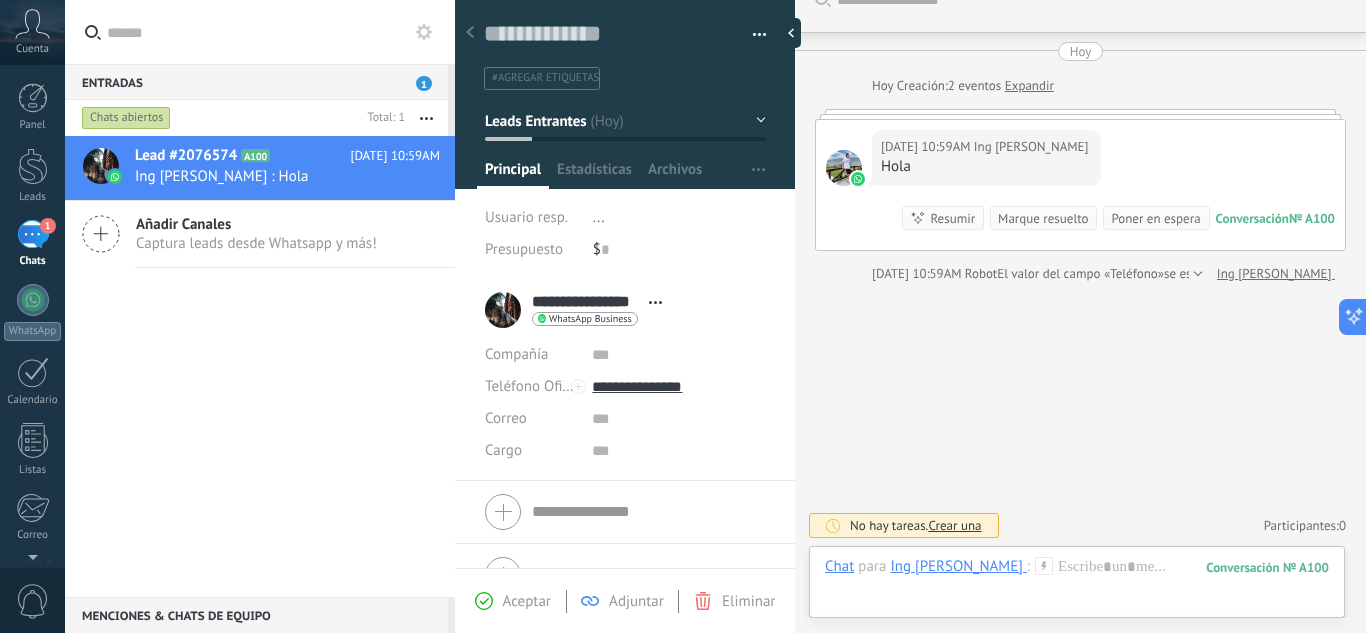scroll, scrollTop: 19, scrollLeft: 0, axis: vertical 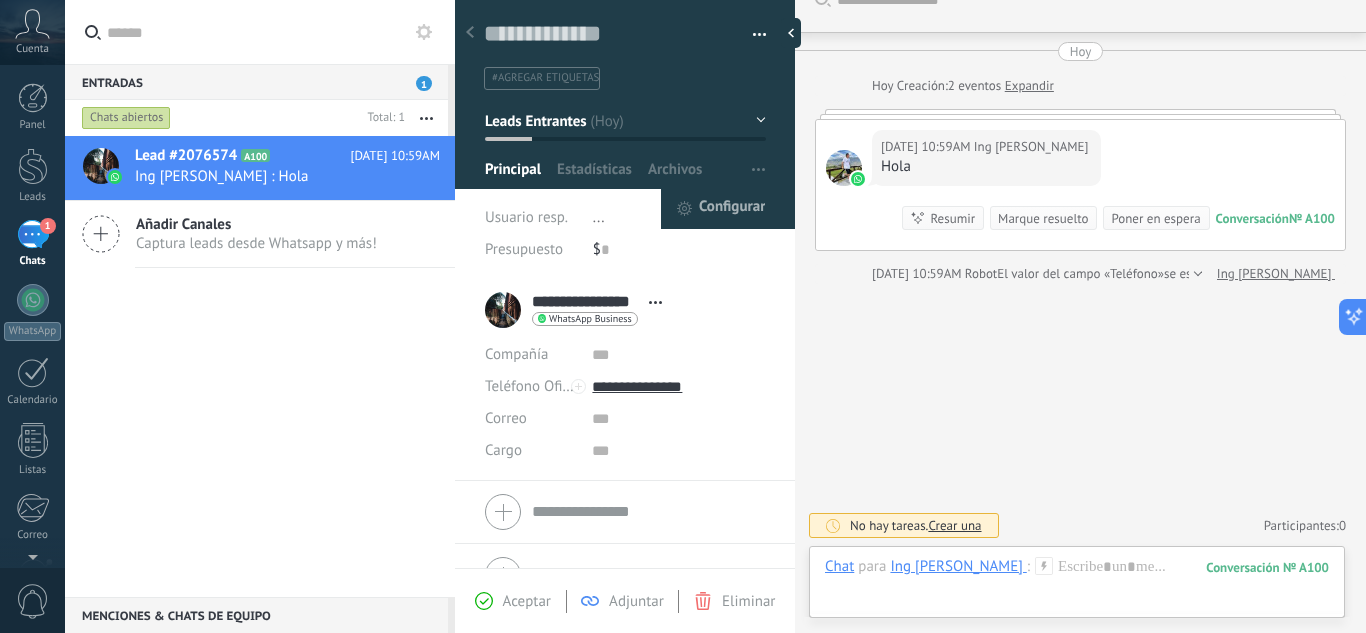 click on "Configurar" at bounding box center (732, 209) 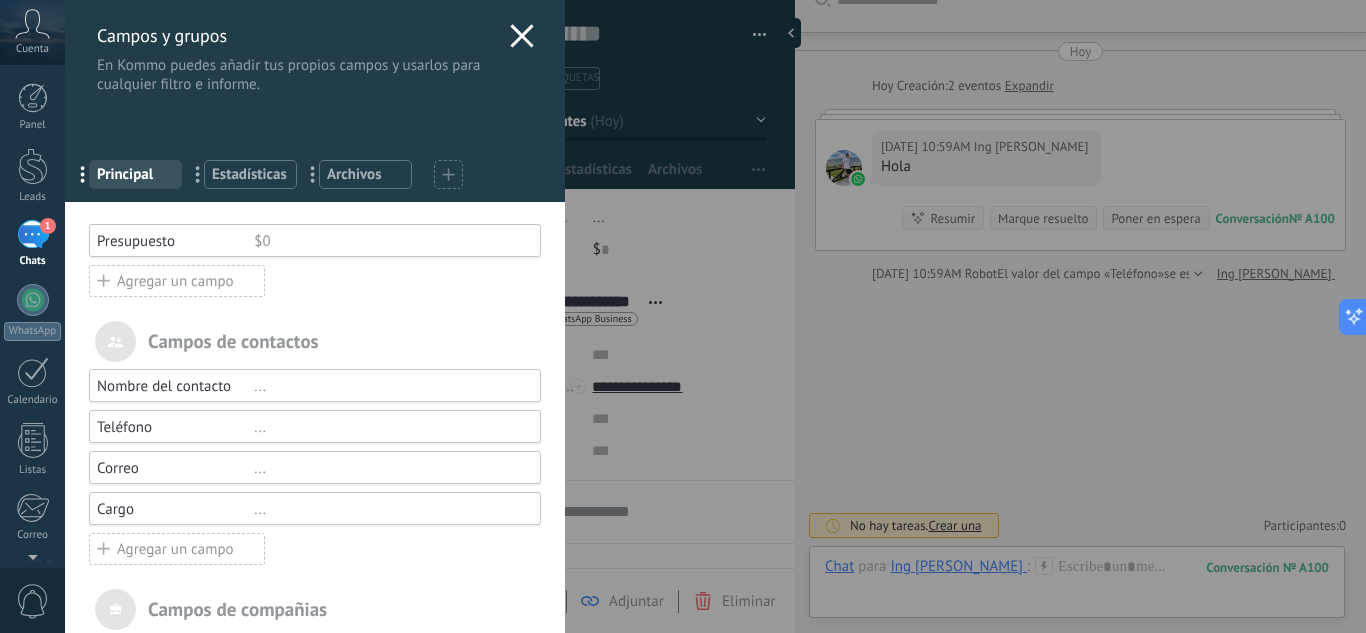 click 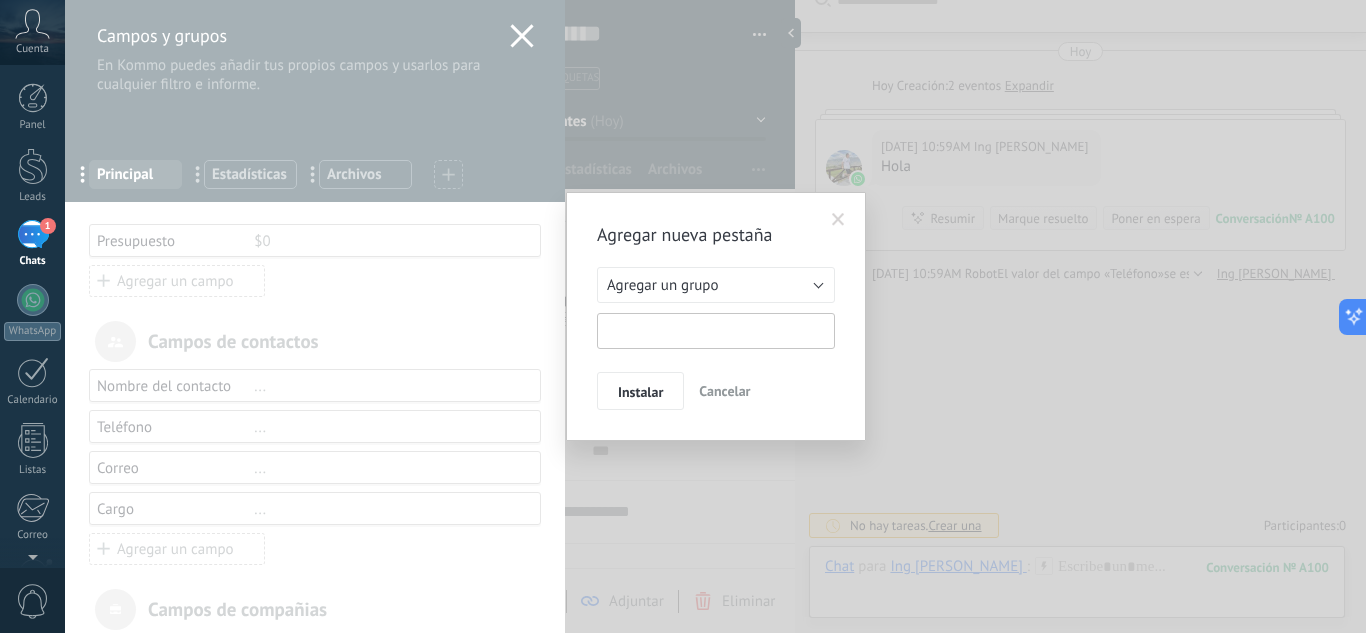 click at bounding box center (716, 331) 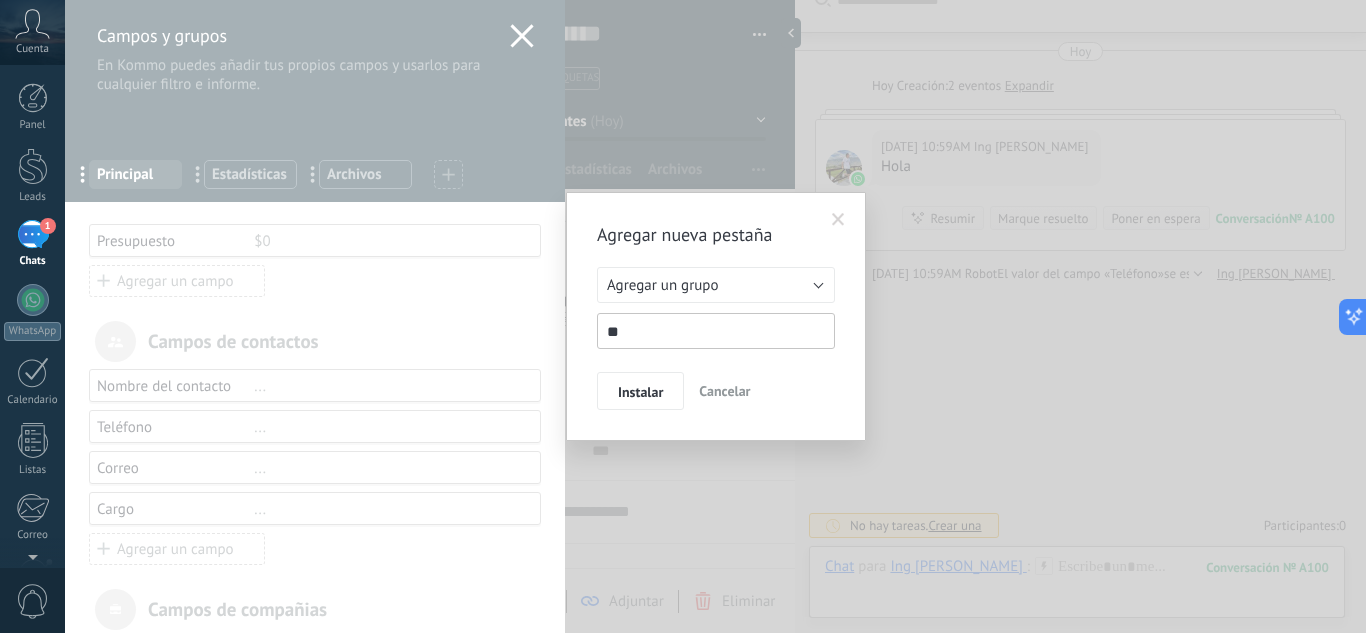 type on "*" 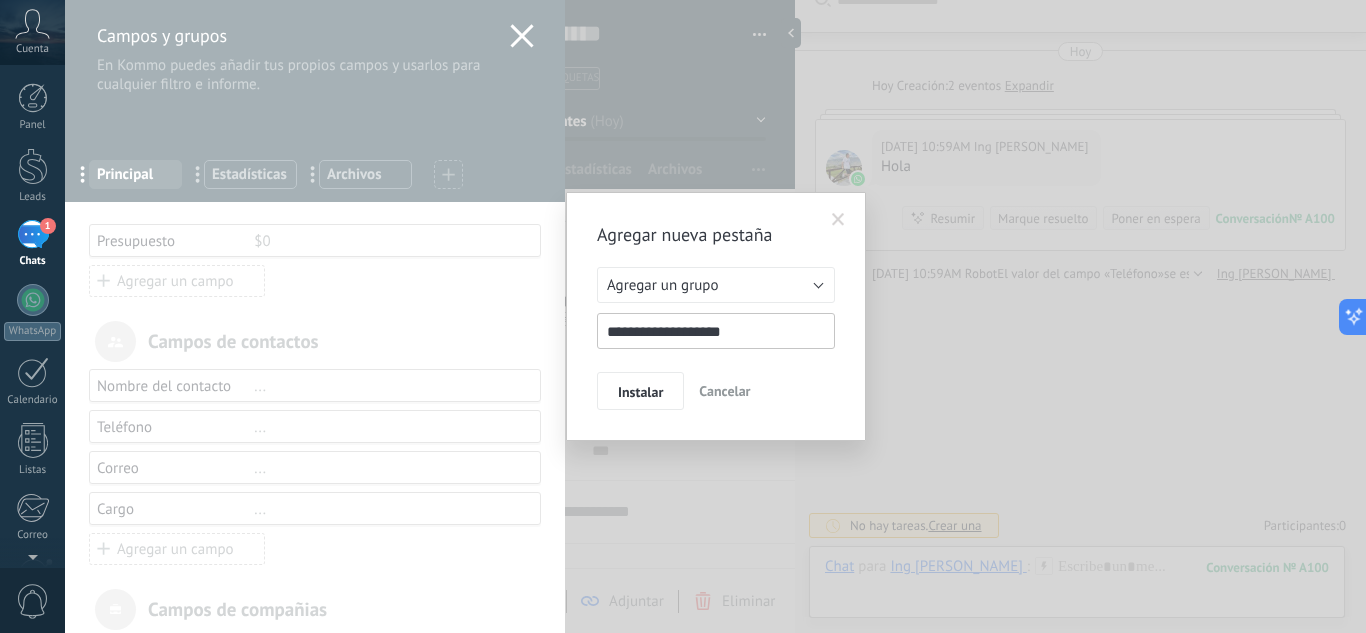 type on "**********" 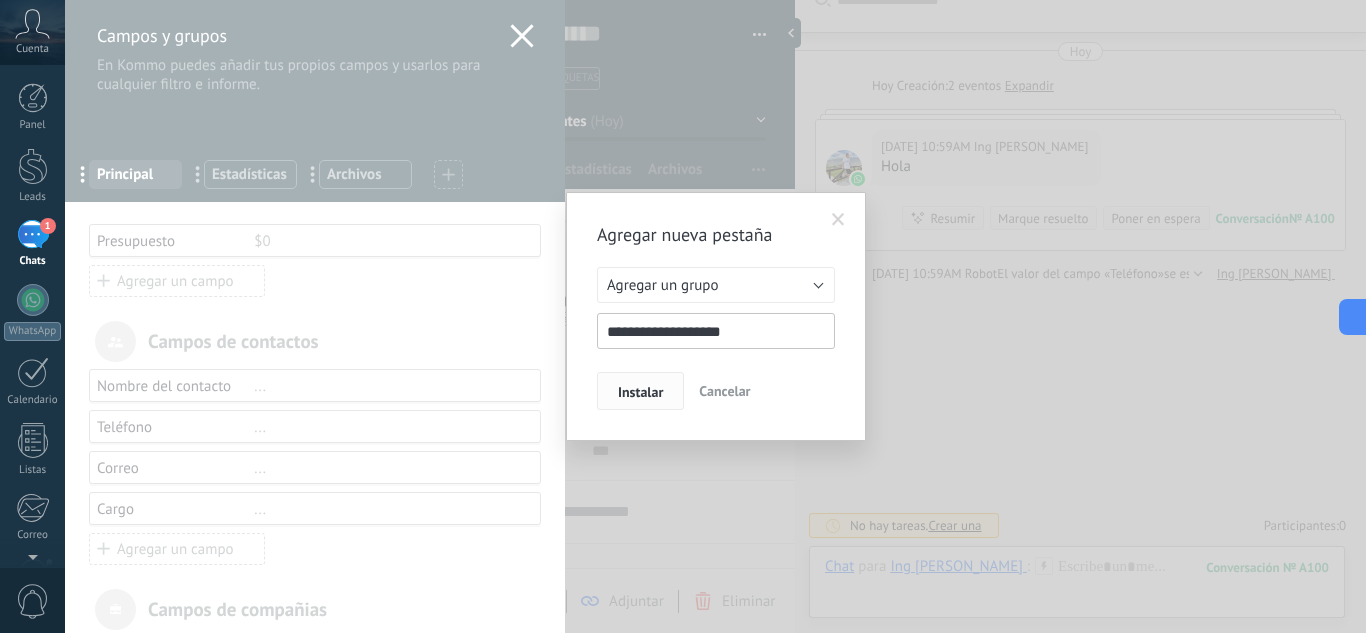 click on "Instalar" at bounding box center (640, 392) 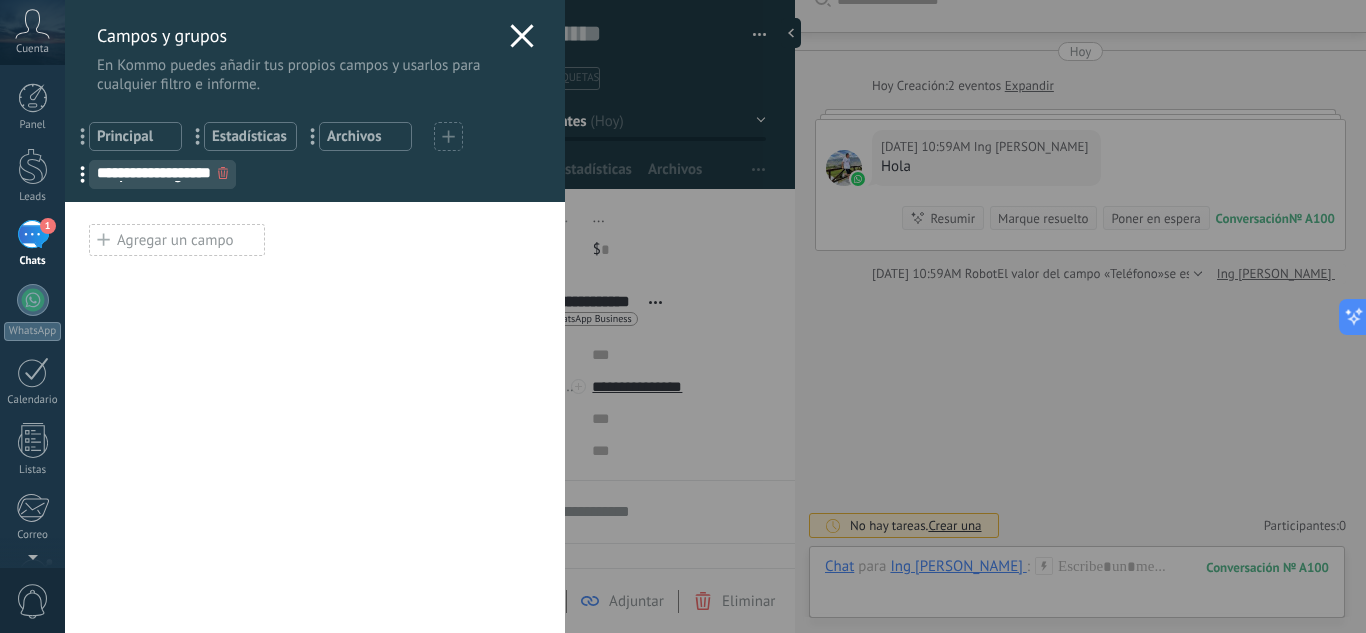 click on "Agregar un campo" at bounding box center (177, 240) 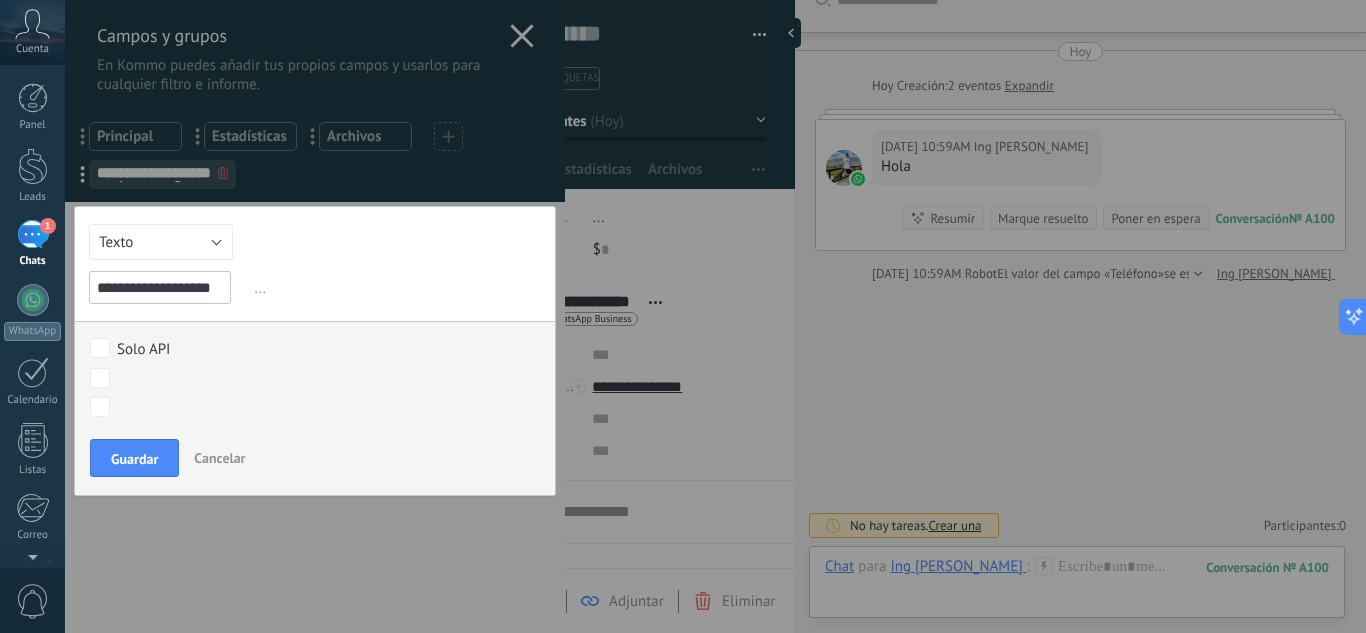 scroll, scrollTop: 0, scrollLeft: 13, axis: horizontal 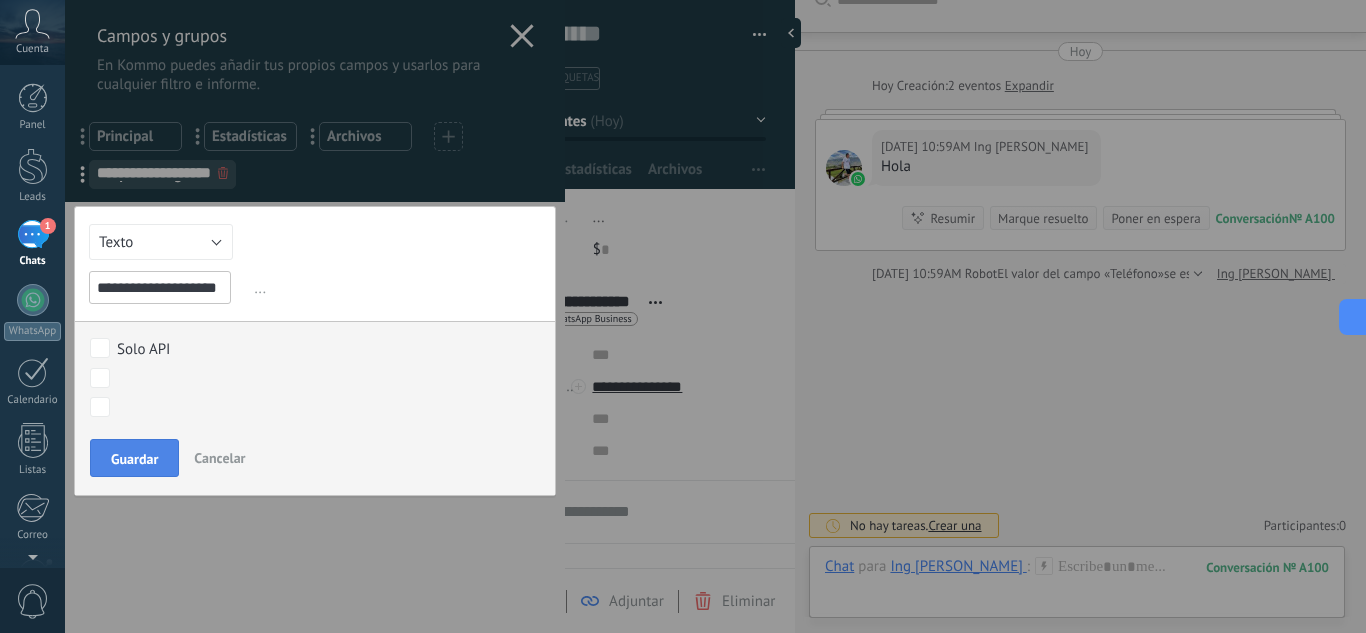 type on "**********" 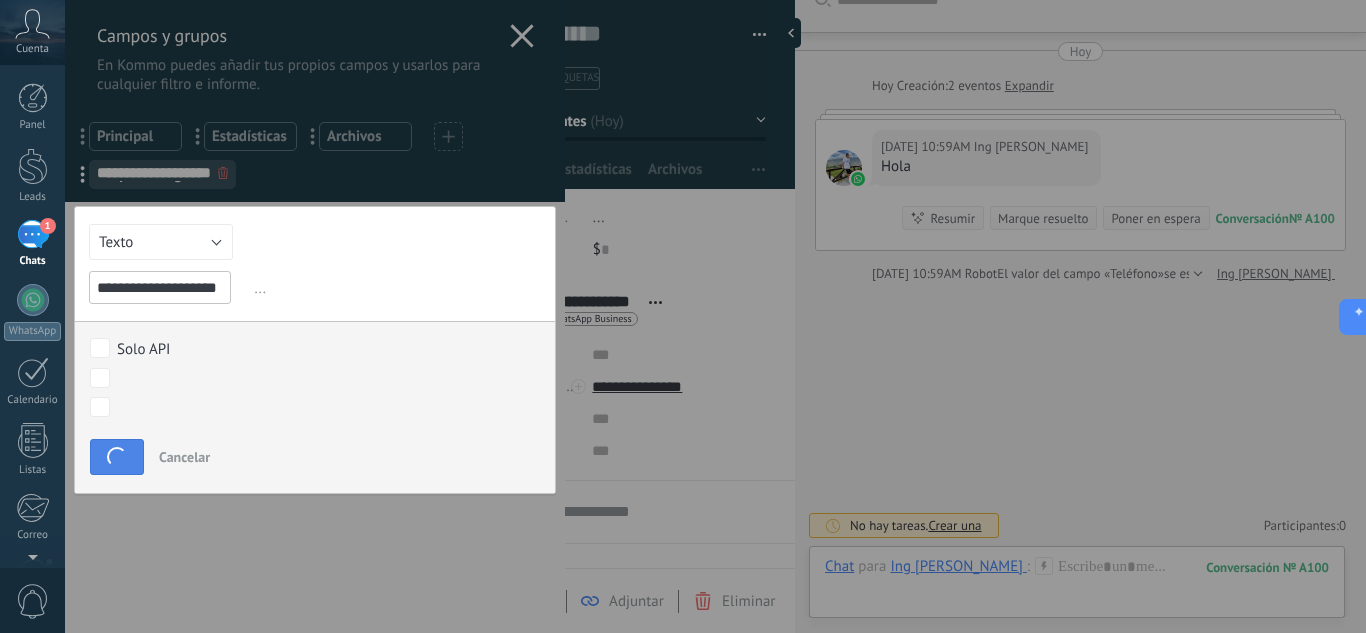 scroll, scrollTop: 0, scrollLeft: 0, axis: both 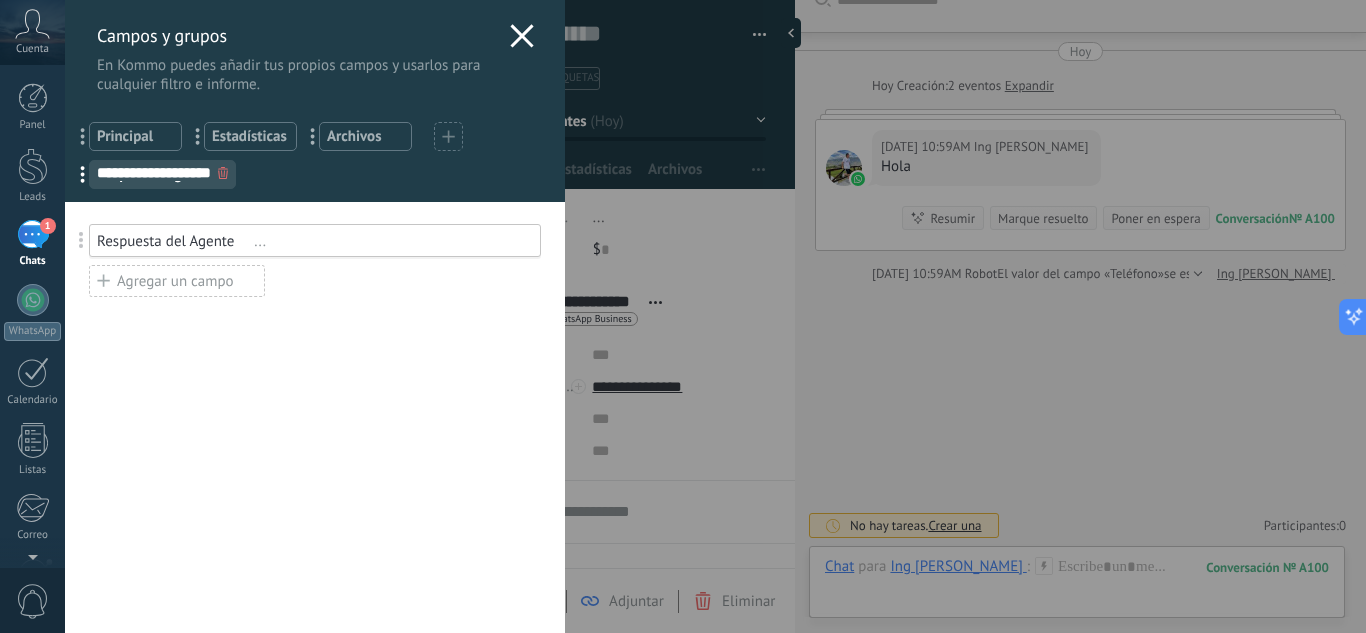 click 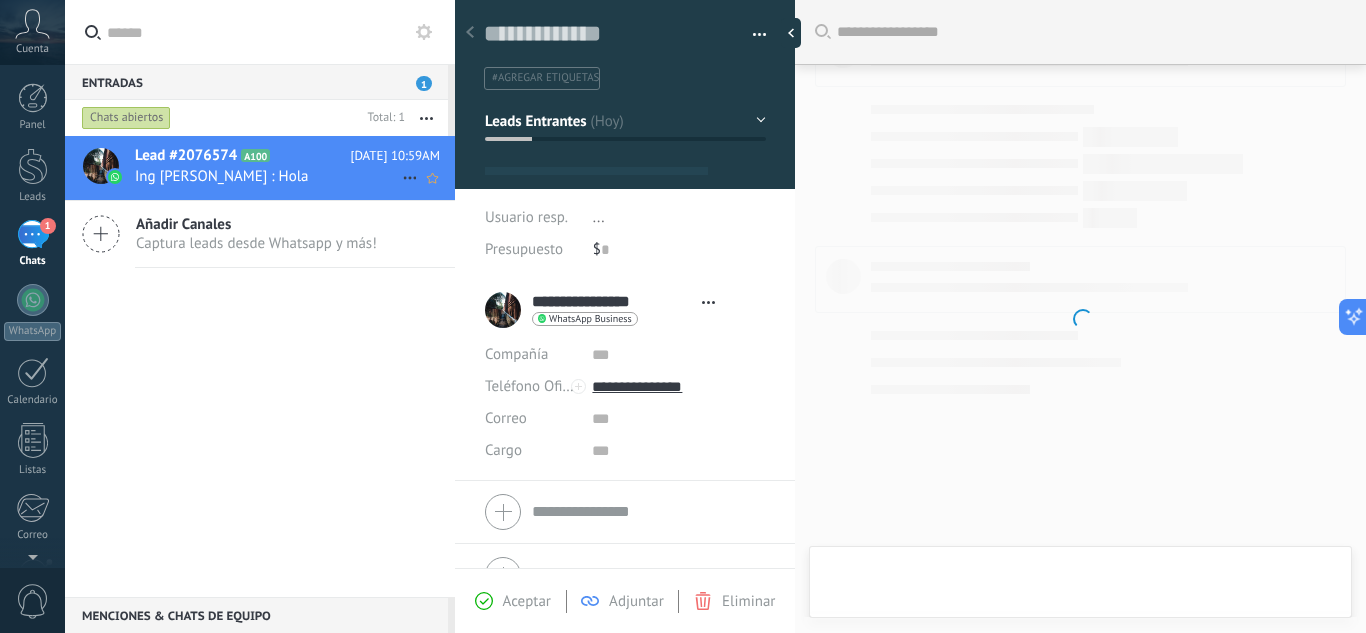 type on "**********" 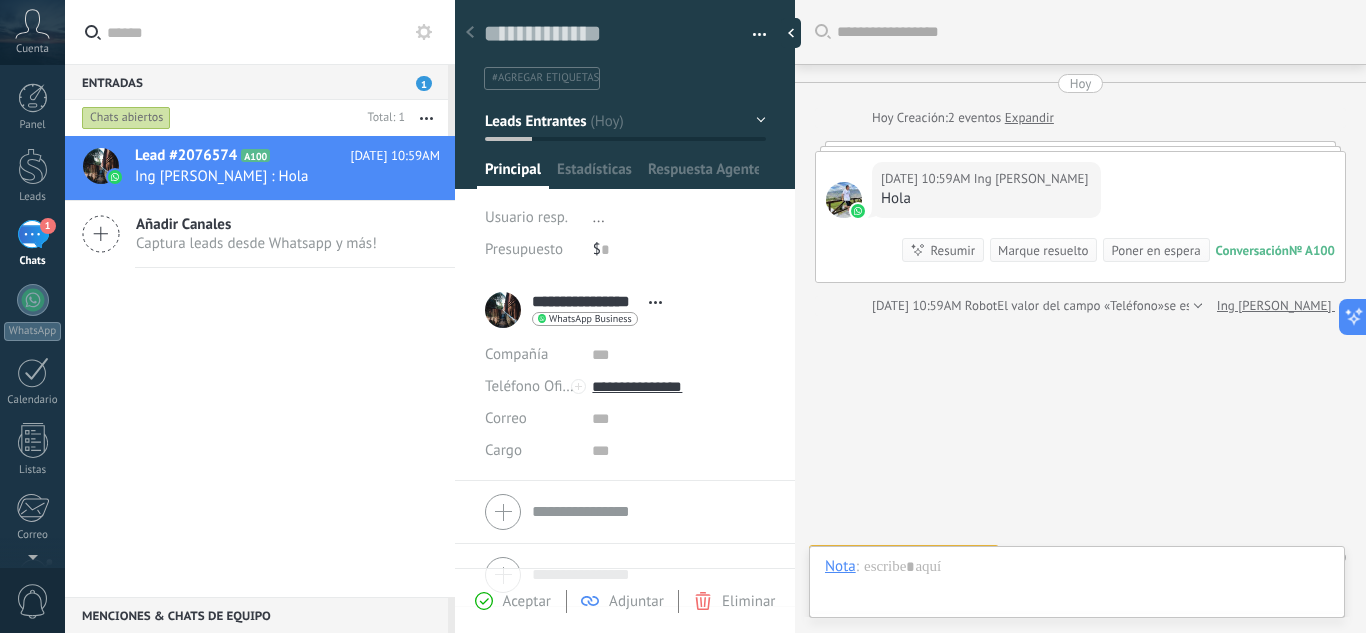 scroll, scrollTop: 32, scrollLeft: 0, axis: vertical 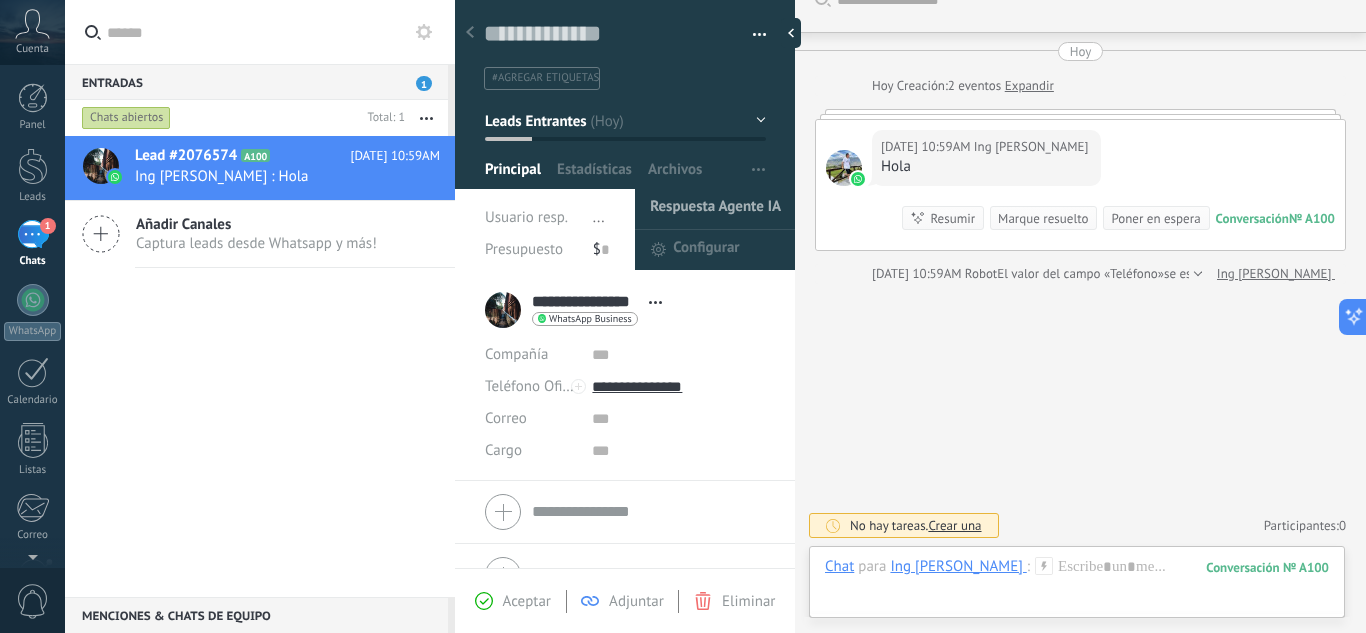 click on "Respuesta Agente IA" at bounding box center (715, 209) 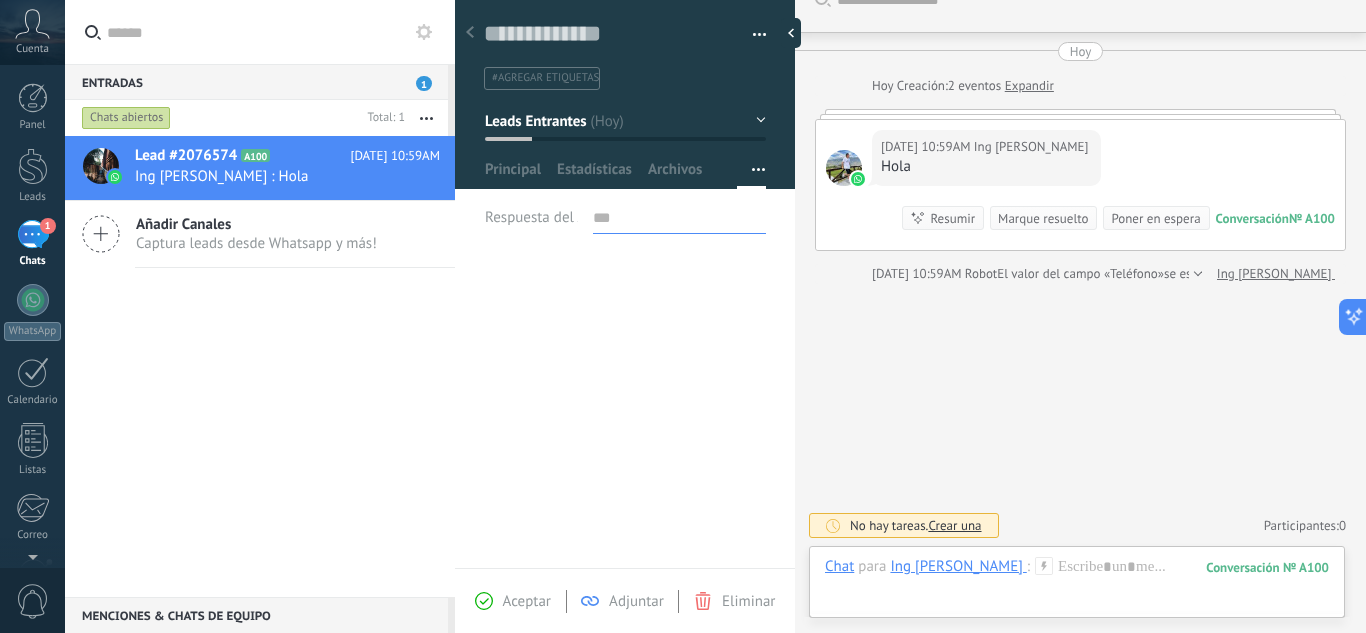 click at bounding box center [679, 218] 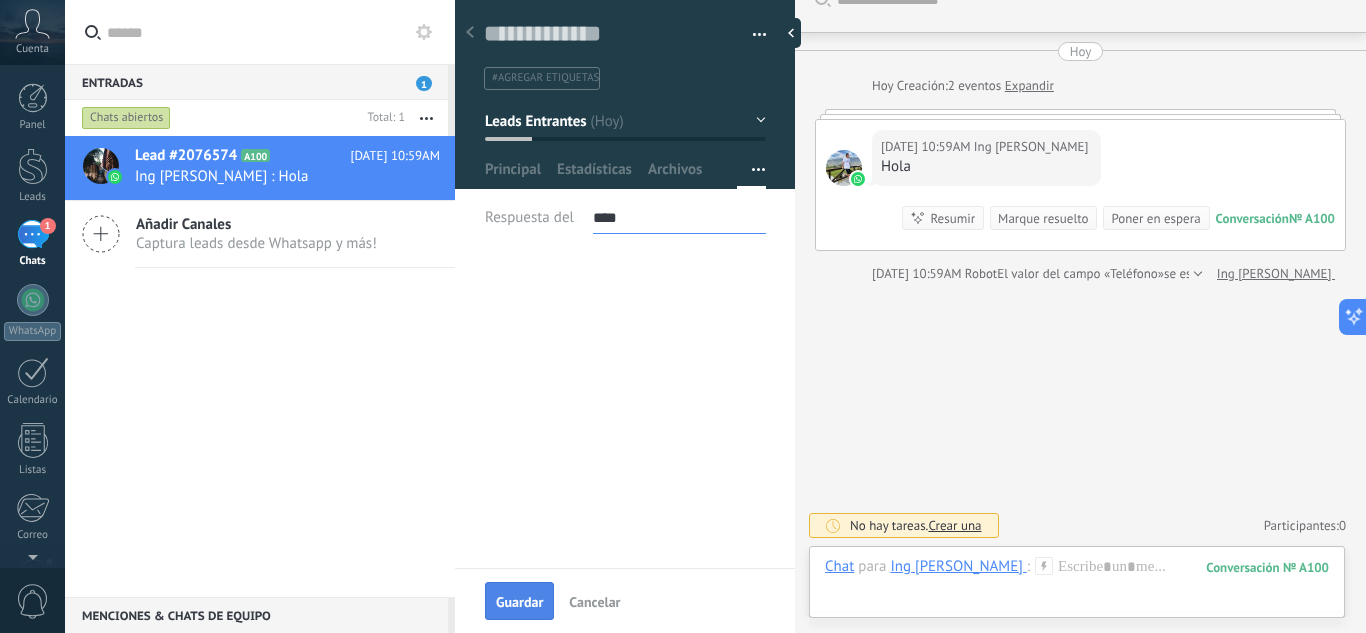 type on "****" 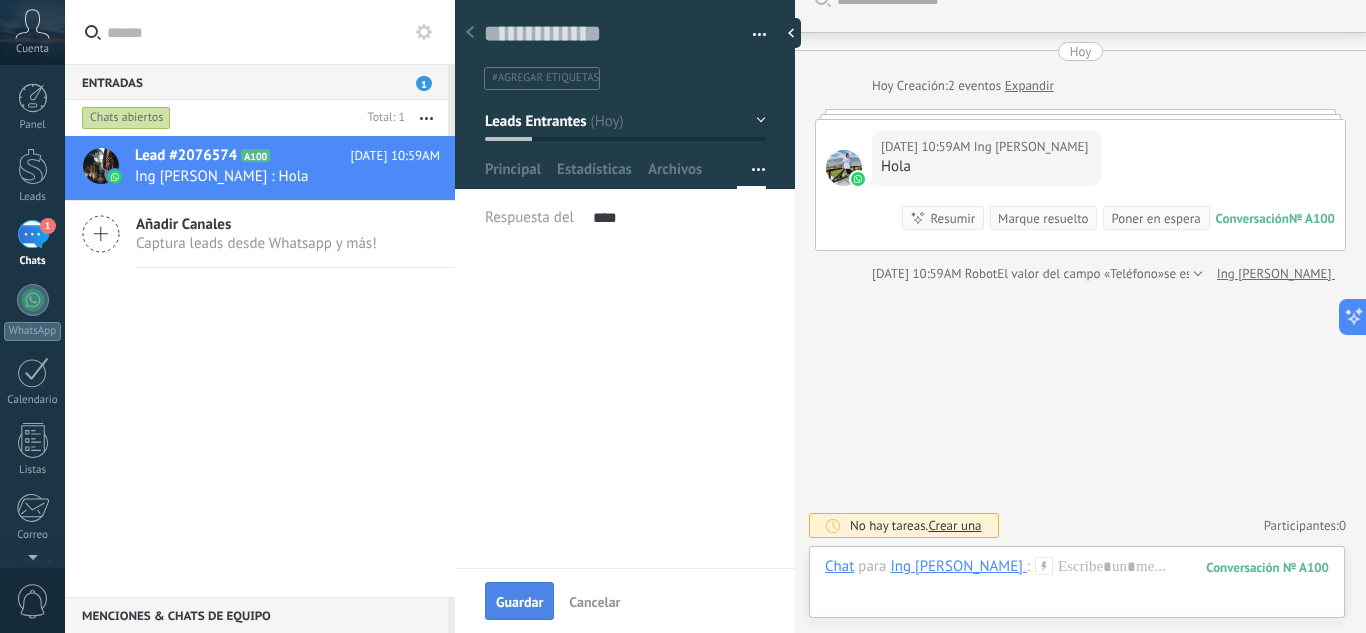 click on "Guardar" at bounding box center (519, 602) 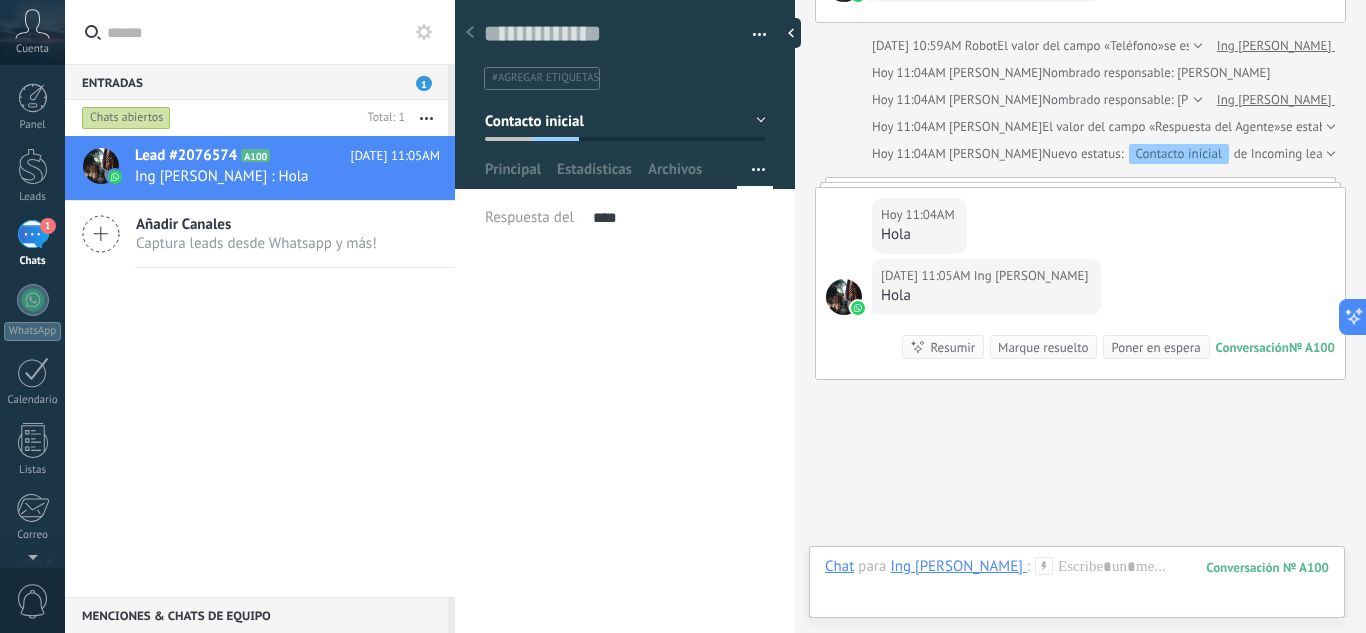 scroll, scrollTop: 312, scrollLeft: 0, axis: vertical 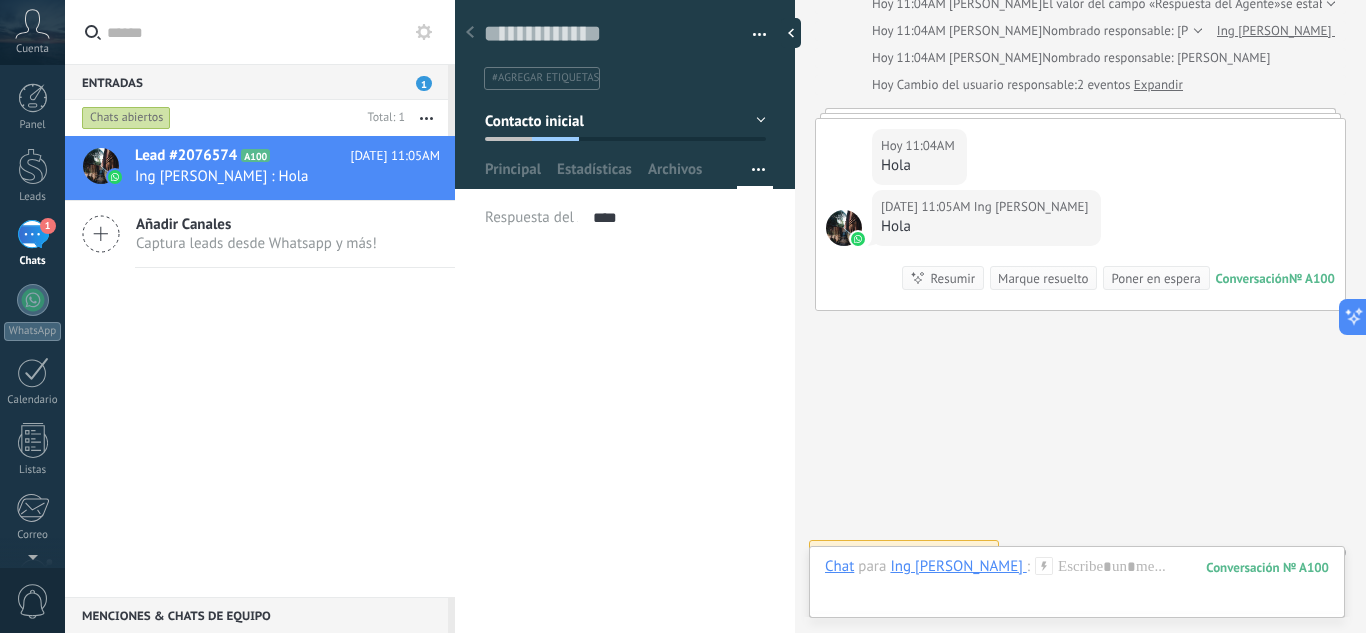 click at bounding box center [858, 239] 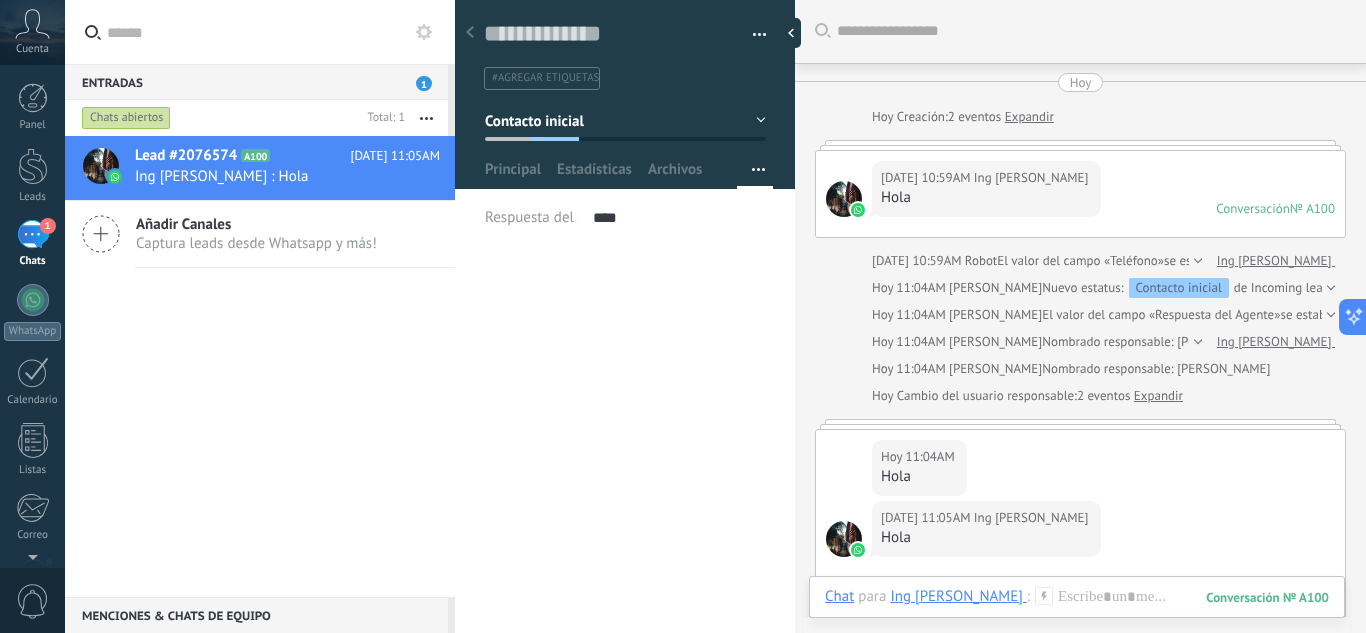 scroll, scrollTop: 0, scrollLeft: 0, axis: both 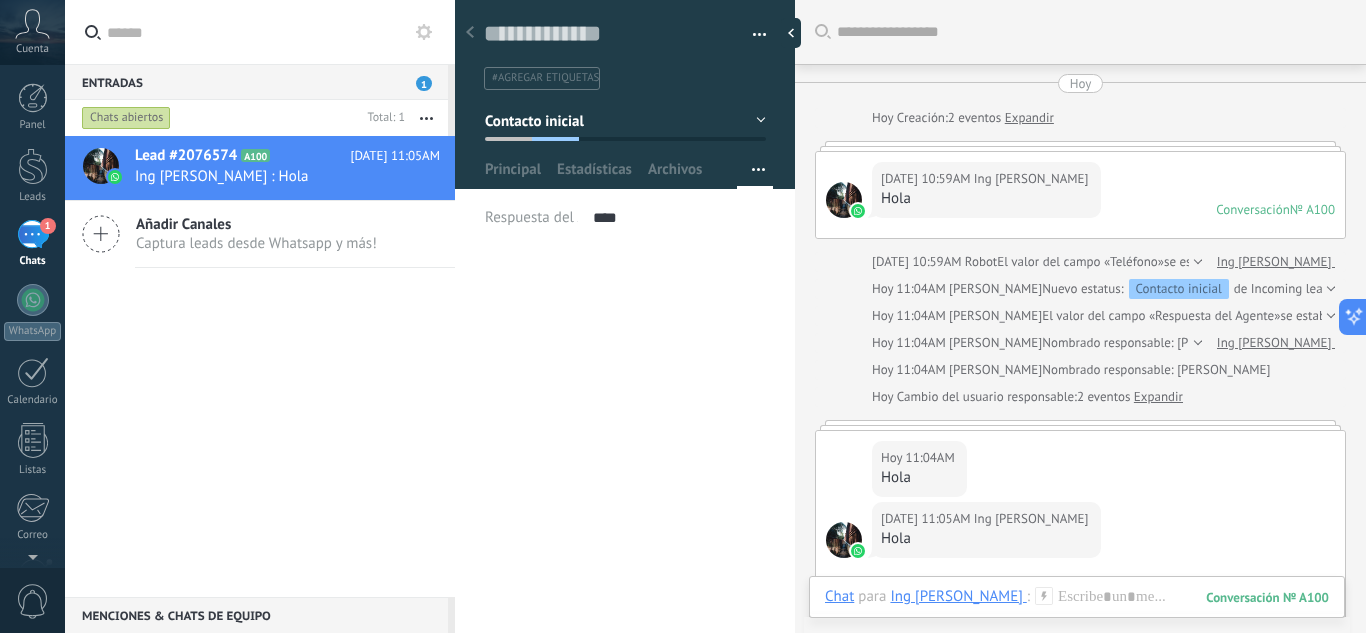 click at bounding box center (844, 200) 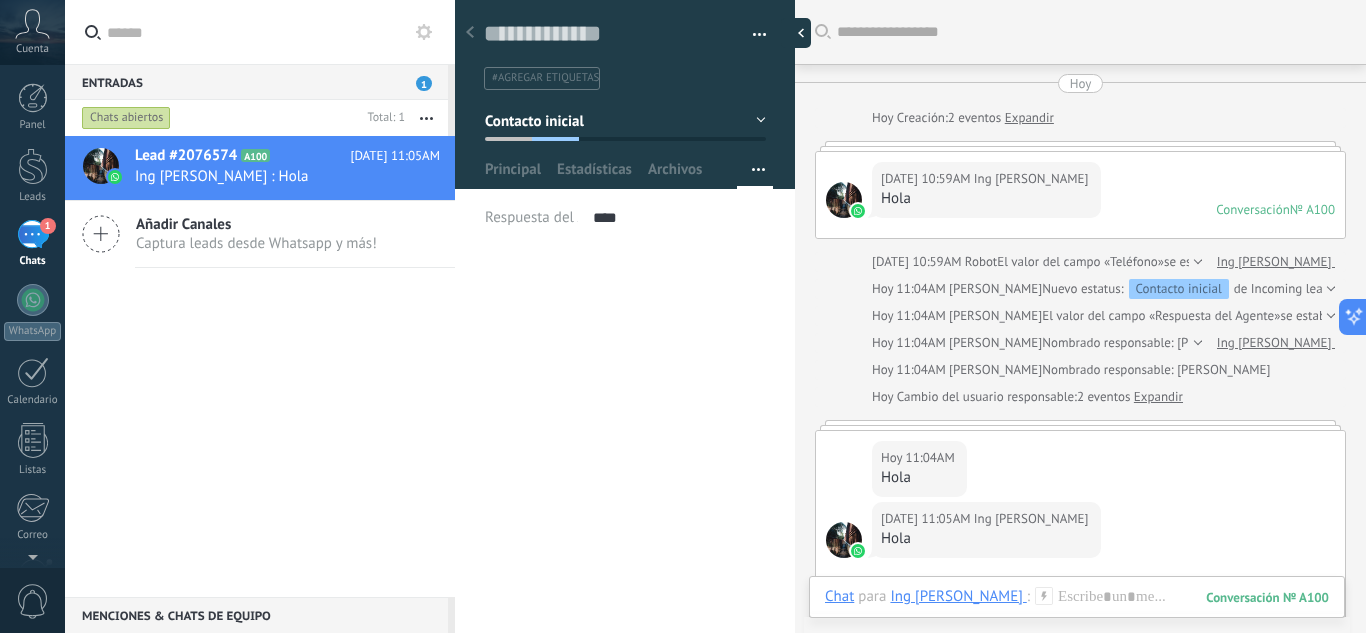 click at bounding box center (796, 33) 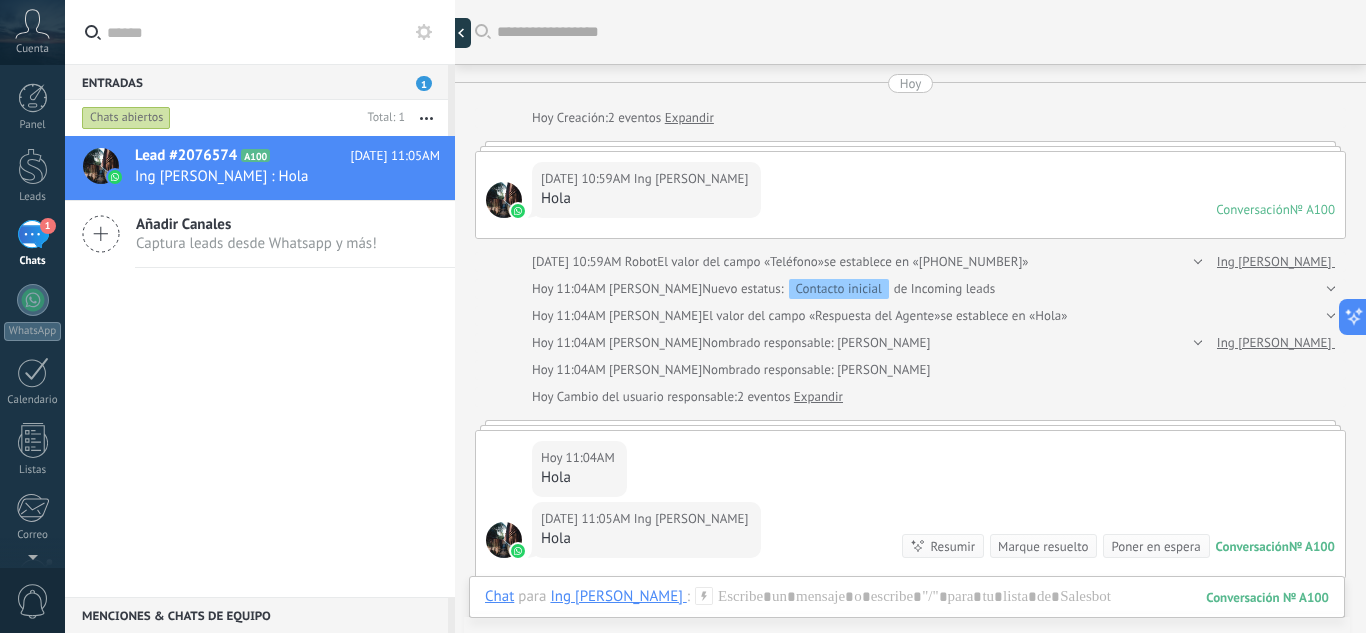 scroll, scrollTop: 19, scrollLeft: 0, axis: vertical 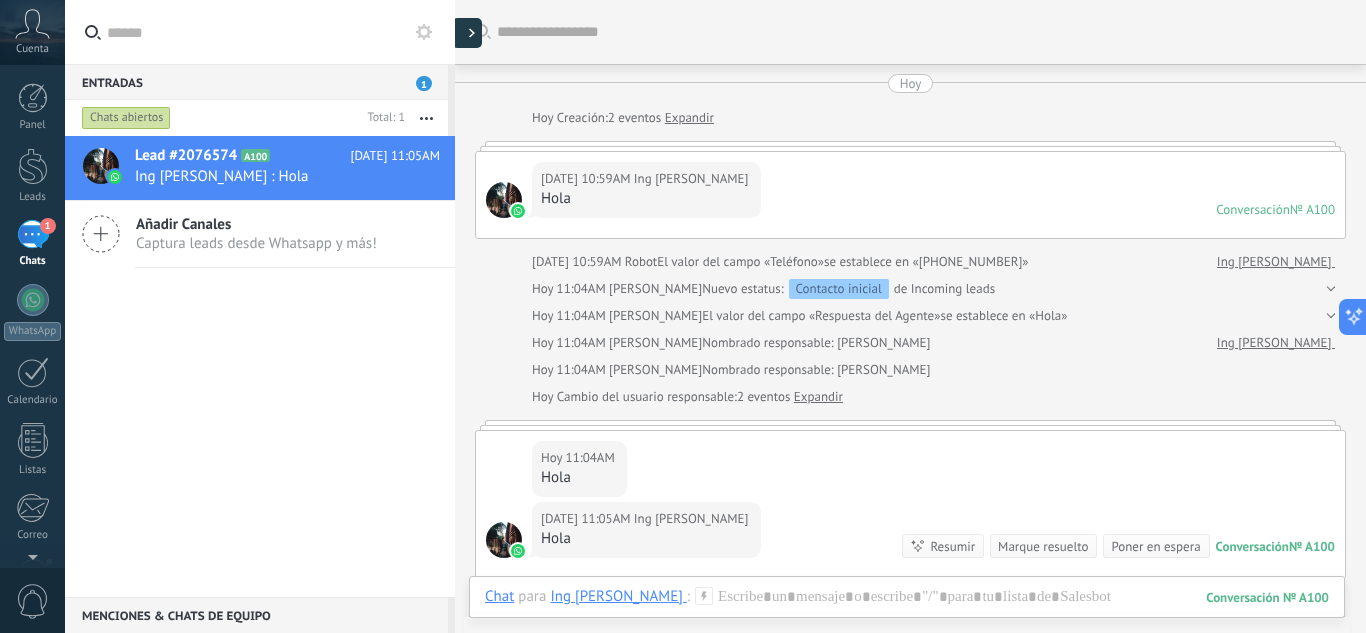 click 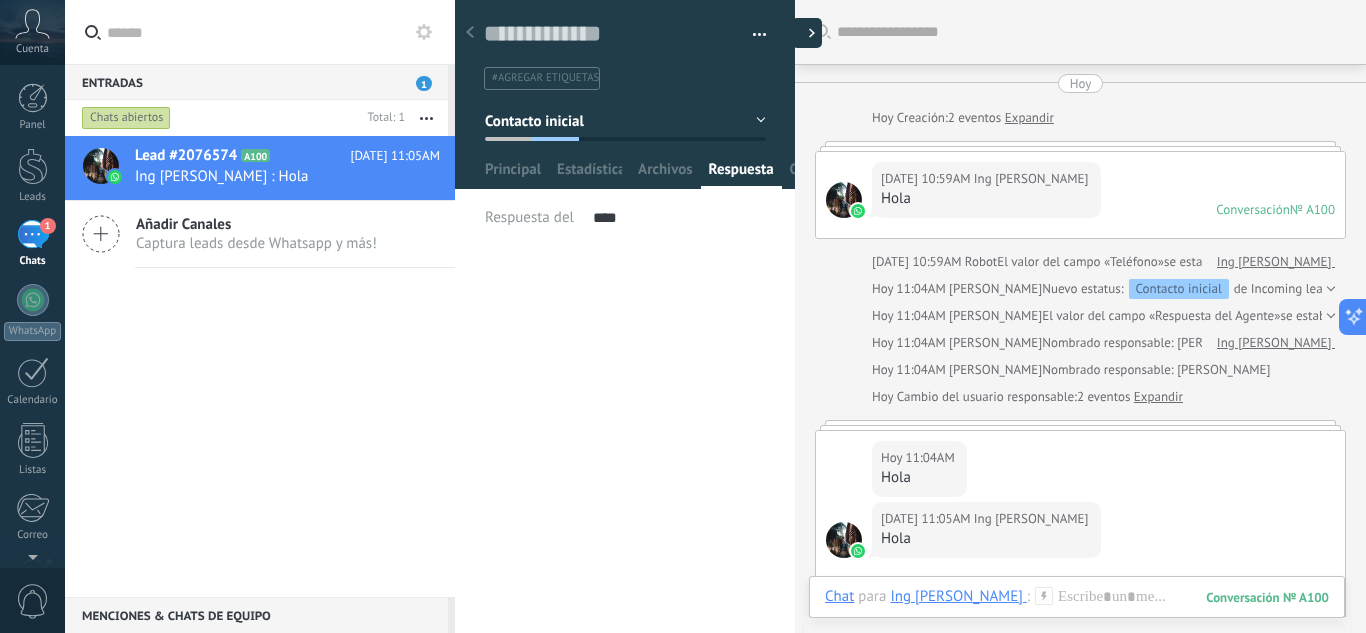 type on "**********" 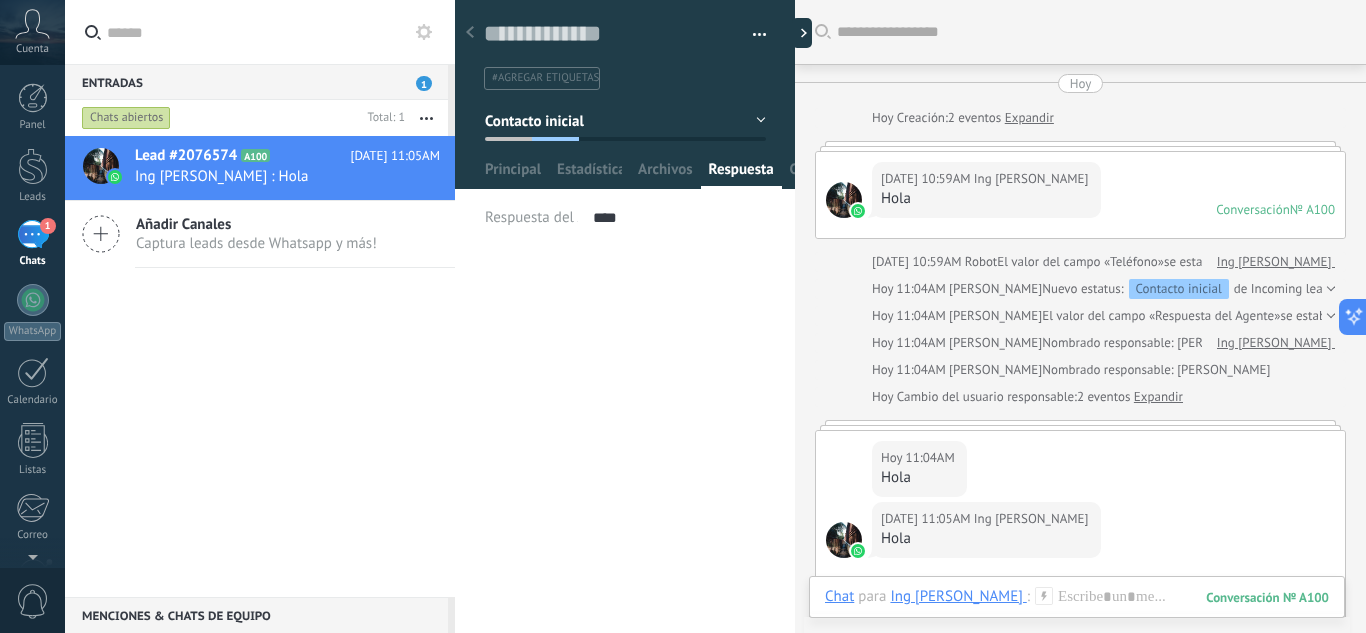 scroll, scrollTop: 30, scrollLeft: 0, axis: vertical 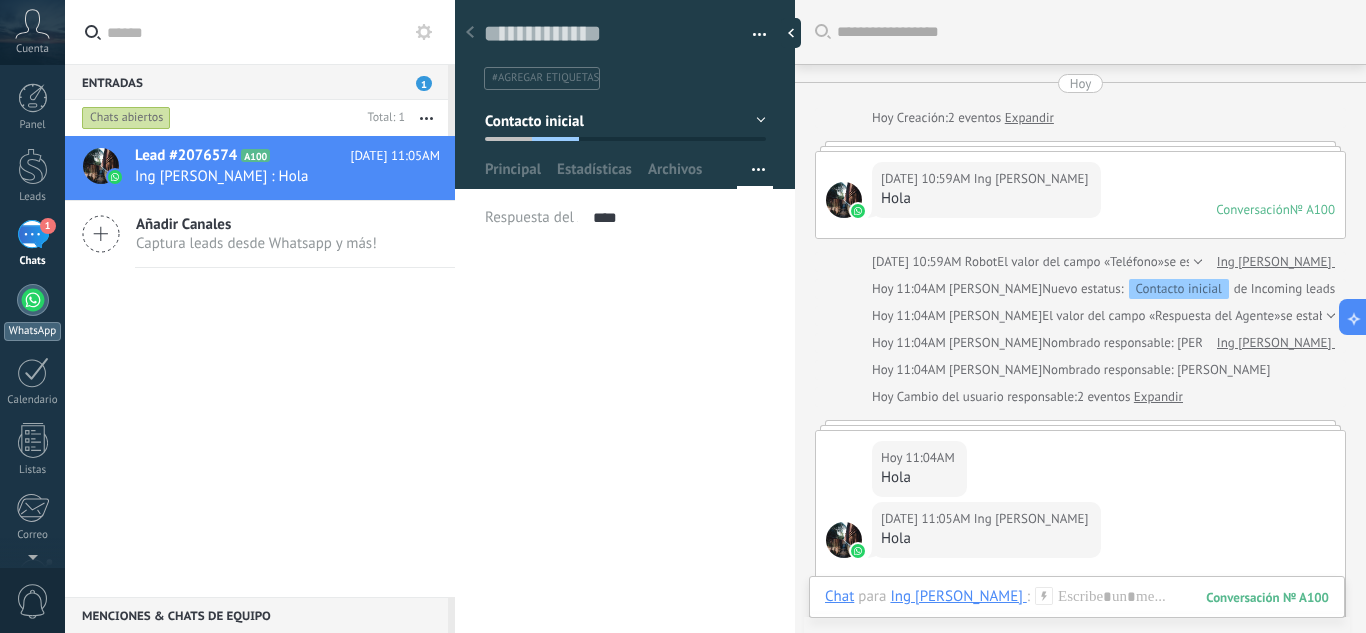 click at bounding box center (33, 300) 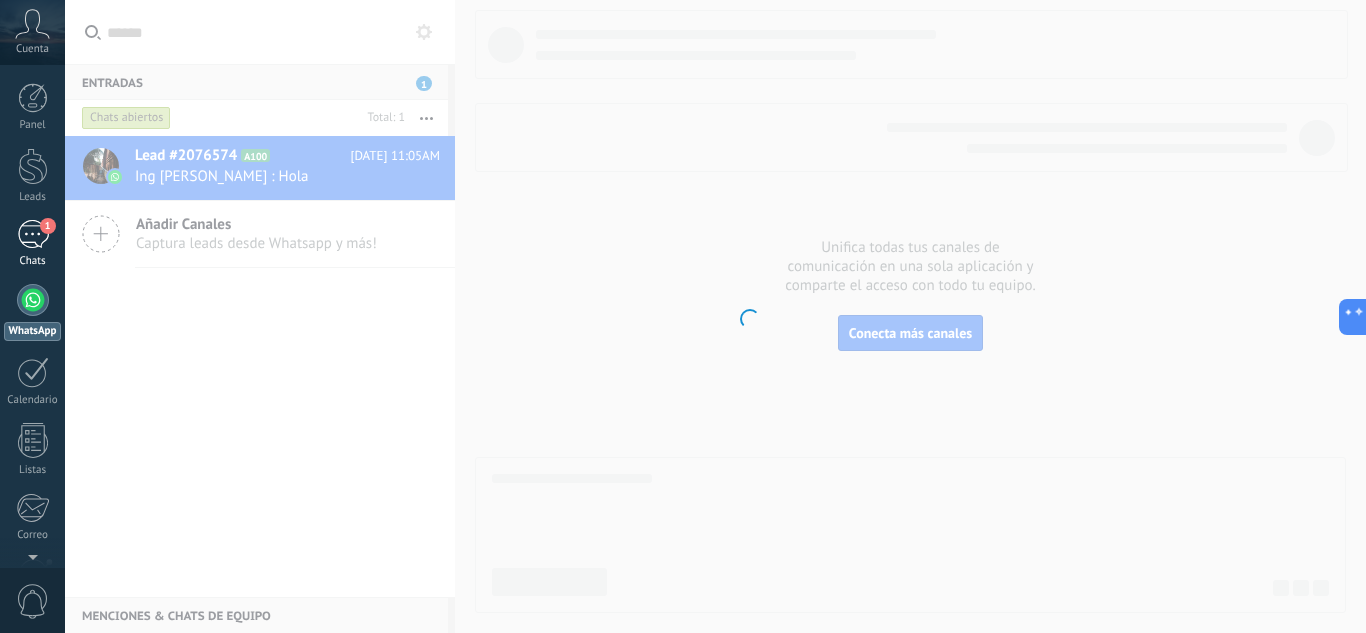click on "1" at bounding box center (33, 234) 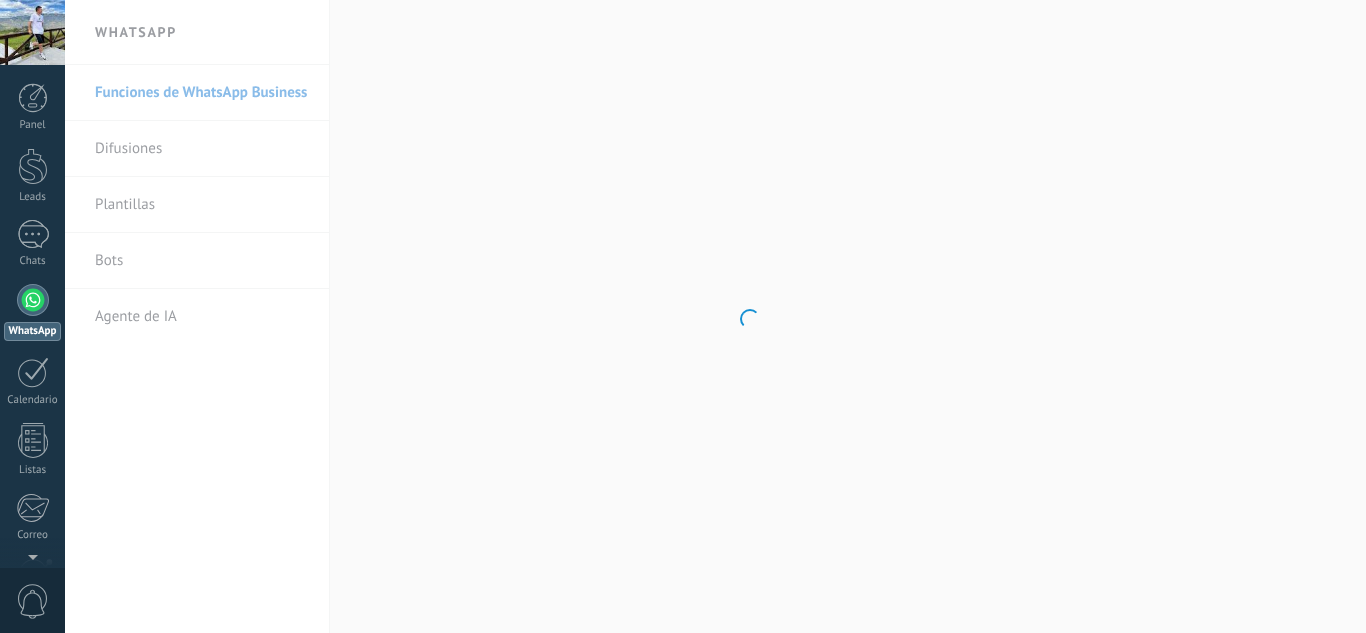 scroll, scrollTop: 0, scrollLeft: 0, axis: both 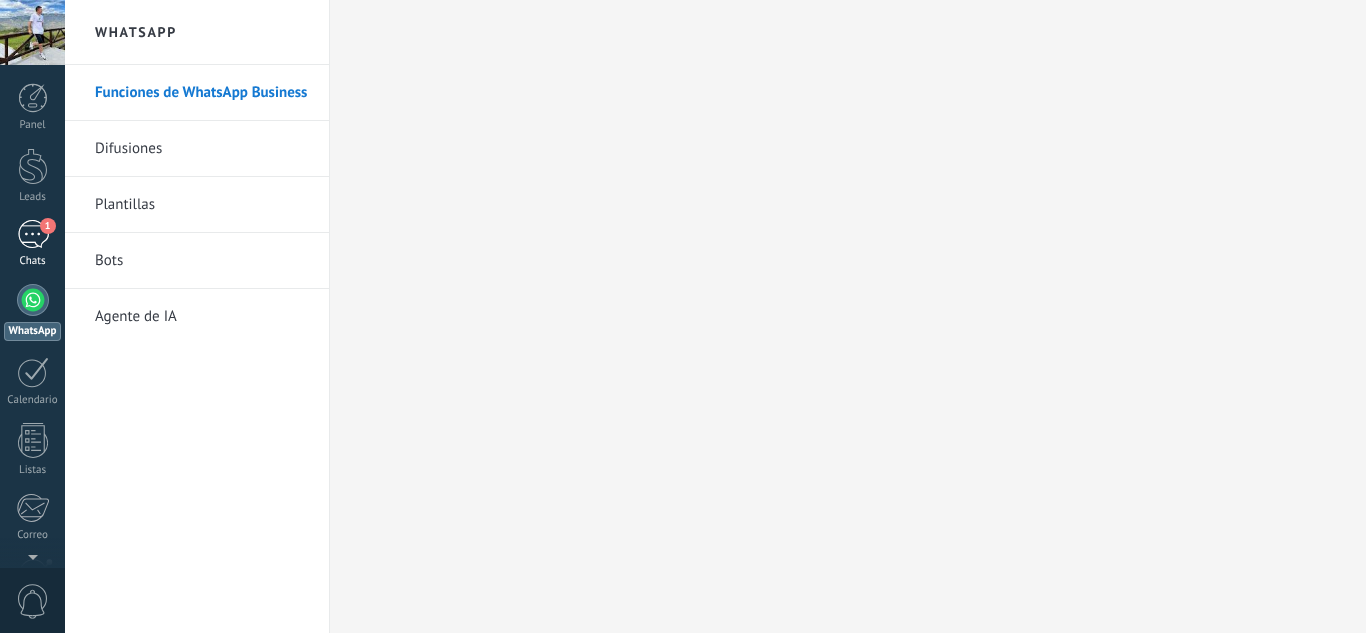 click on "1" at bounding box center [33, 234] 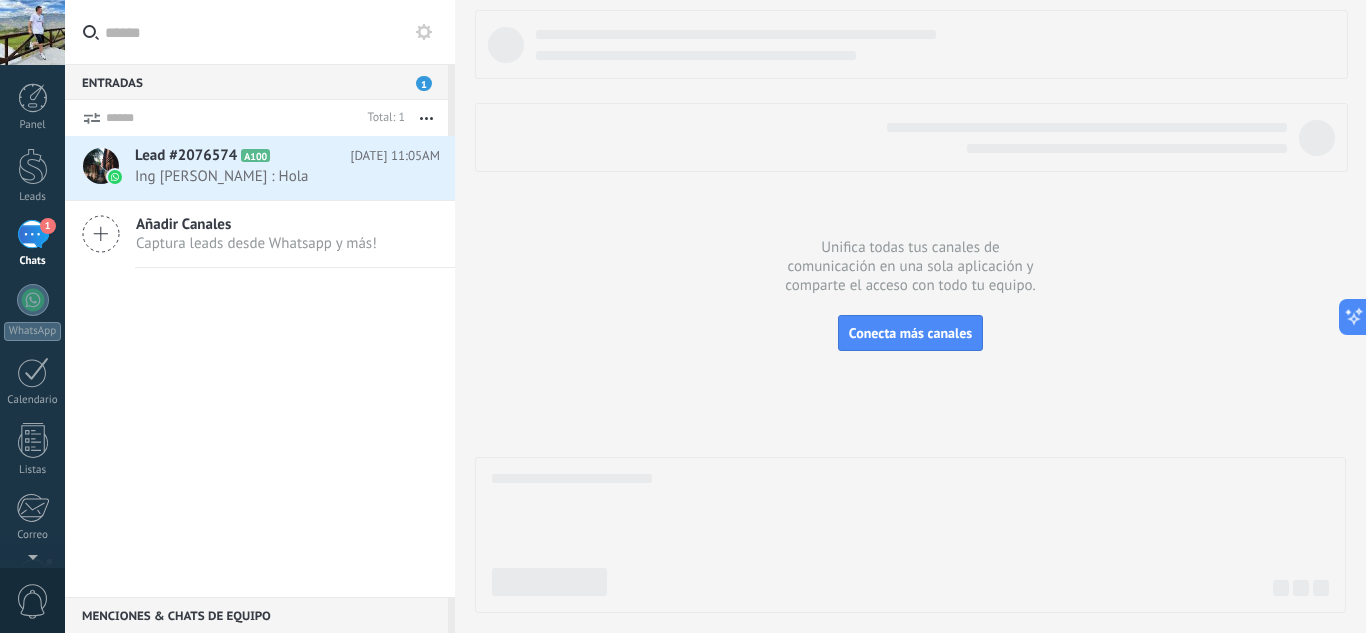 scroll, scrollTop: 0, scrollLeft: 0, axis: both 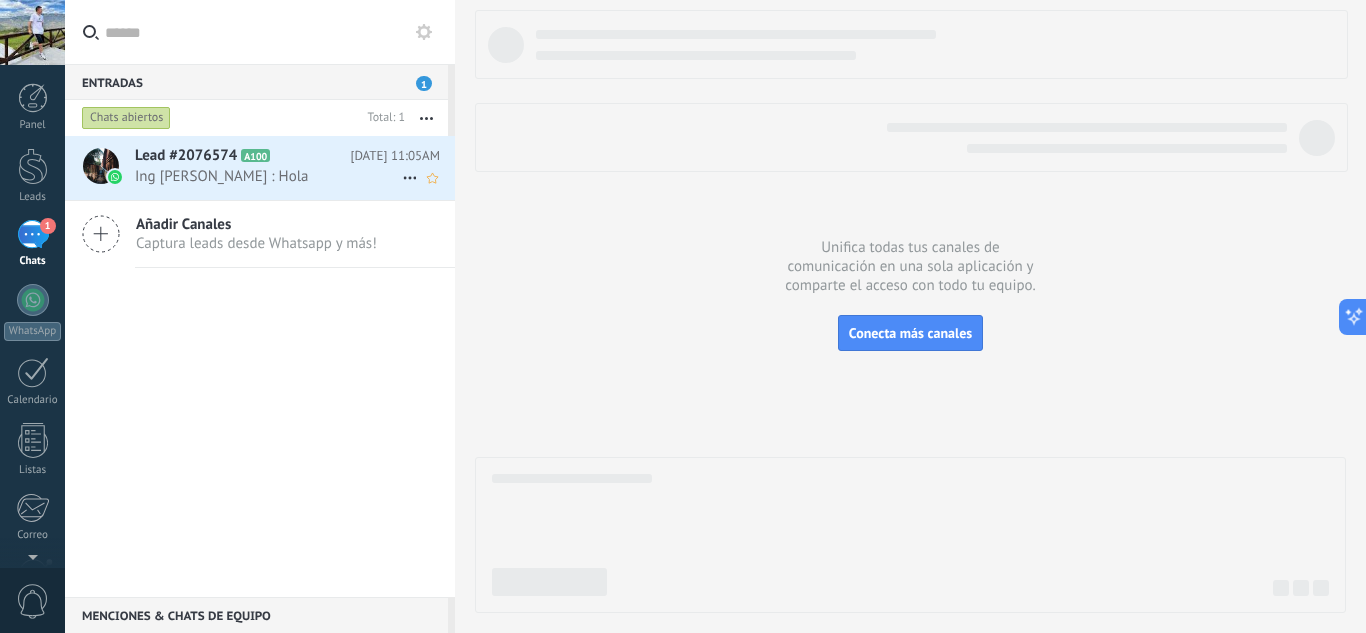 click on "Ing [PERSON_NAME] ‍: Hola" at bounding box center [268, 176] 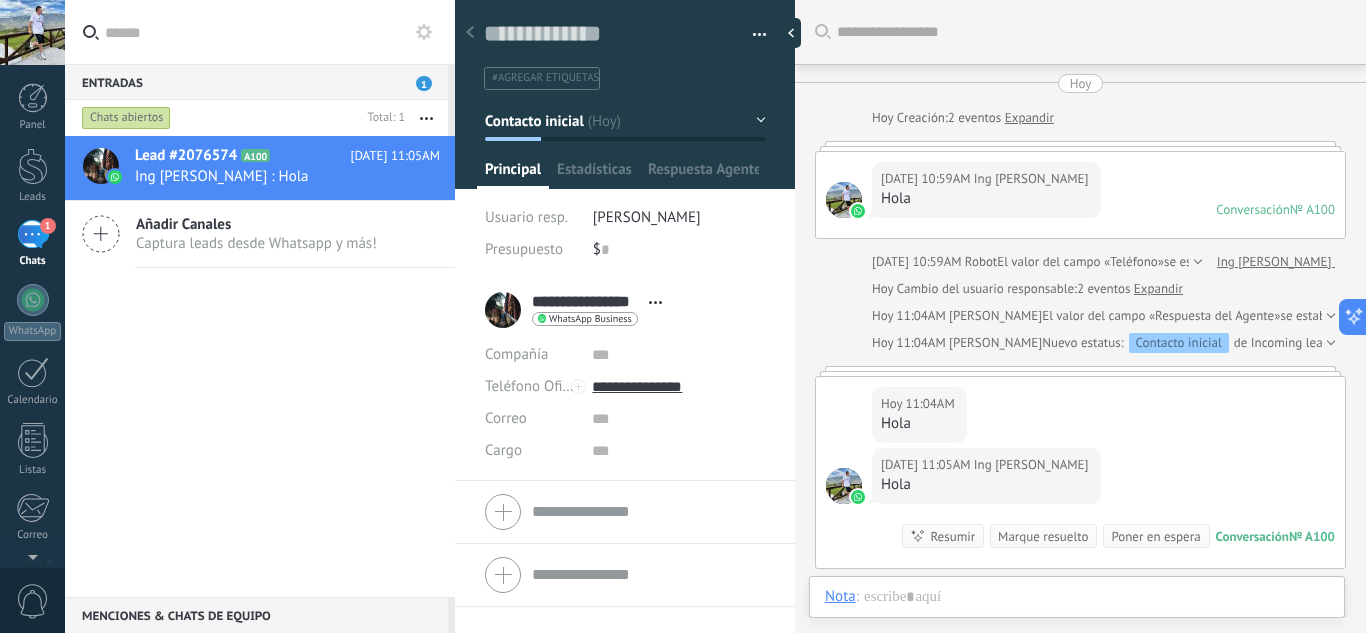 scroll, scrollTop: 30, scrollLeft: 0, axis: vertical 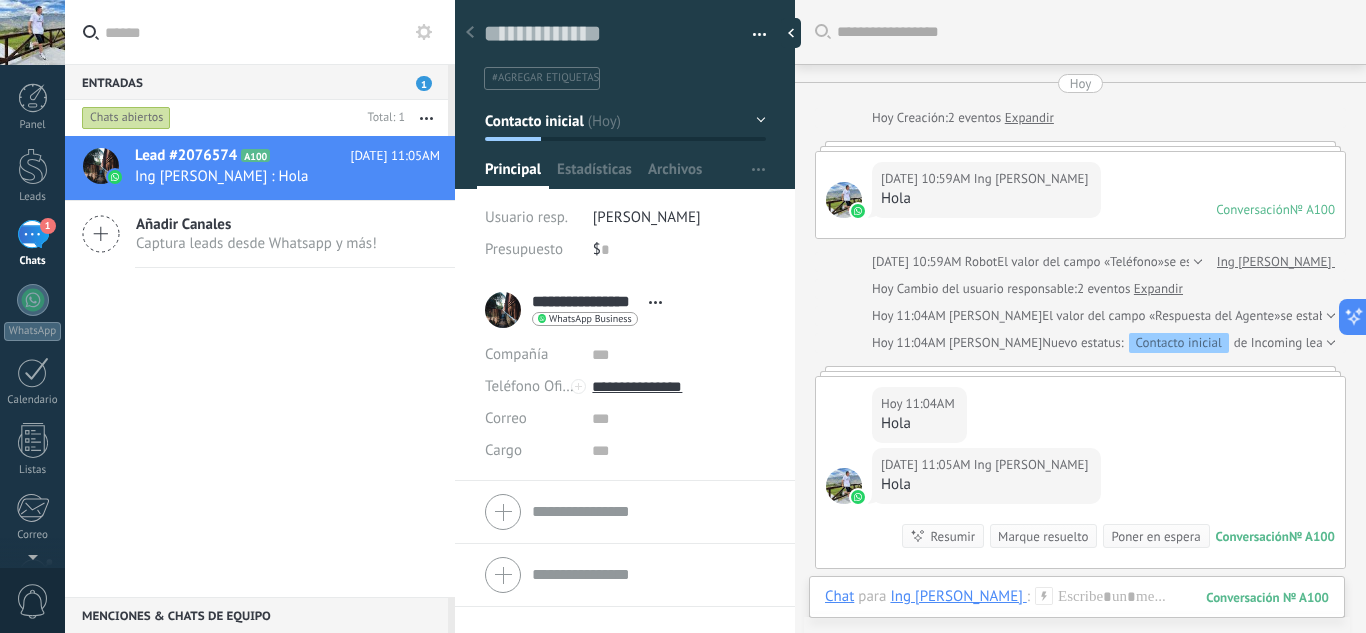 click on "1" at bounding box center (33, 234) 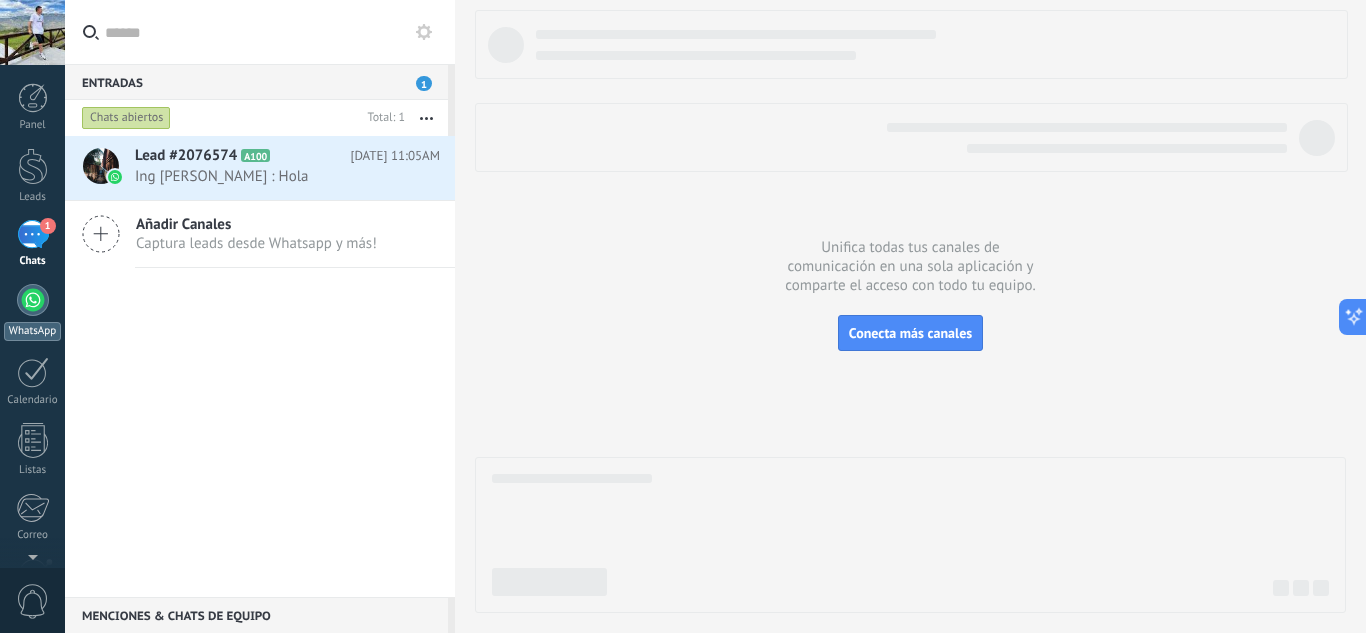 click at bounding box center (33, 300) 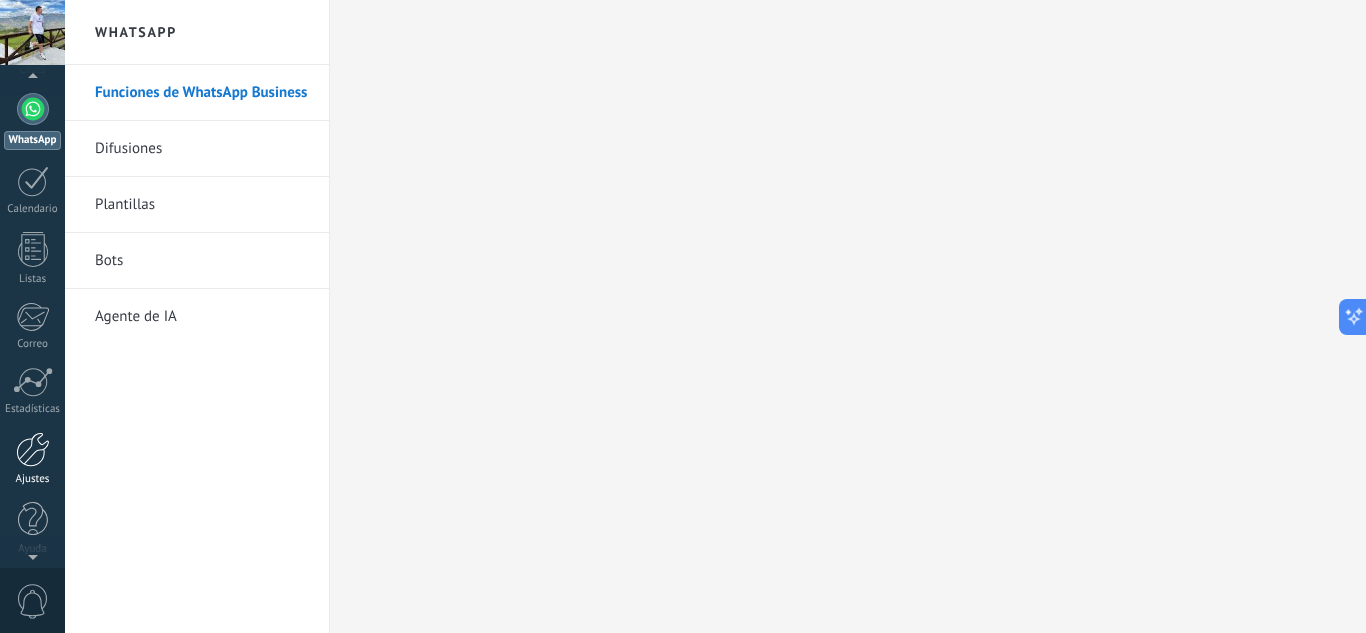 scroll, scrollTop: 199, scrollLeft: 0, axis: vertical 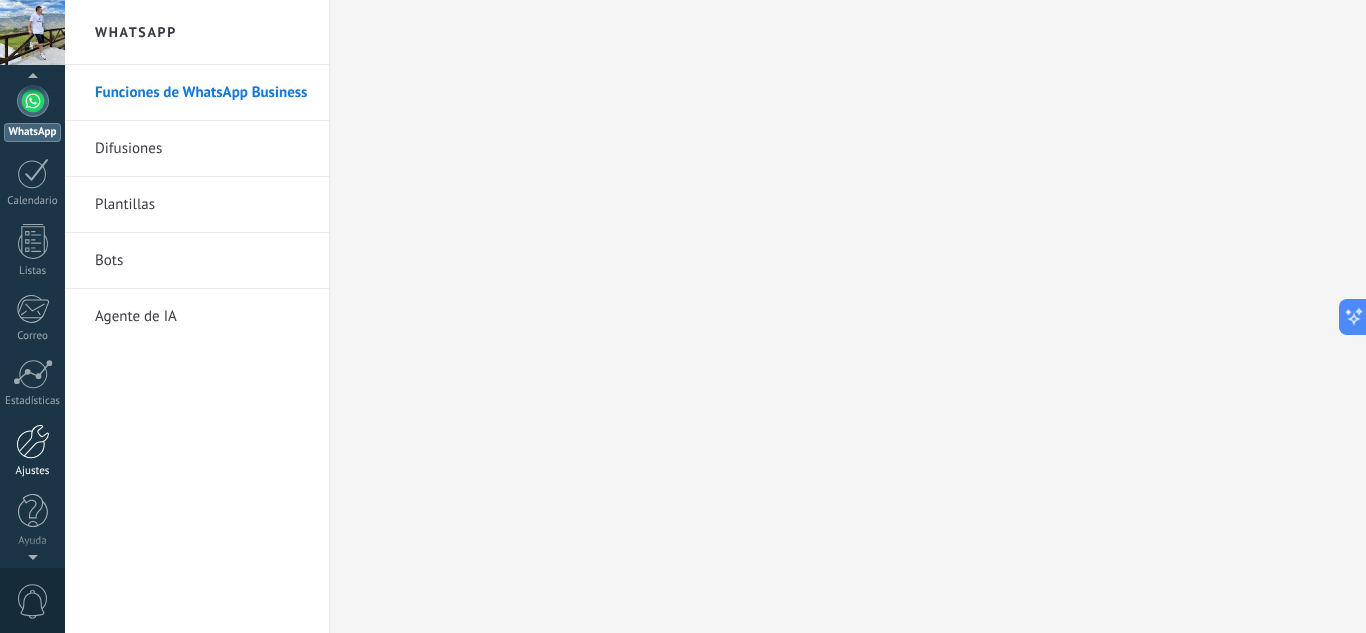 click at bounding box center (33, 441) 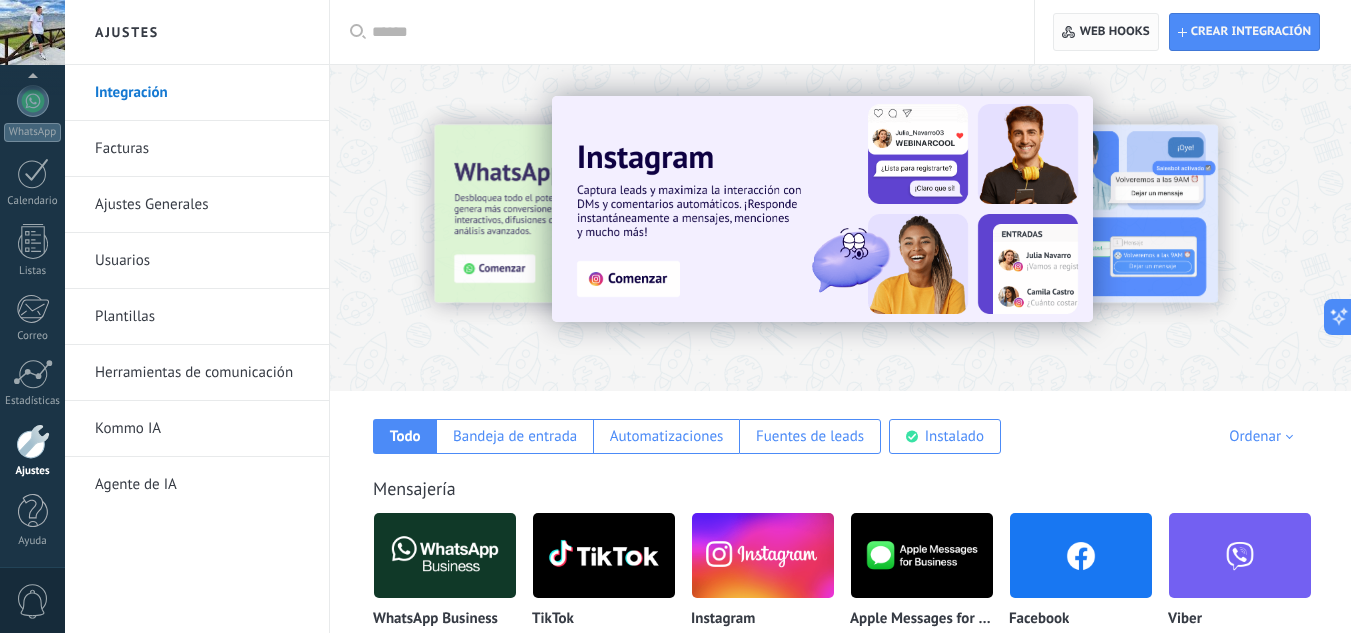 click on "Web hooks  0" at bounding box center [1115, 32] 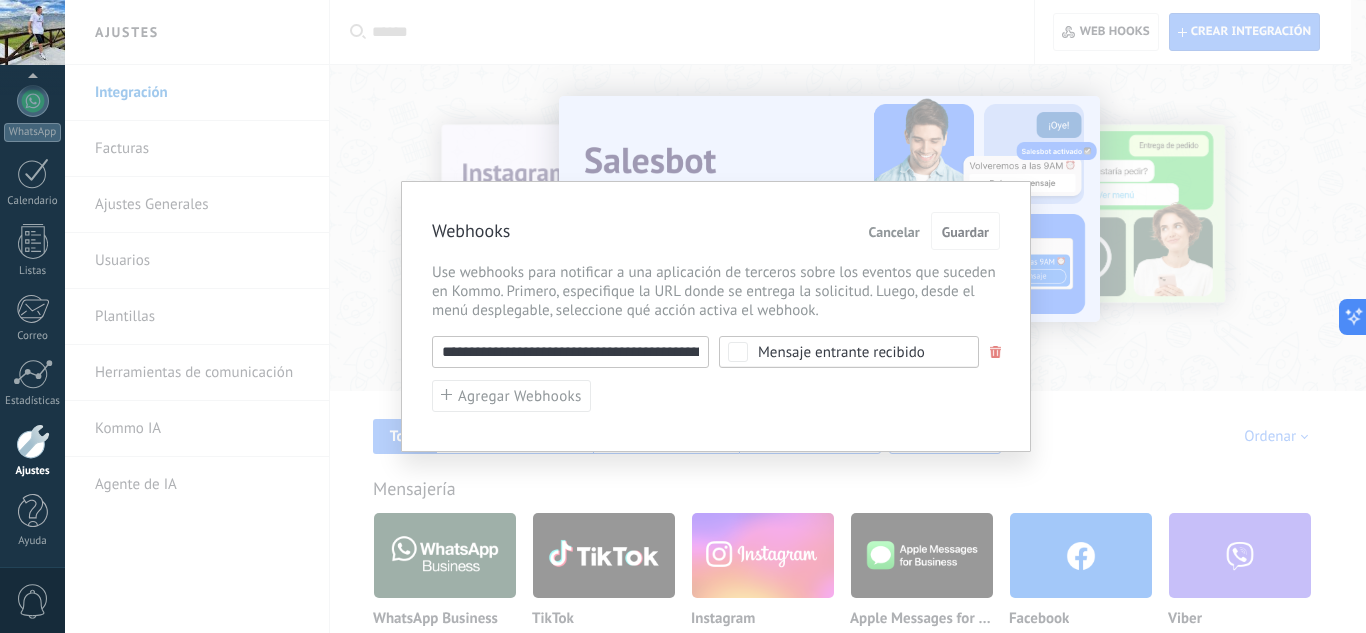 click on "Cancelar" at bounding box center (894, 232) 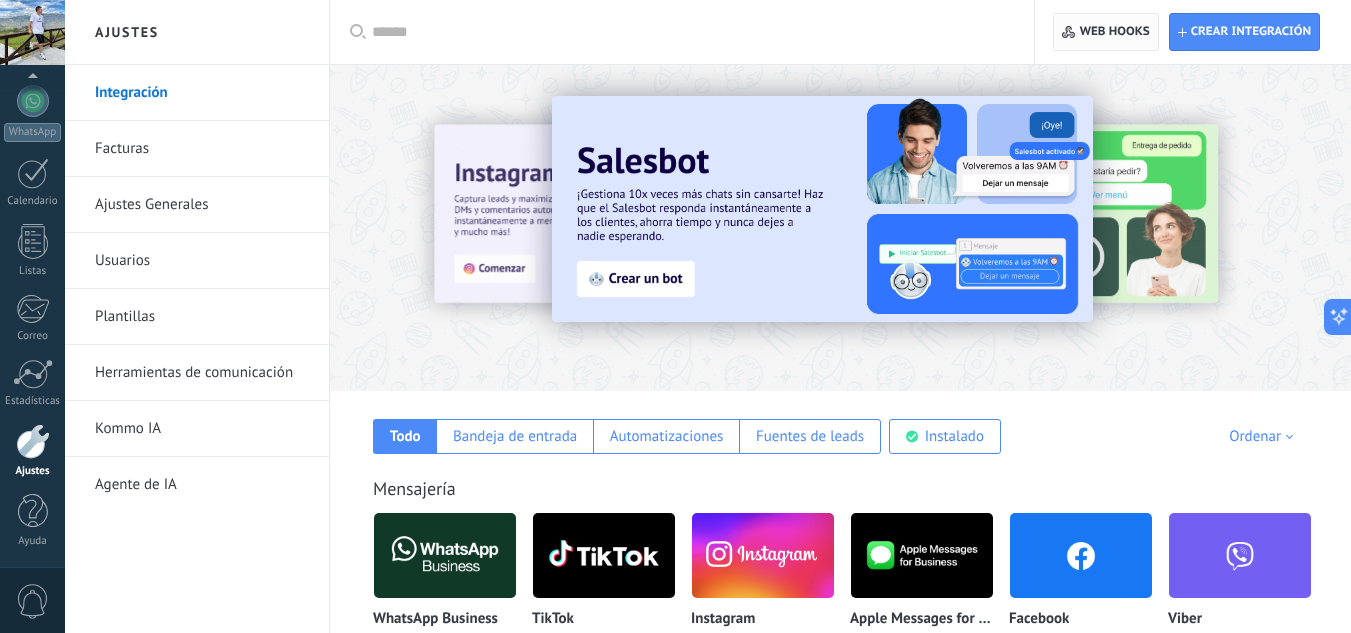 click on "Web hooks  0" at bounding box center [1115, 32] 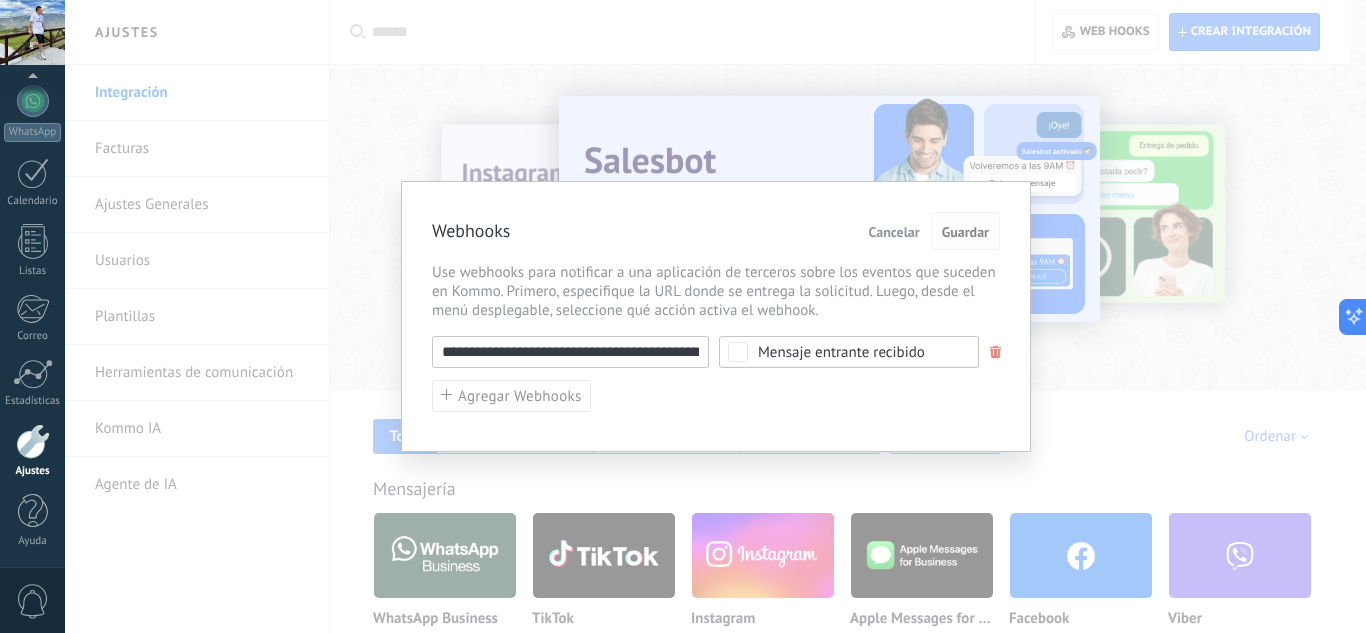 click on "Guardar" at bounding box center (965, 232) 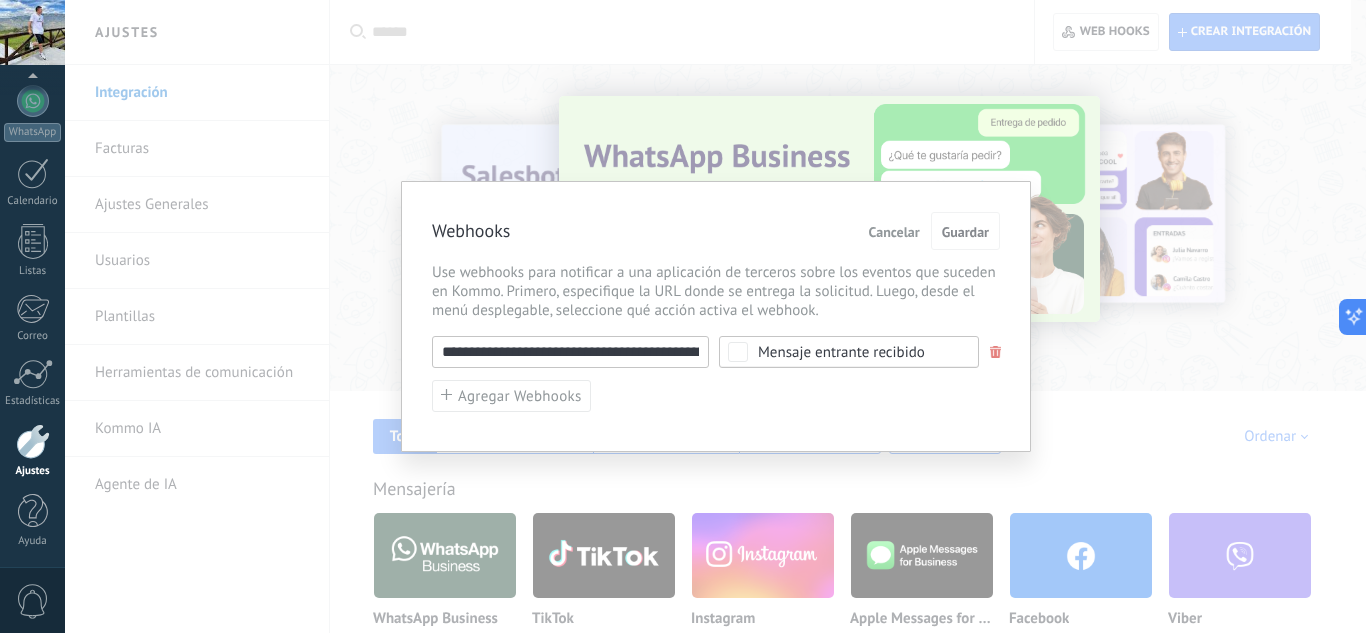 click on "**********" at bounding box center (570, 352) 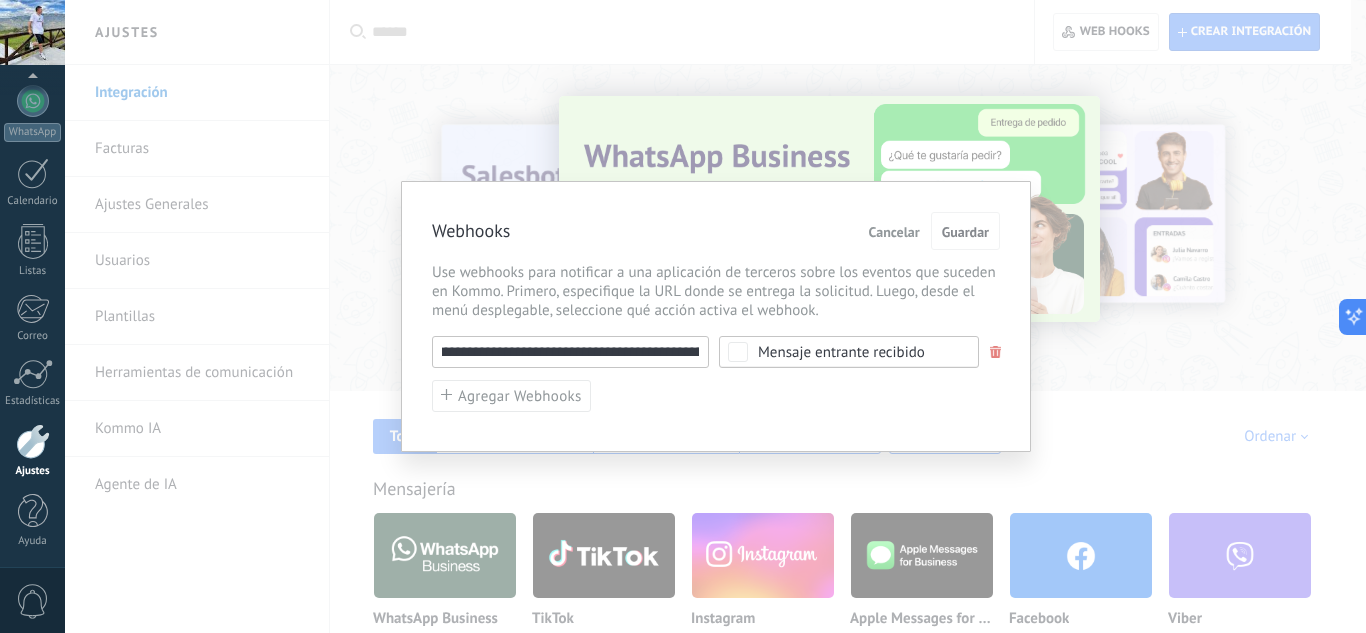 scroll, scrollTop: 0, scrollLeft: 0, axis: both 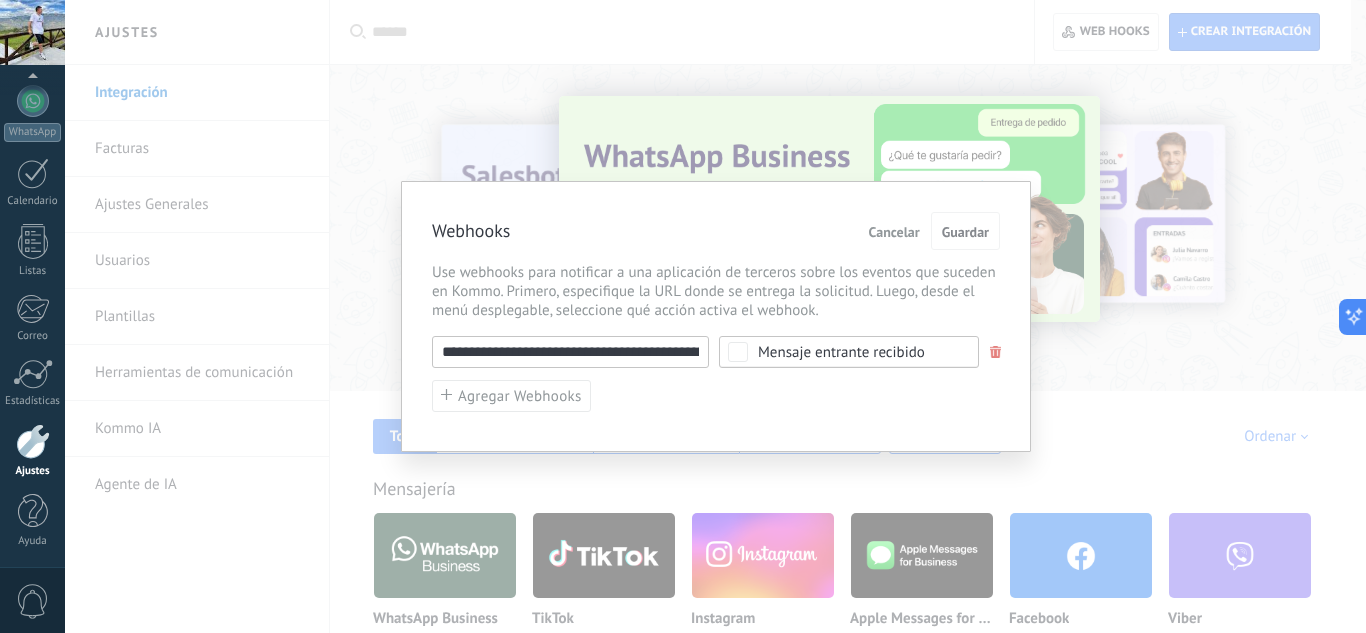 click on "**********" at bounding box center (715, 316) 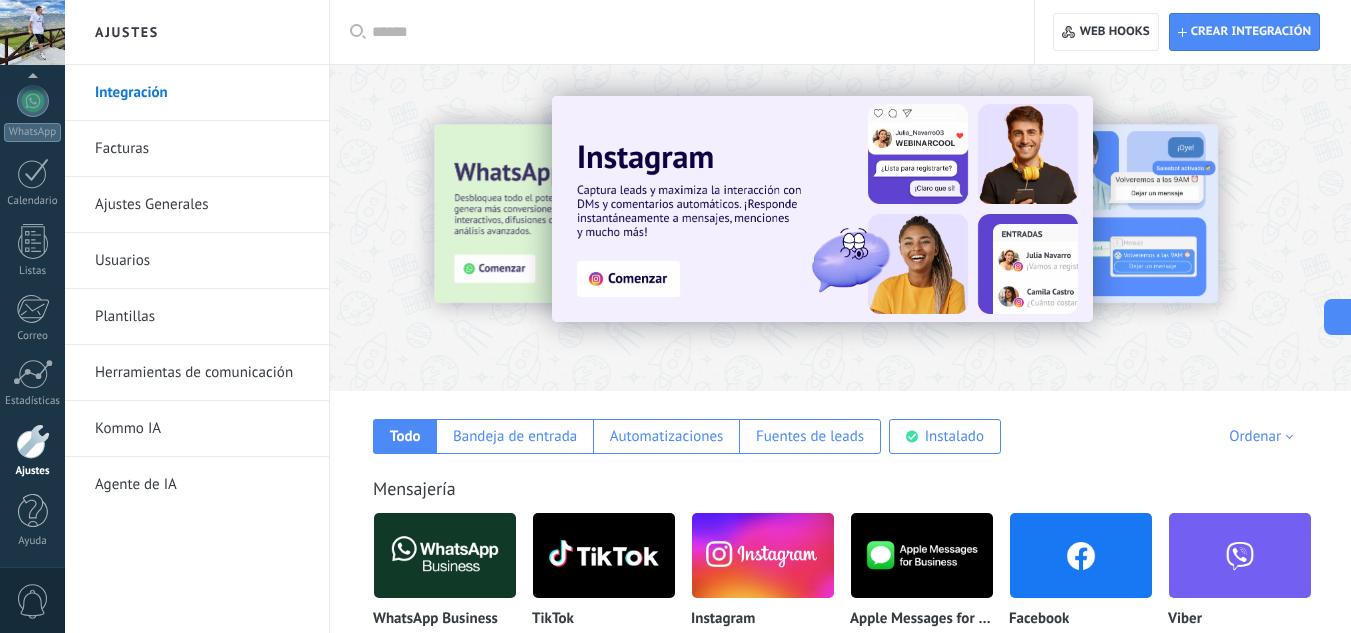 click on "Herramientas de comunicación" at bounding box center (202, 373) 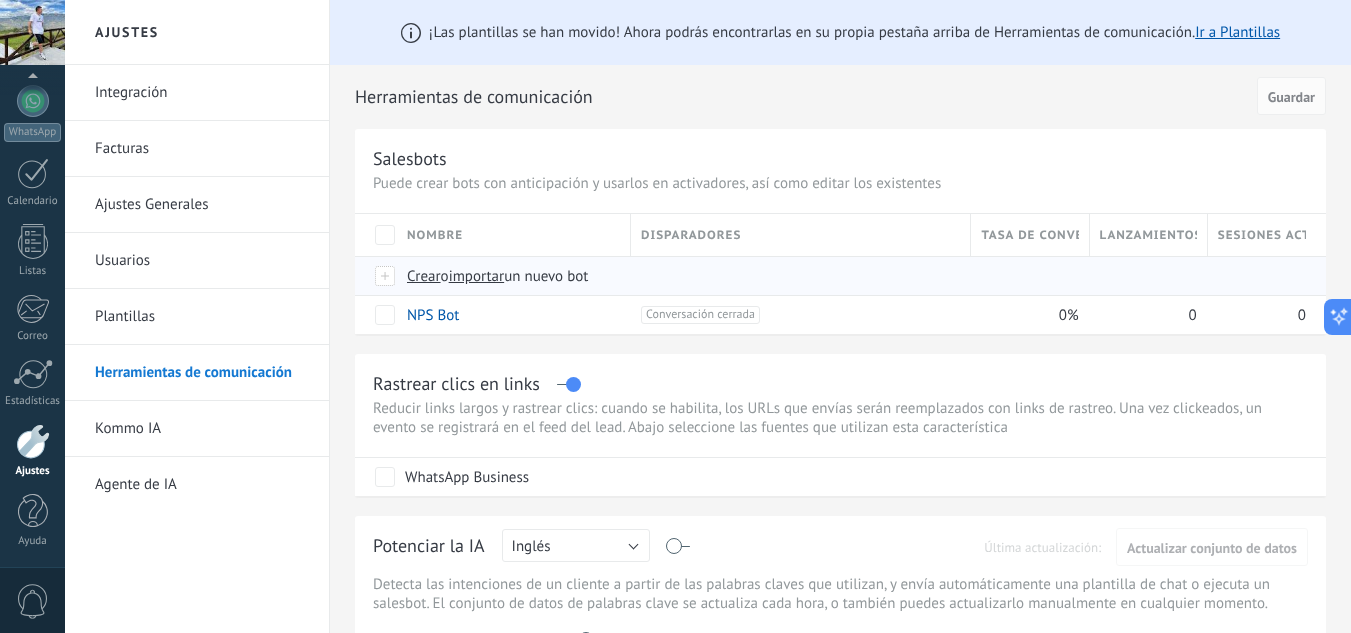 click on "Crear" at bounding box center (424, 276) 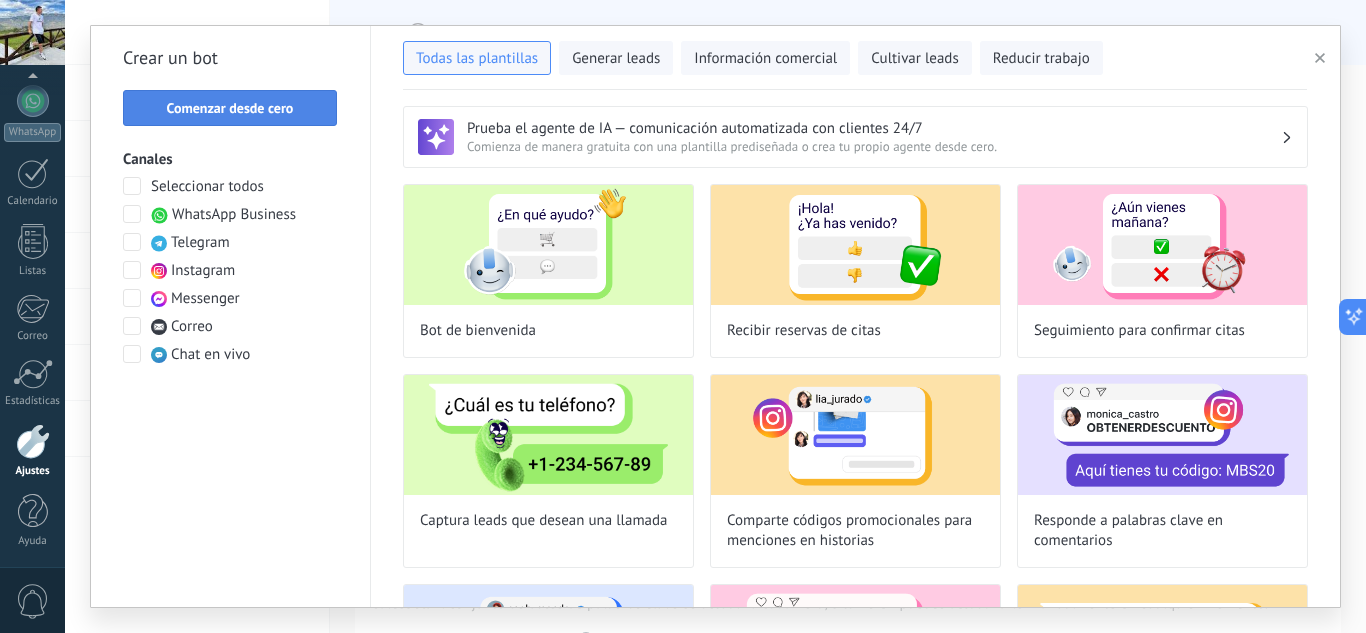 click on "Comenzar desde cero" at bounding box center (230, 108) 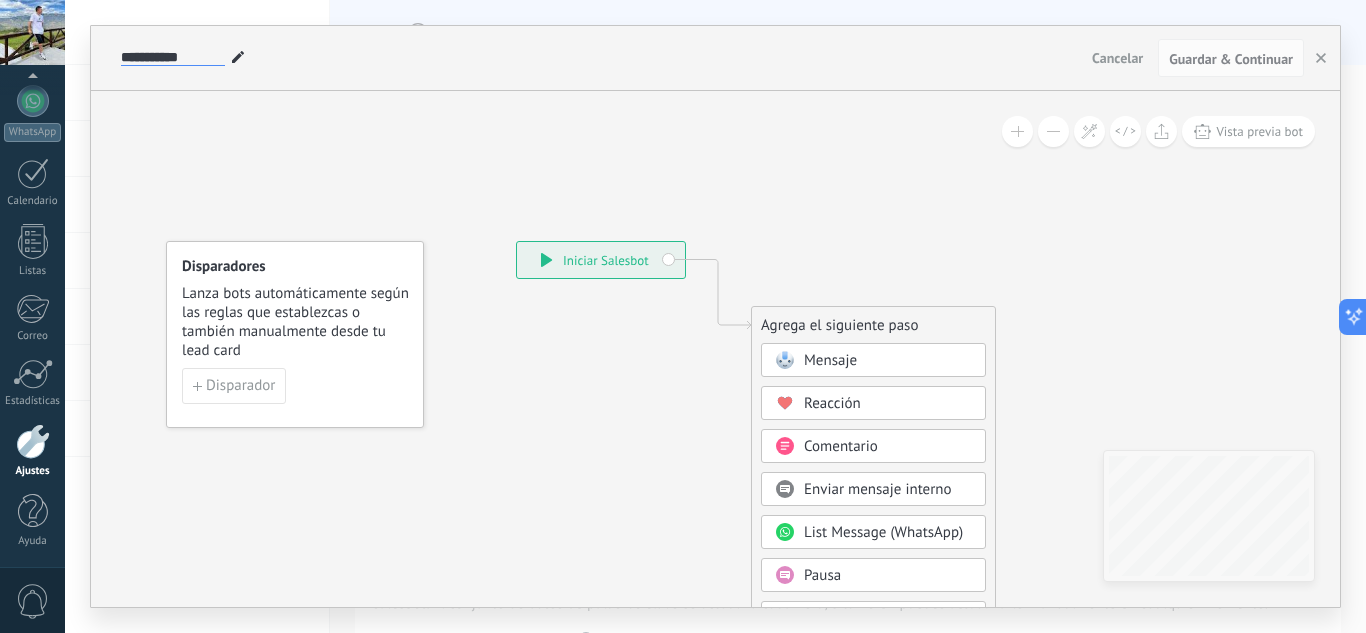 click on "**********" at bounding box center [173, 58] 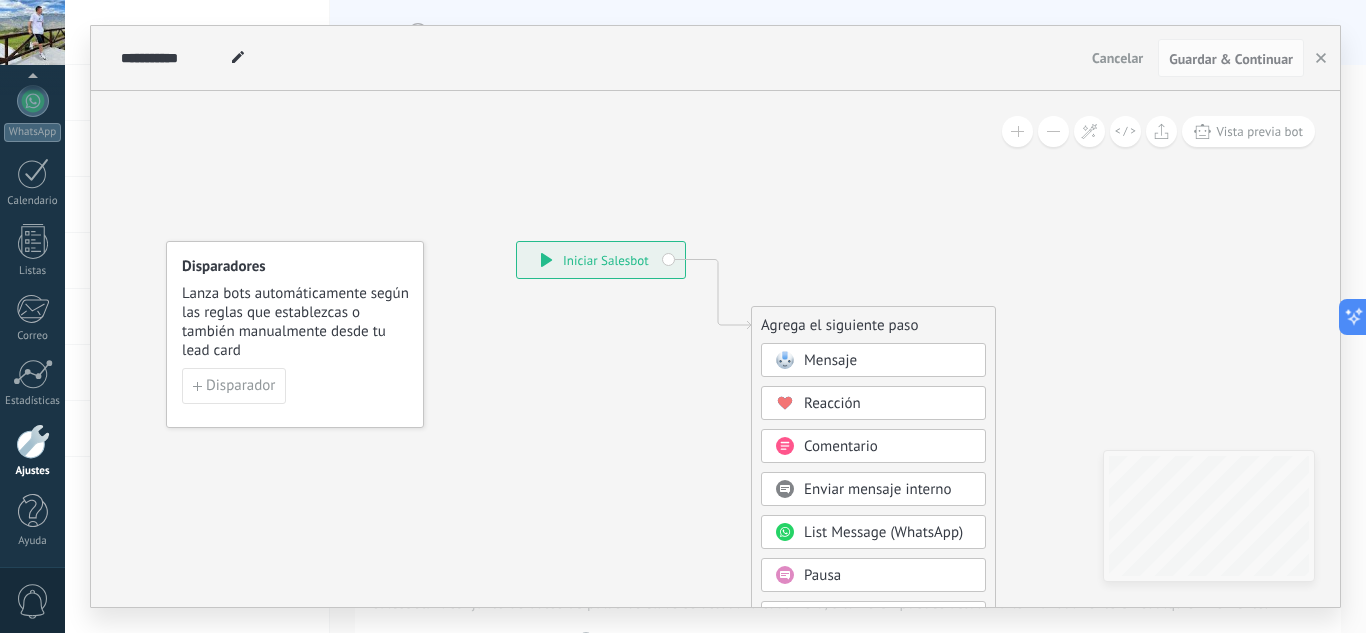 click 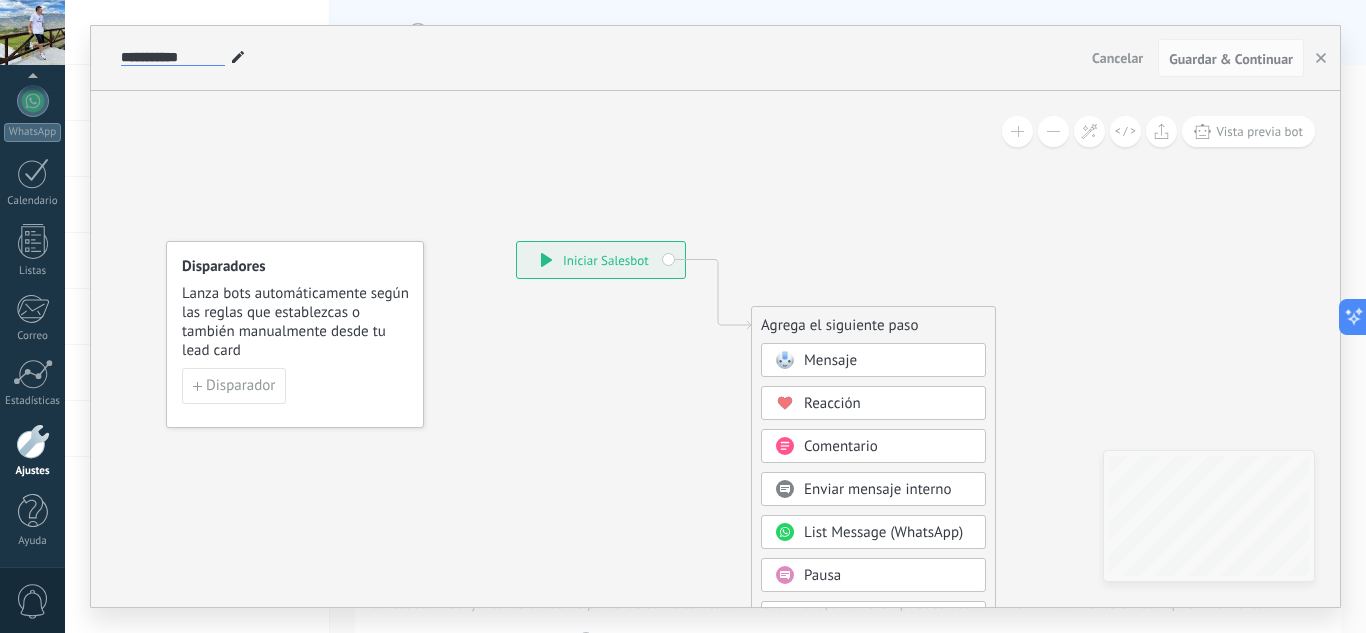 click on "**********" at bounding box center (173, 58) 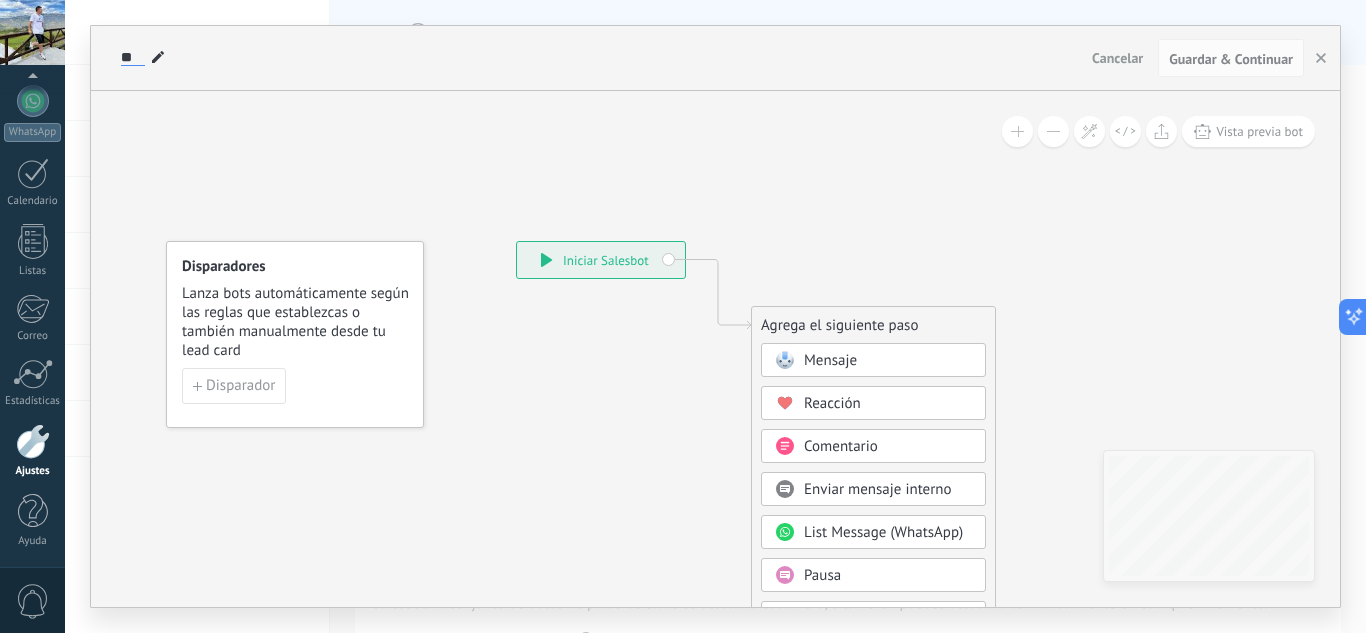 type on "*" 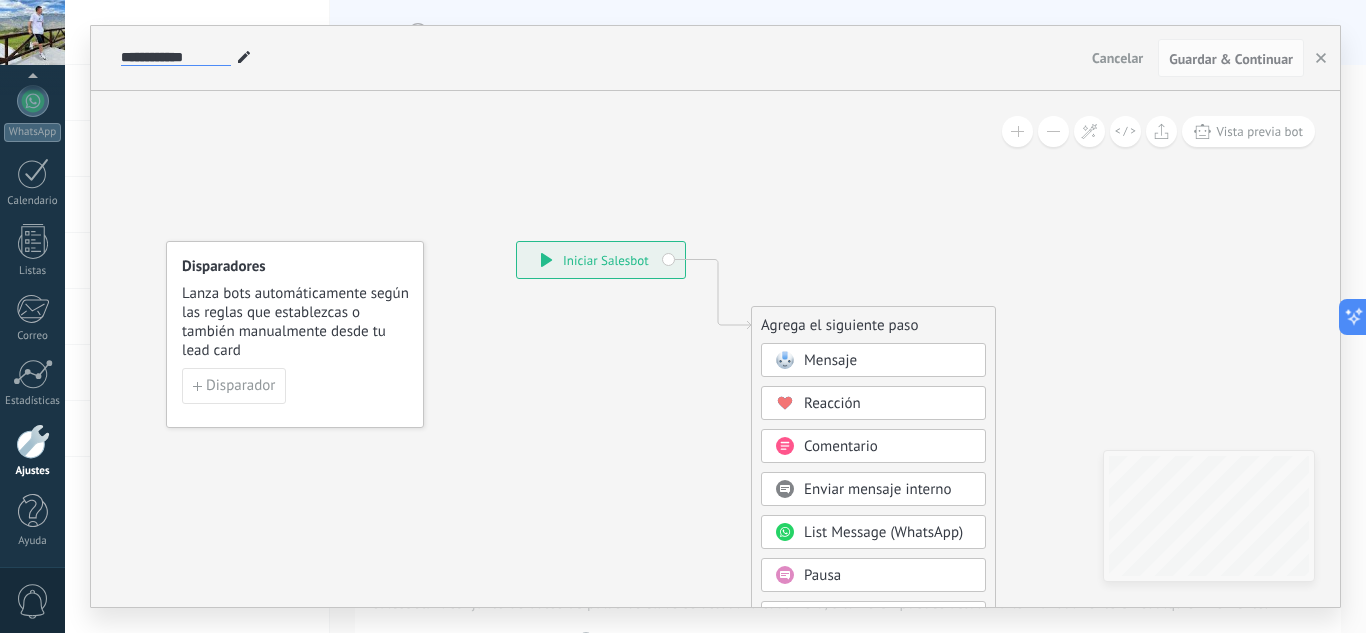 type on "**********" 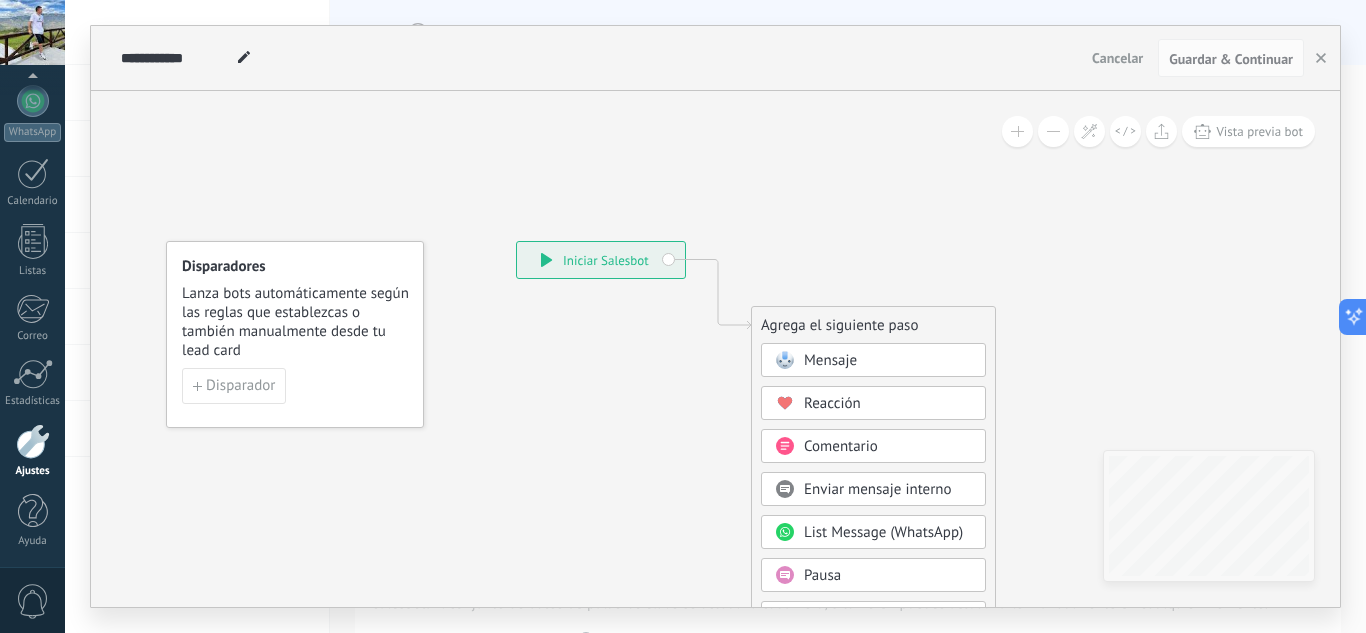 click on "Mensaje" at bounding box center (830, 360) 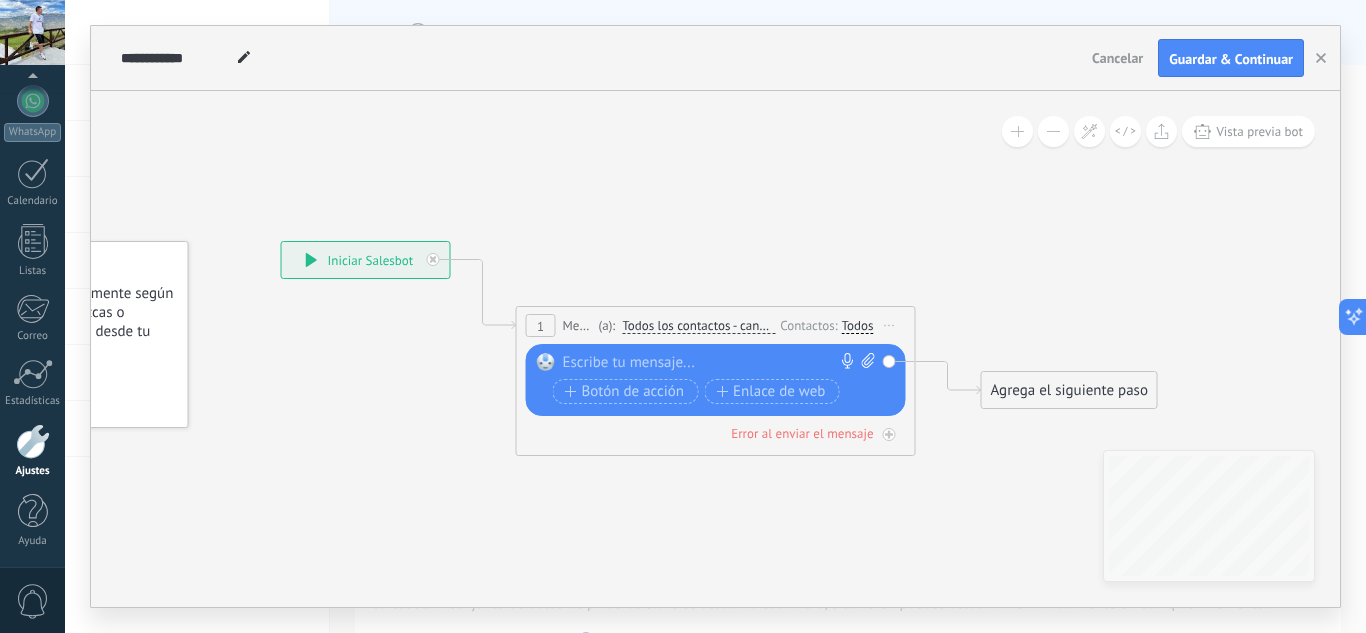 click at bounding box center [711, 363] 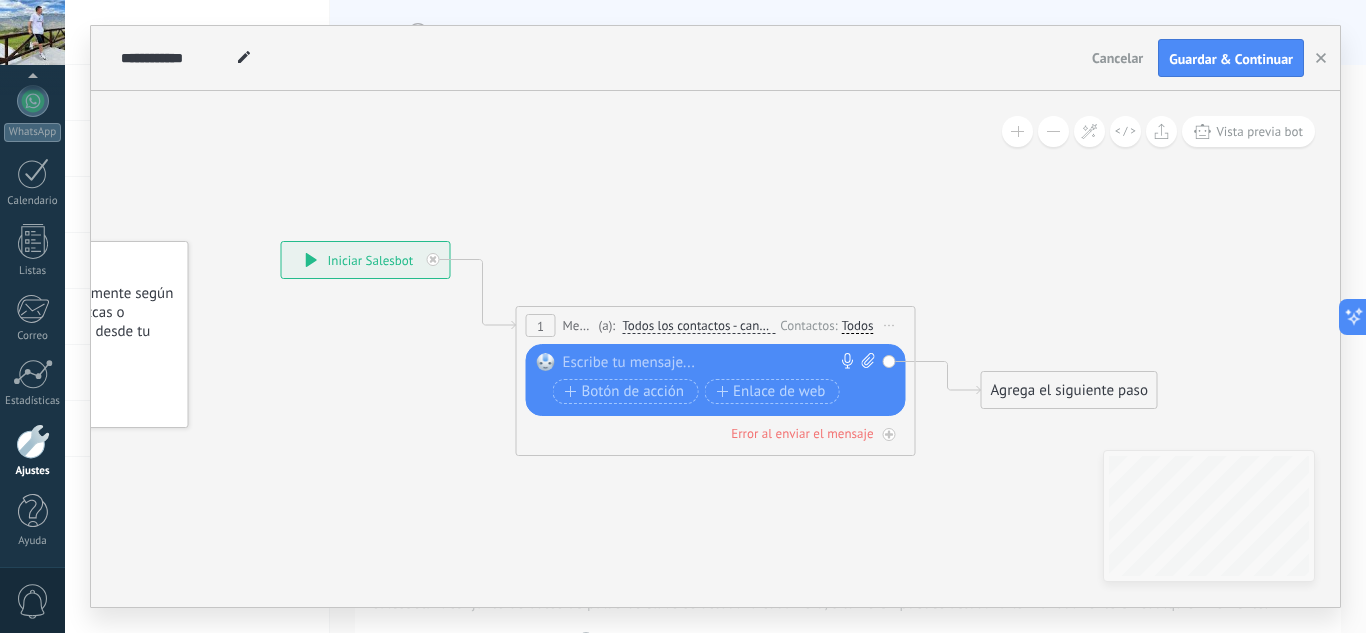 type 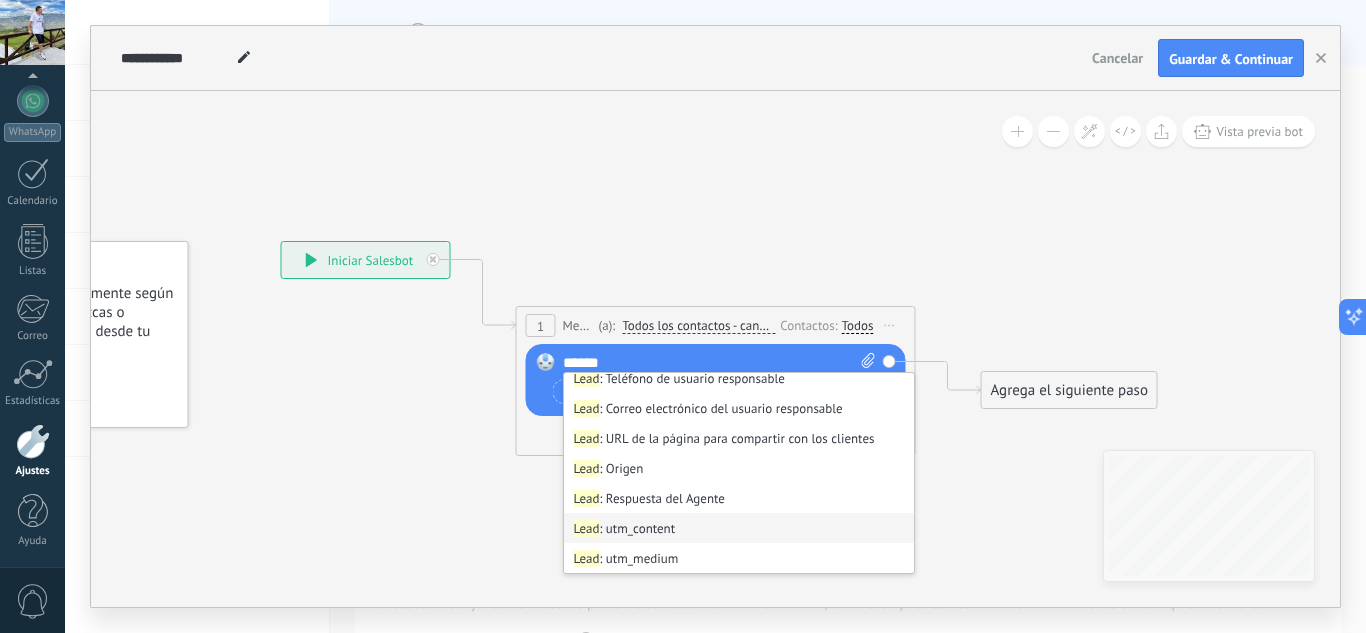 scroll, scrollTop: 220, scrollLeft: 0, axis: vertical 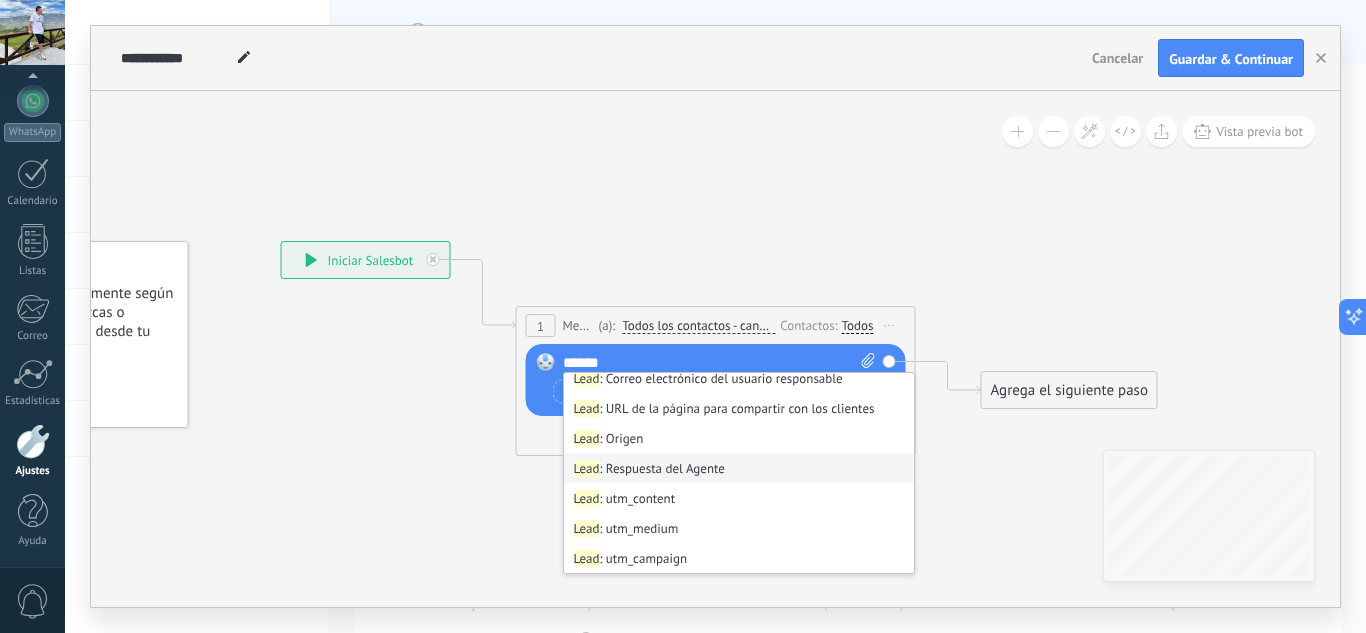 click on "Lead : Respuesta del Agente" at bounding box center (739, 468) 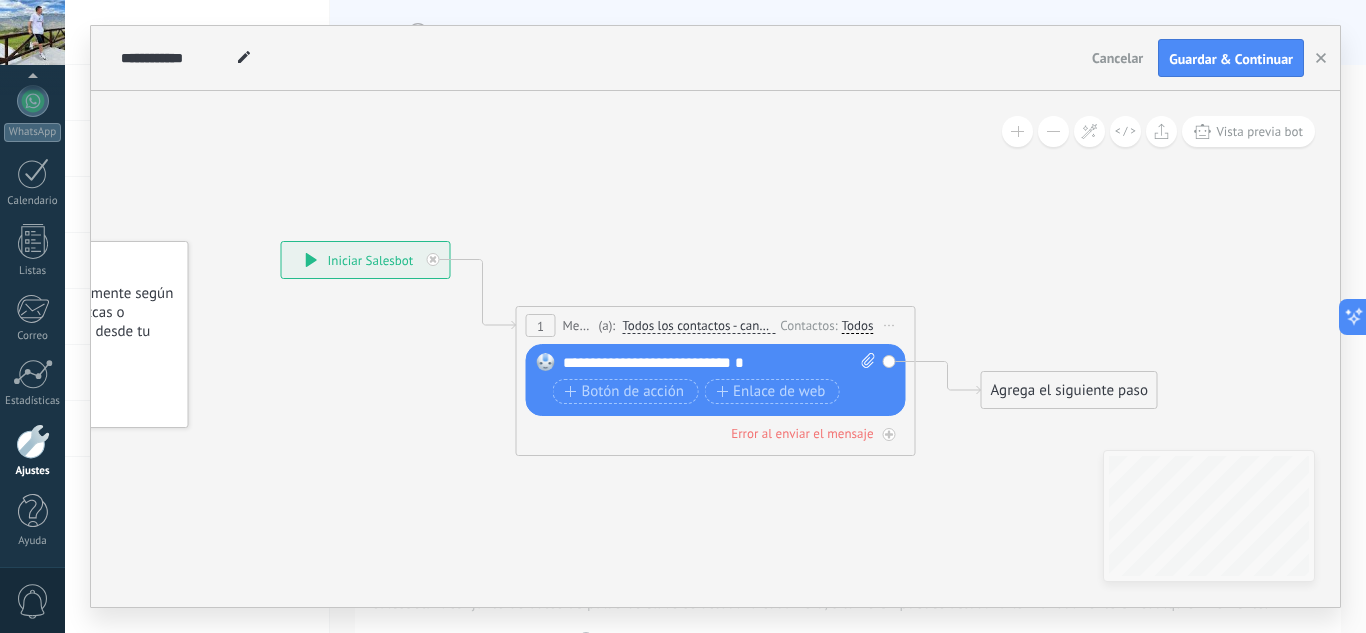 click on "**********" at bounding box center [719, 363] 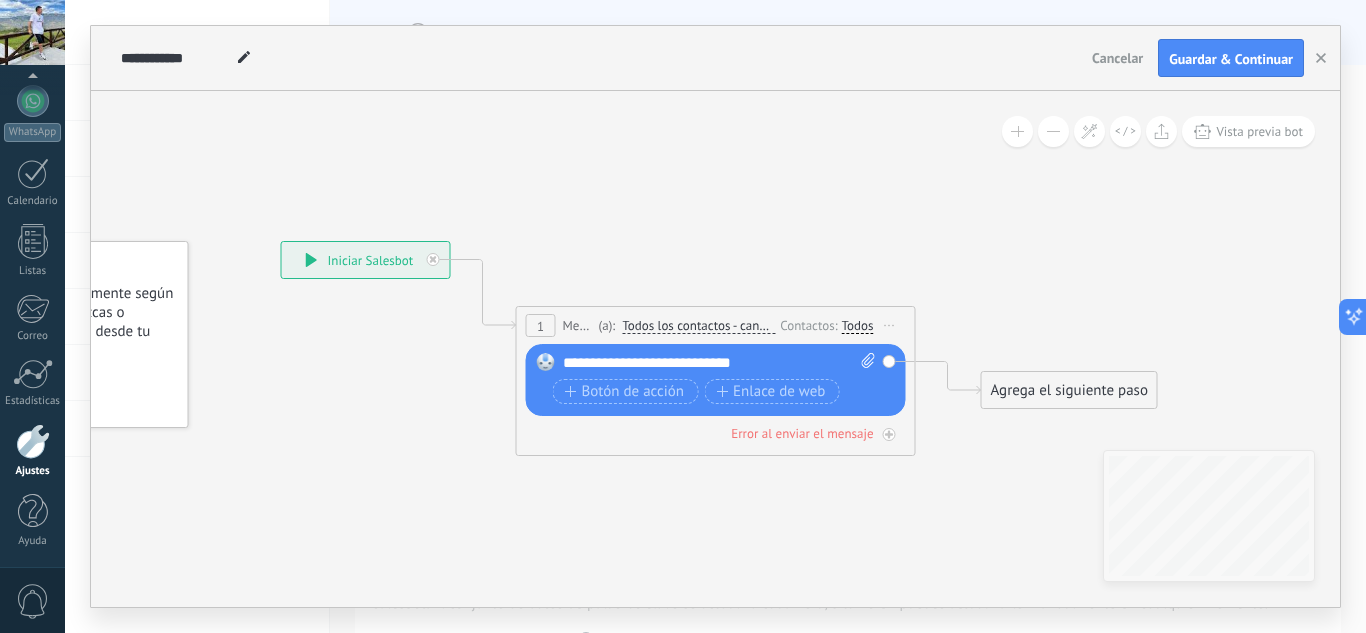 click 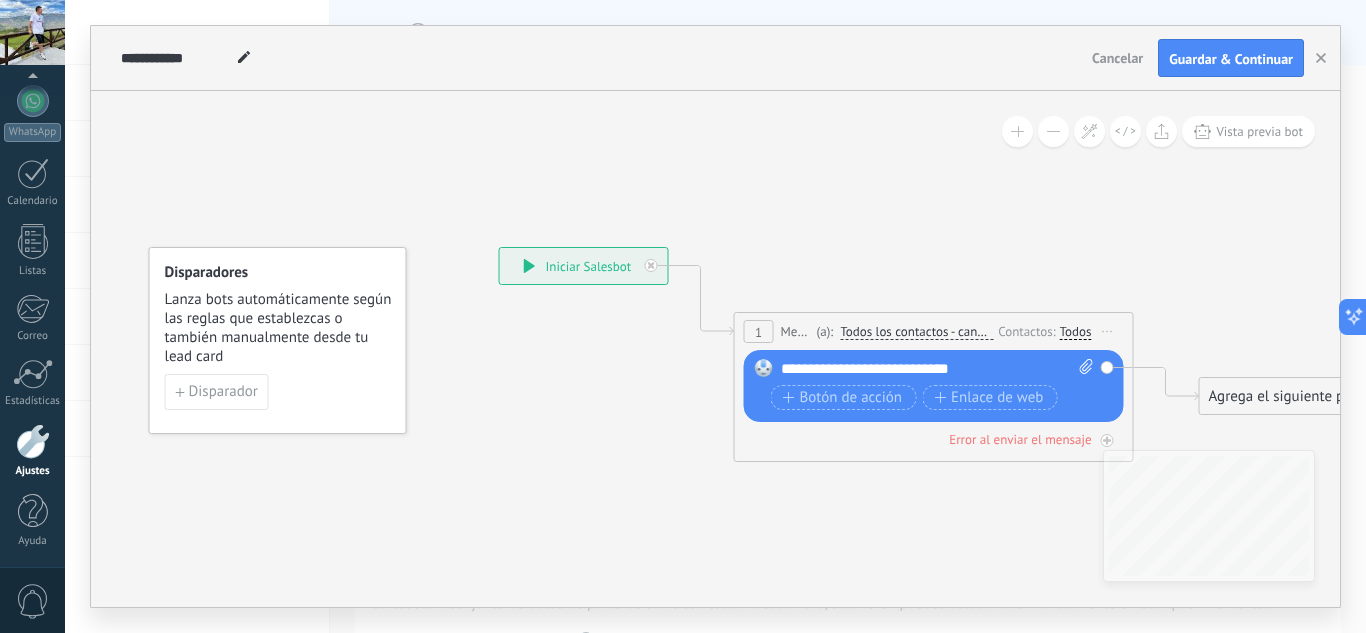 drag, startPoint x: 310, startPoint y: 380, endPoint x: 512, endPoint y: 382, distance: 202.0099 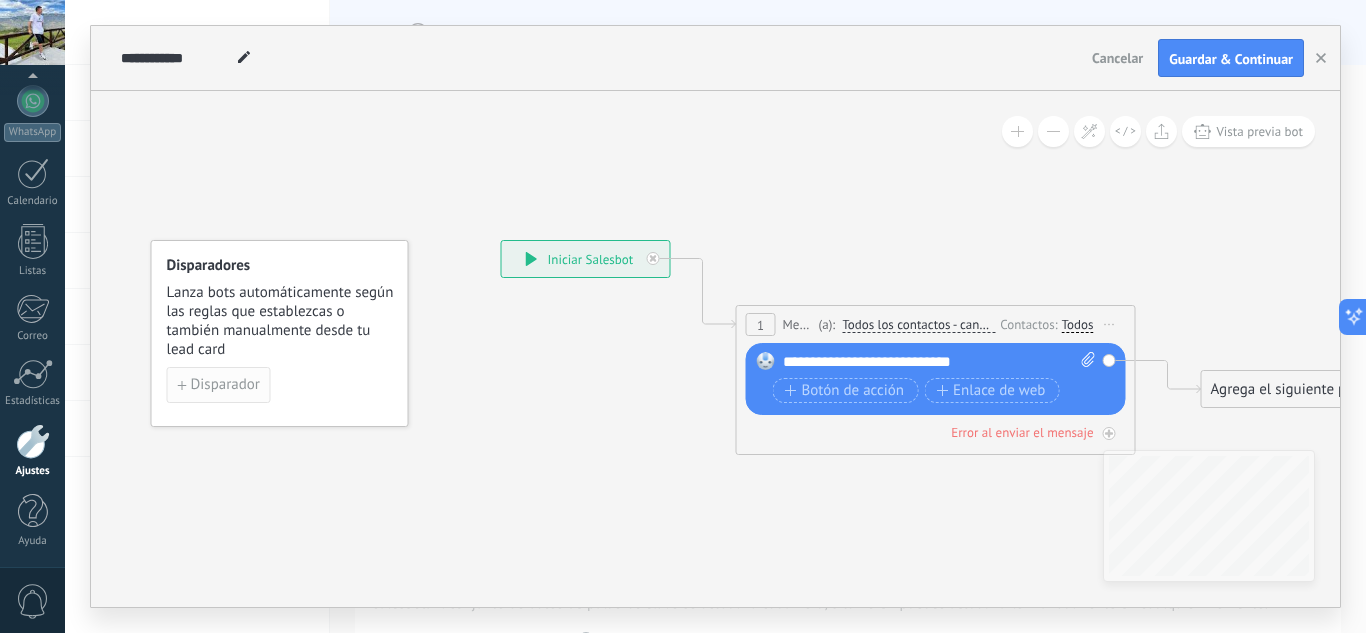 click on "Disparador" at bounding box center (225, 385) 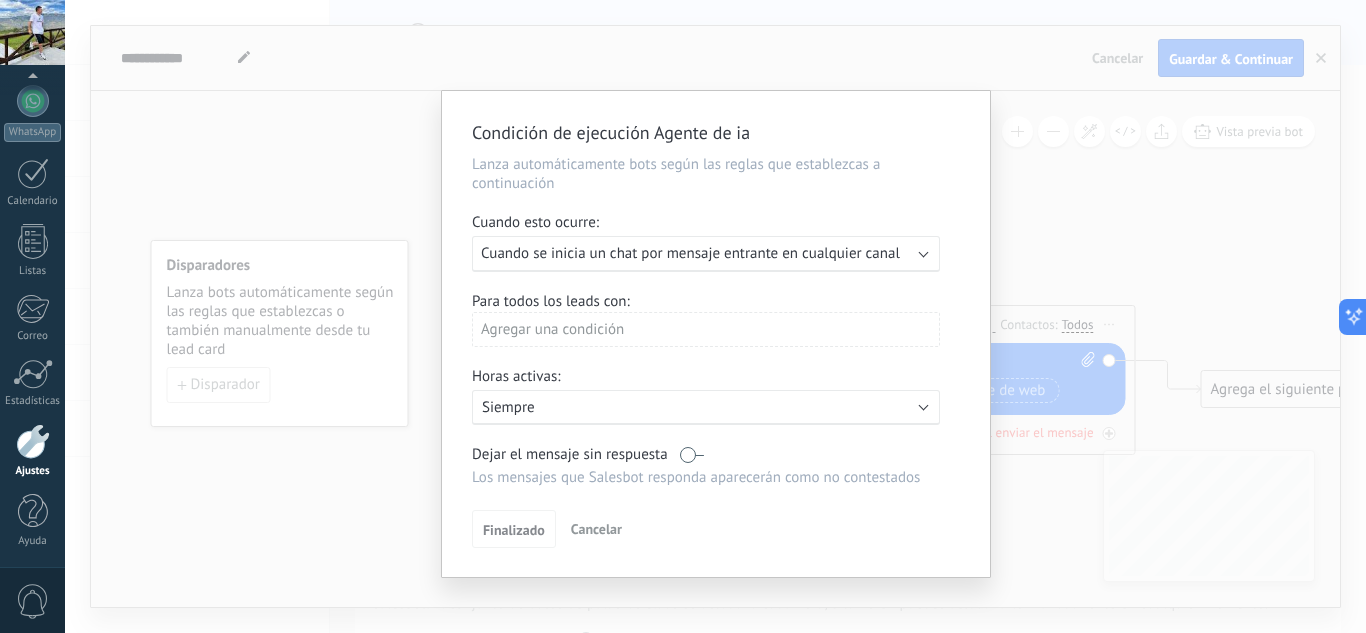 click on "Cuando se inicia un chat por mensaje entrante en cualquier canal" at bounding box center [690, 253] 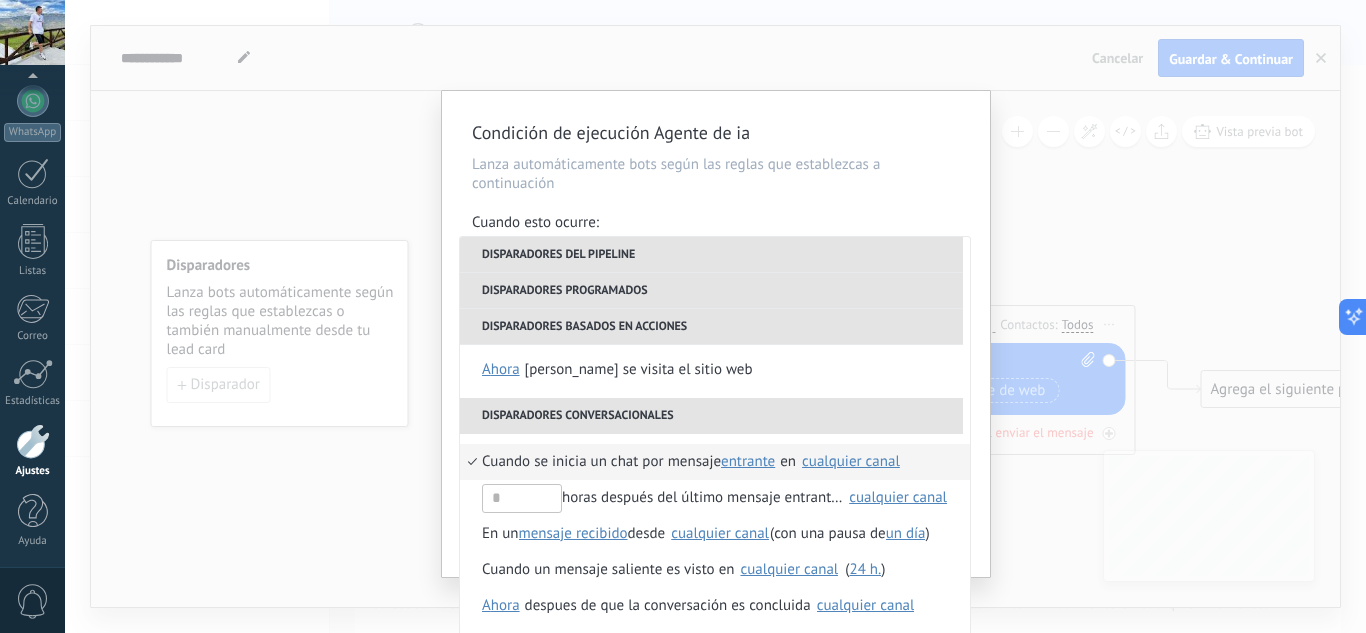 scroll, scrollTop: 472, scrollLeft: 0, axis: vertical 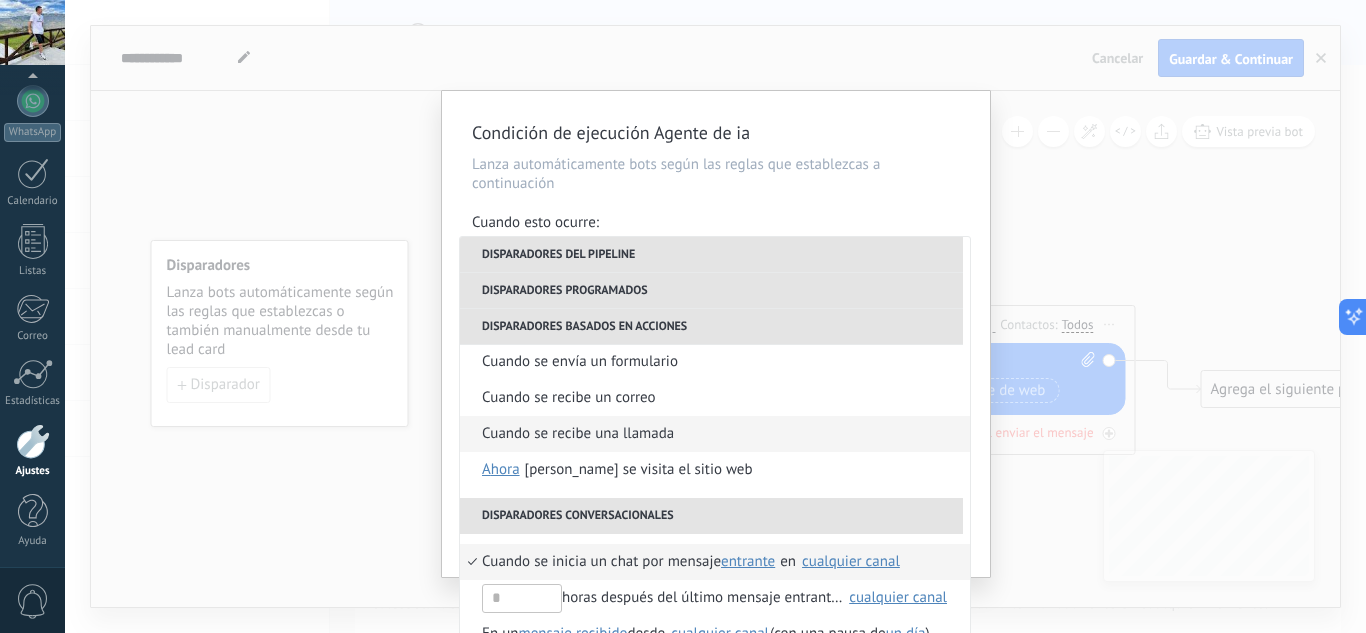 click on "Cuando se recibe una llamada" at bounding box center [578, 434] 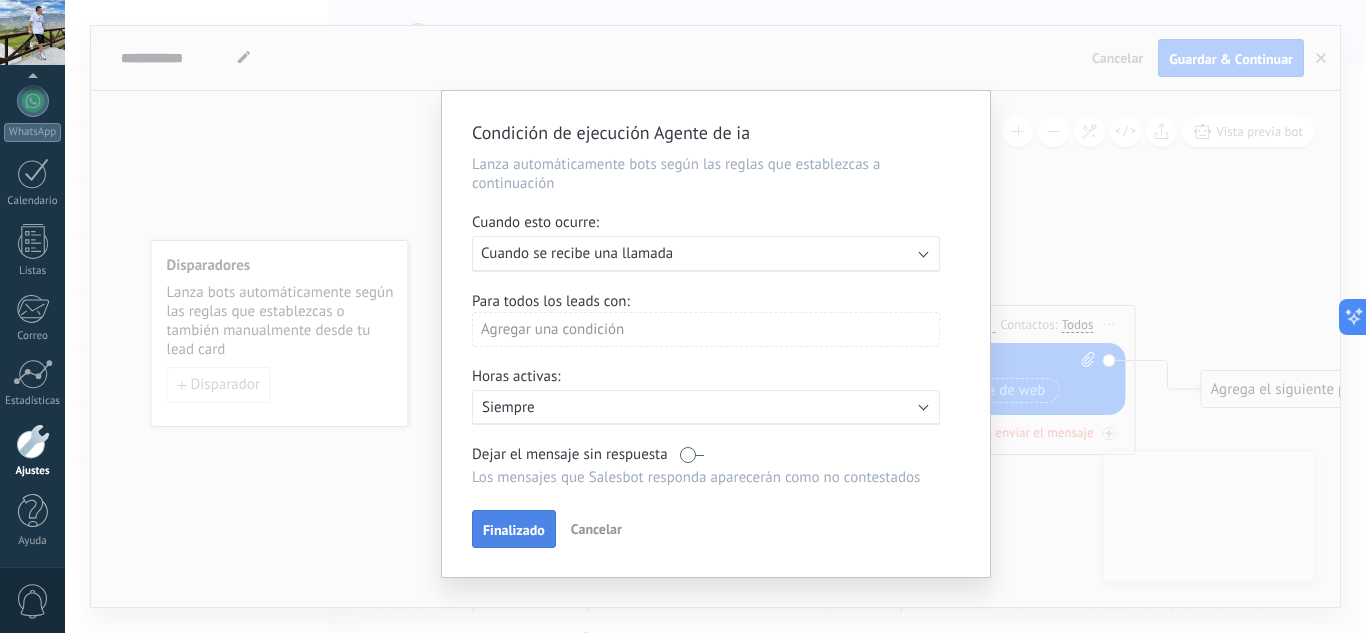 click on "Finalizado" at bounding box center (514, 530) 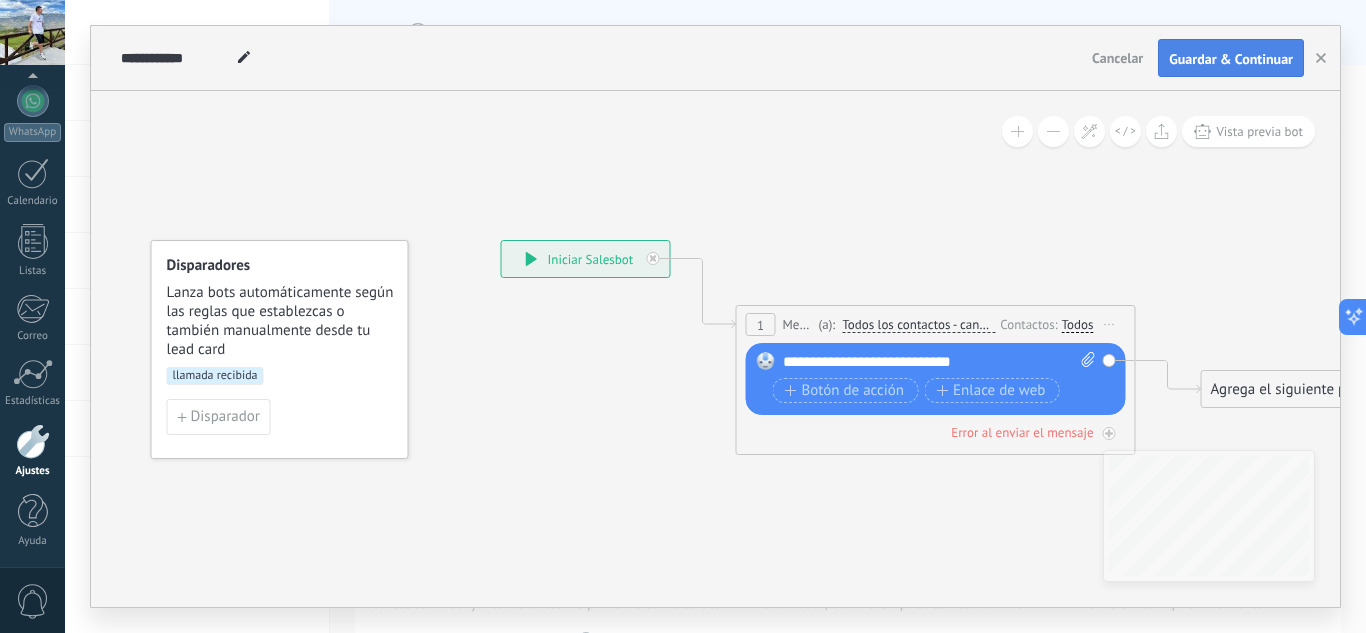 click on "Guardar & Continuar" at bounding box center (1231, 59) 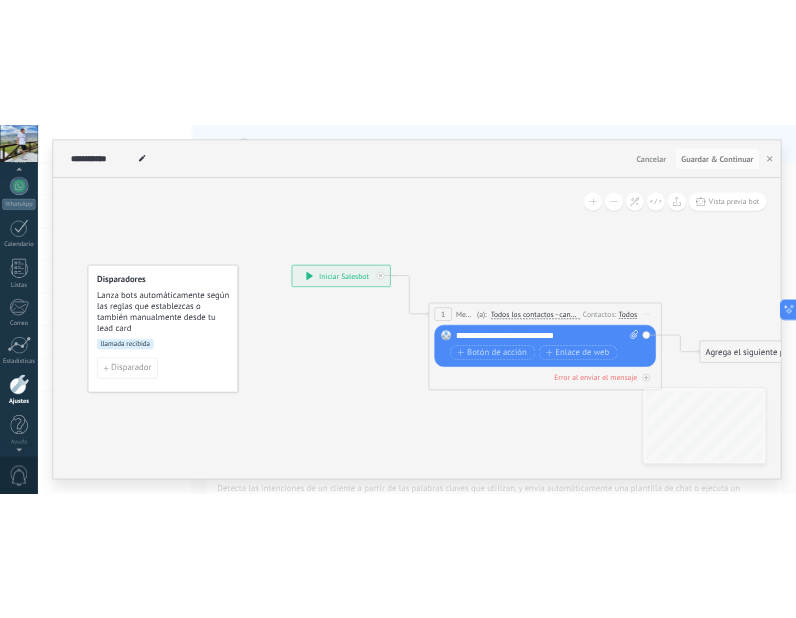 scroll, scrollTop: 199, scrollLeft: 0, axis: vertical 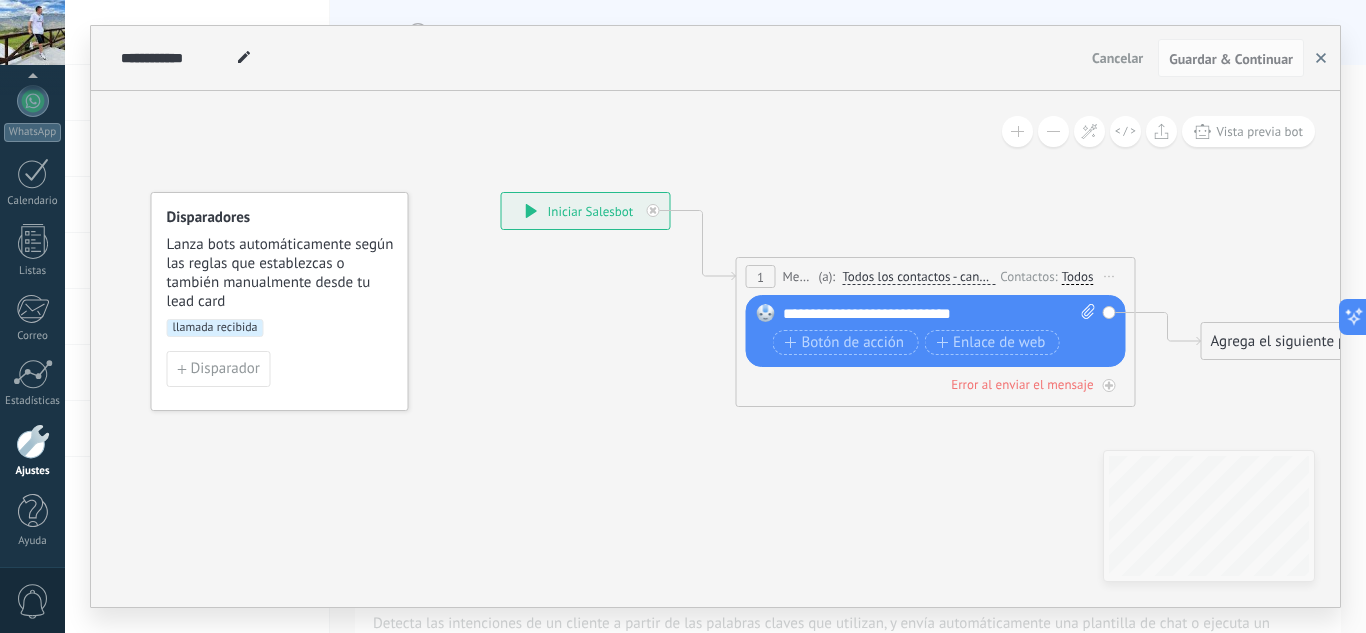 click 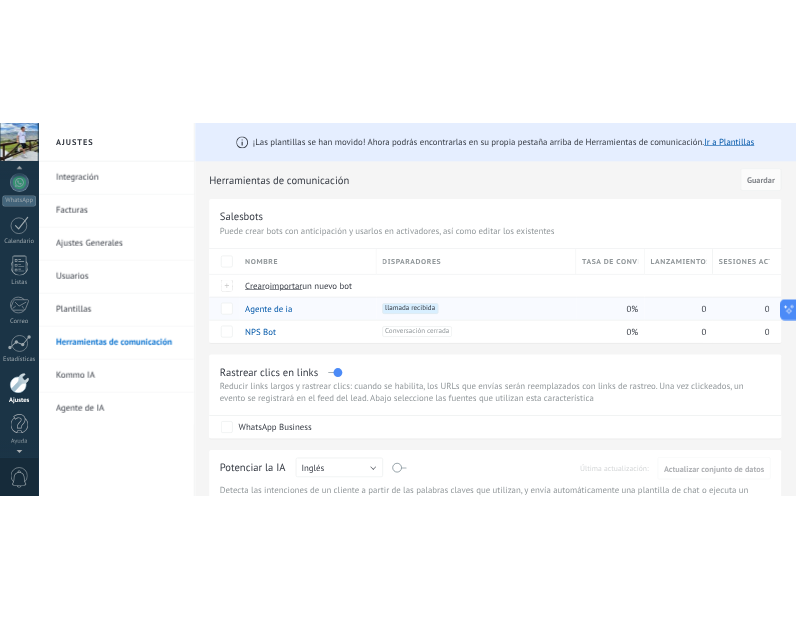 scroll, scrollTop: 30, scrollLeft: 0, axis: vertical 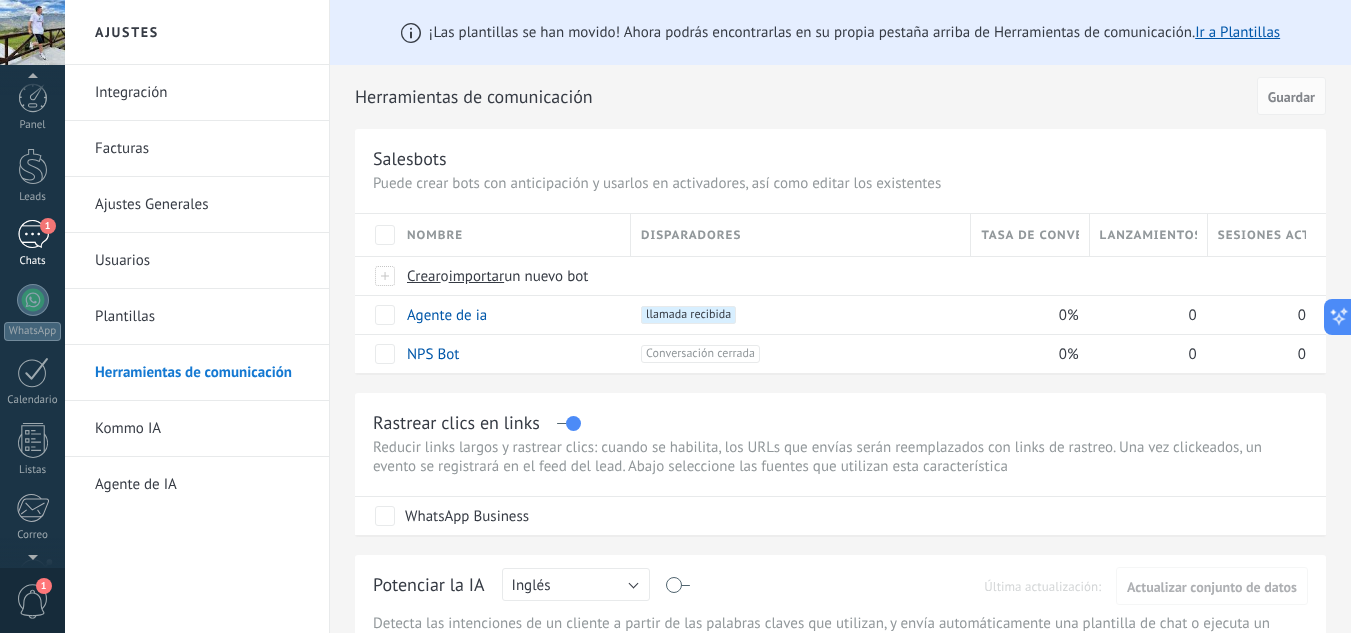 click on "1" at bounding box center [48, 226] 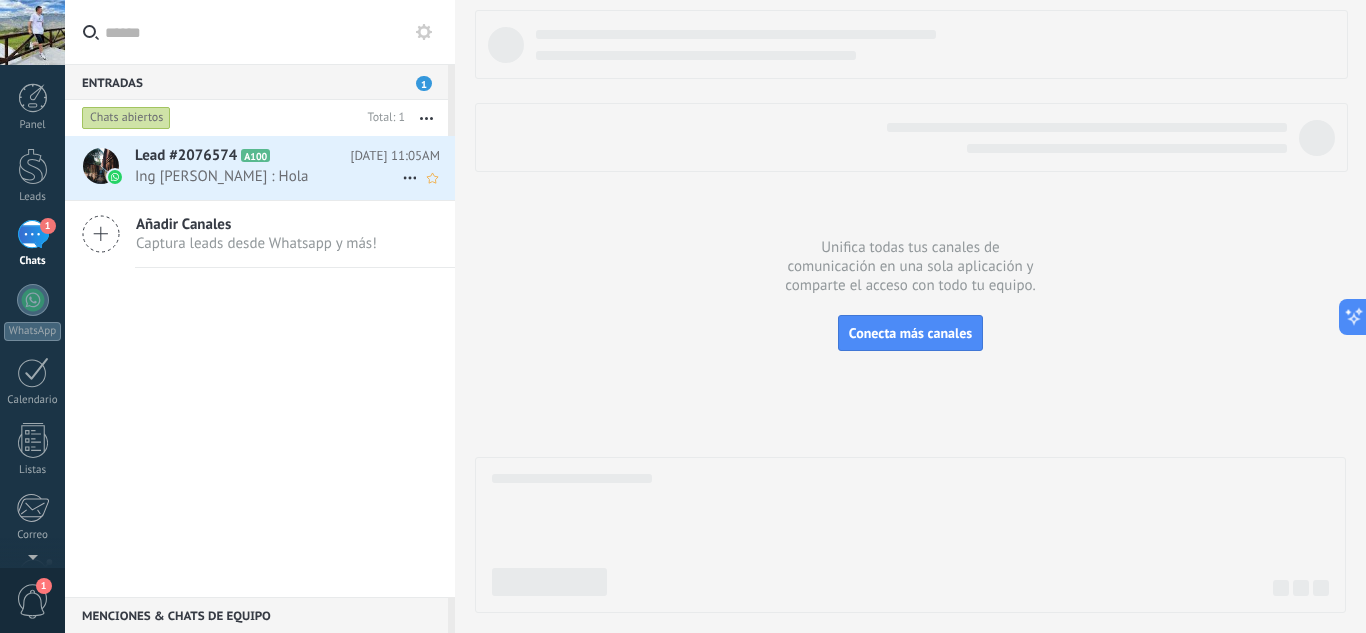 click on "Ing [PERSON_NAME] ‍: Hola" at bounding box center (268, 176) 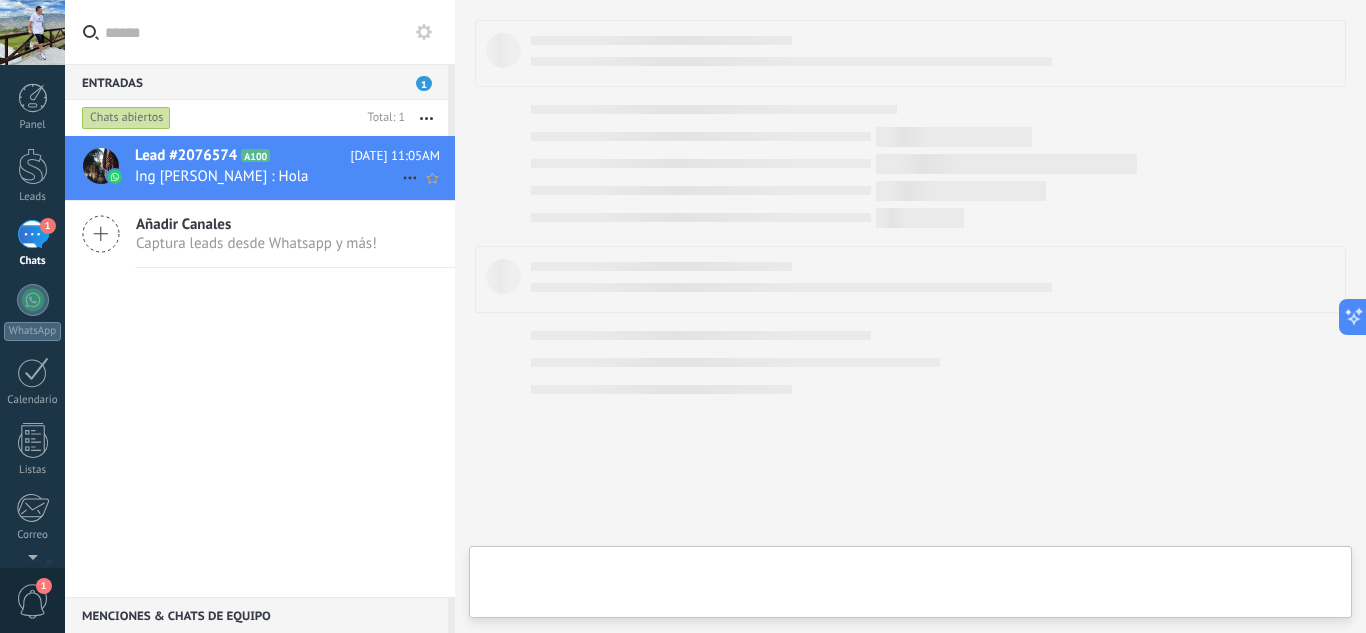 type on "**********" 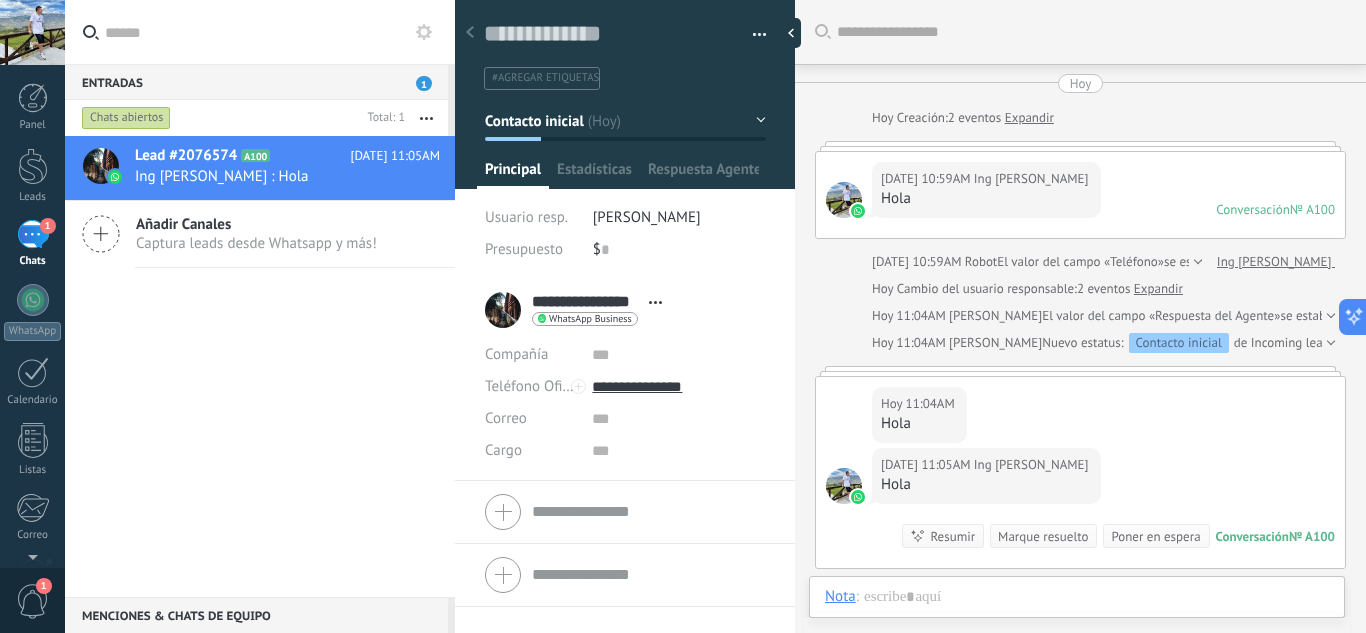 scroll, scrollTop: 30, scrollLeft: 0, axis: vertical 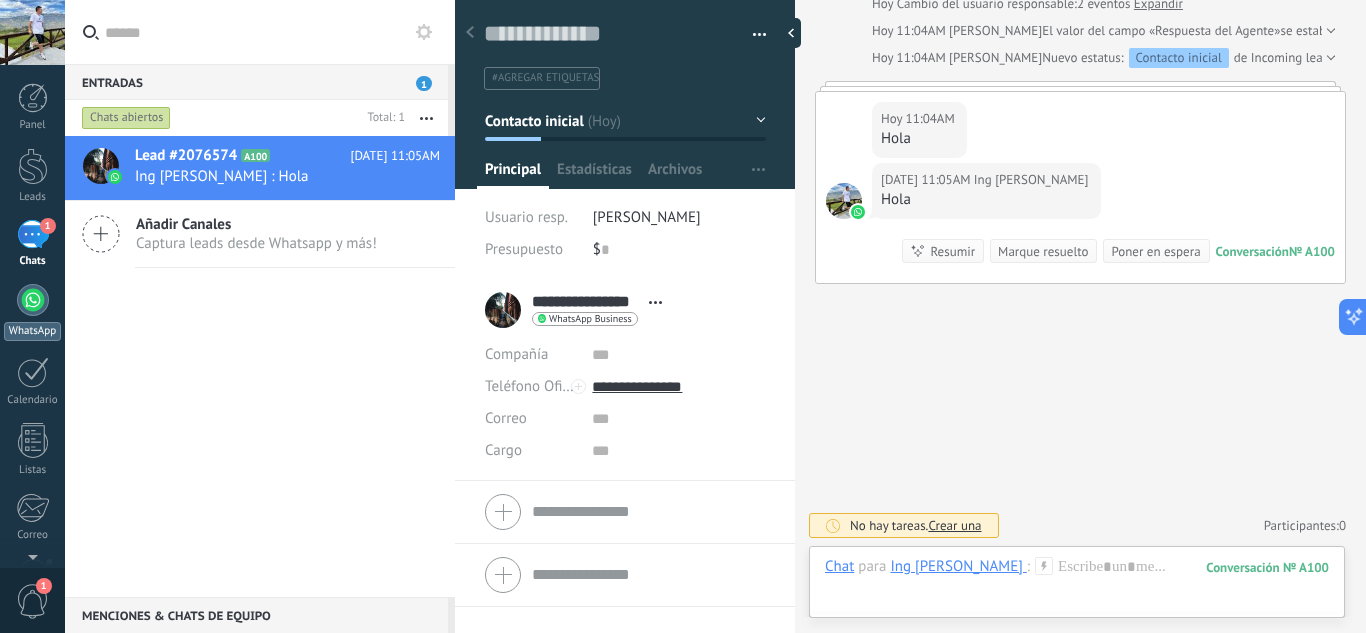 click at bounding box center (33, 300) 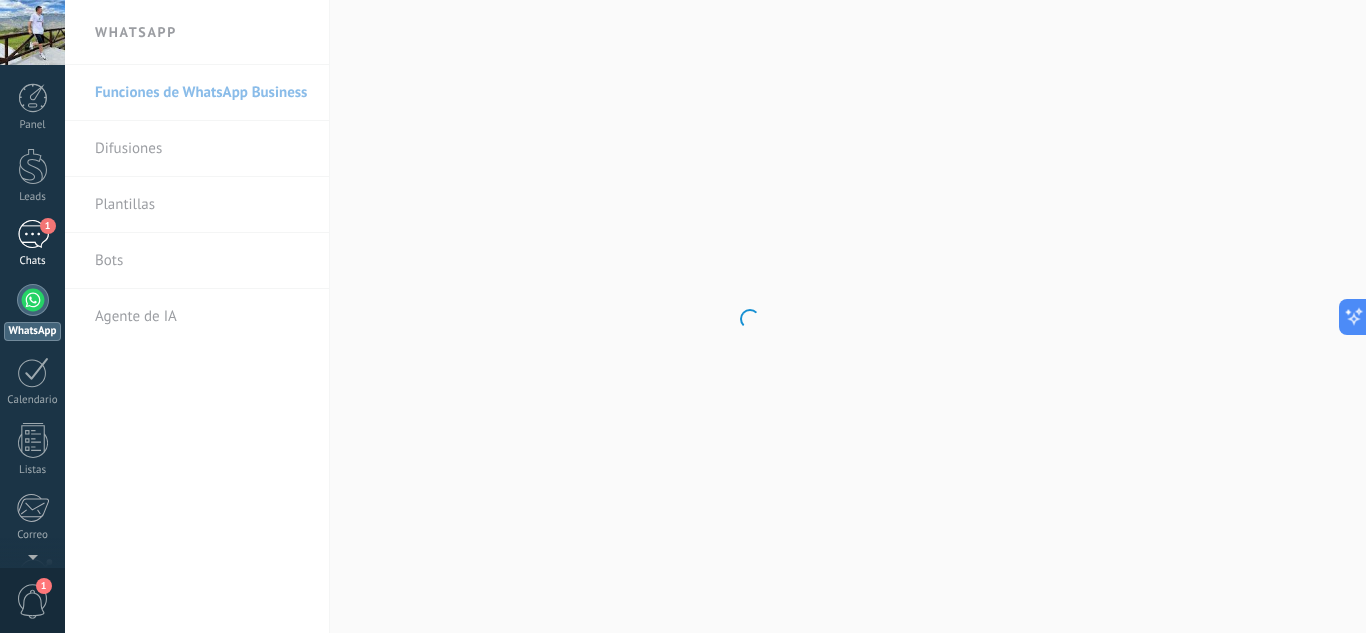 click on "1" at bounding box center [33, 234] 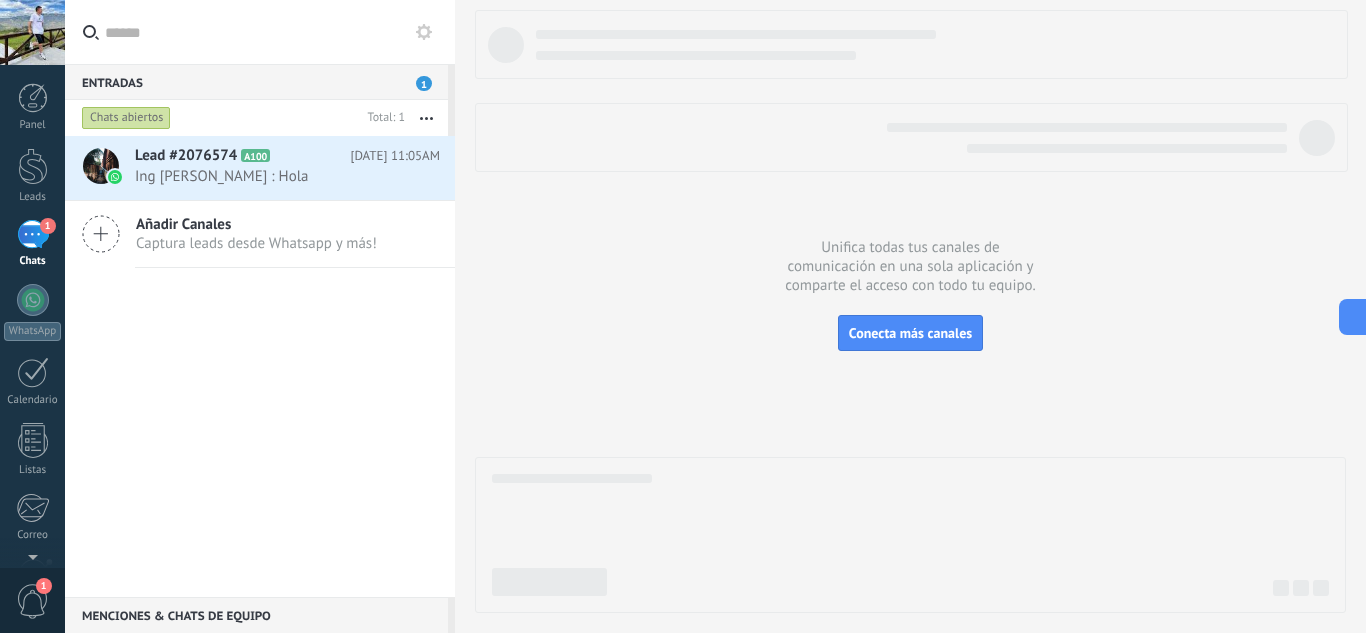 click on "1" at bounding box center [33, 234] 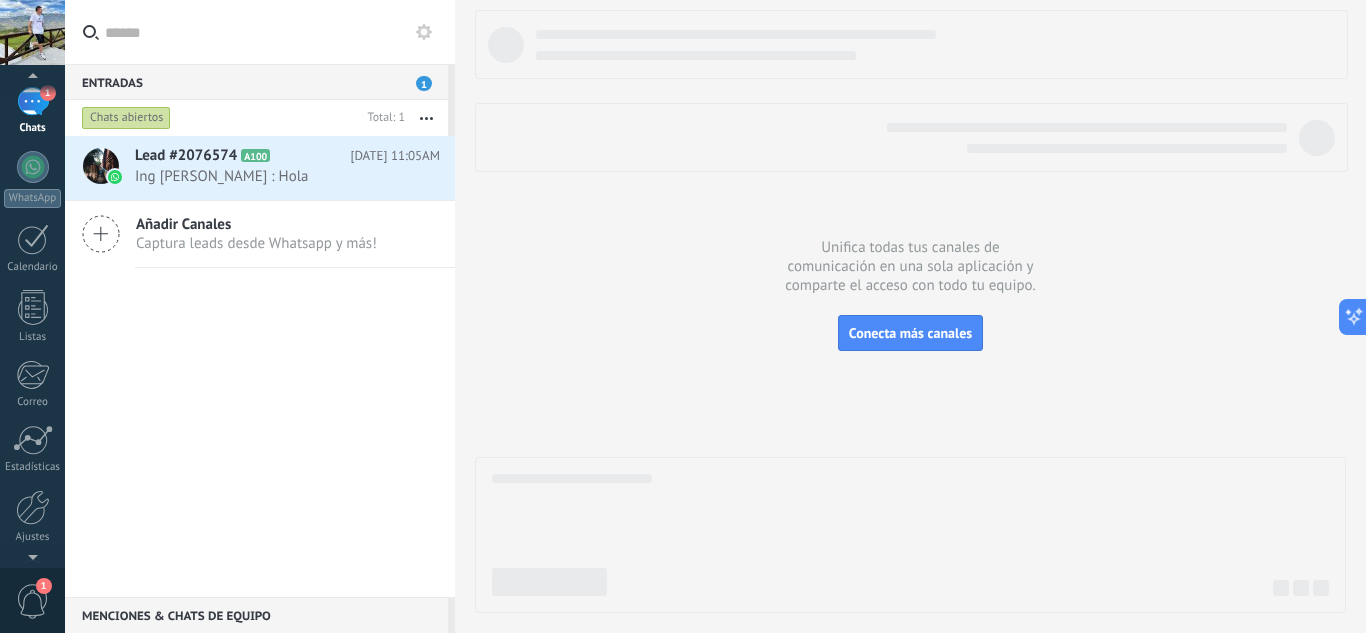 scroll, scrollTop: 136, scrollLeft: 0, axis: vertical 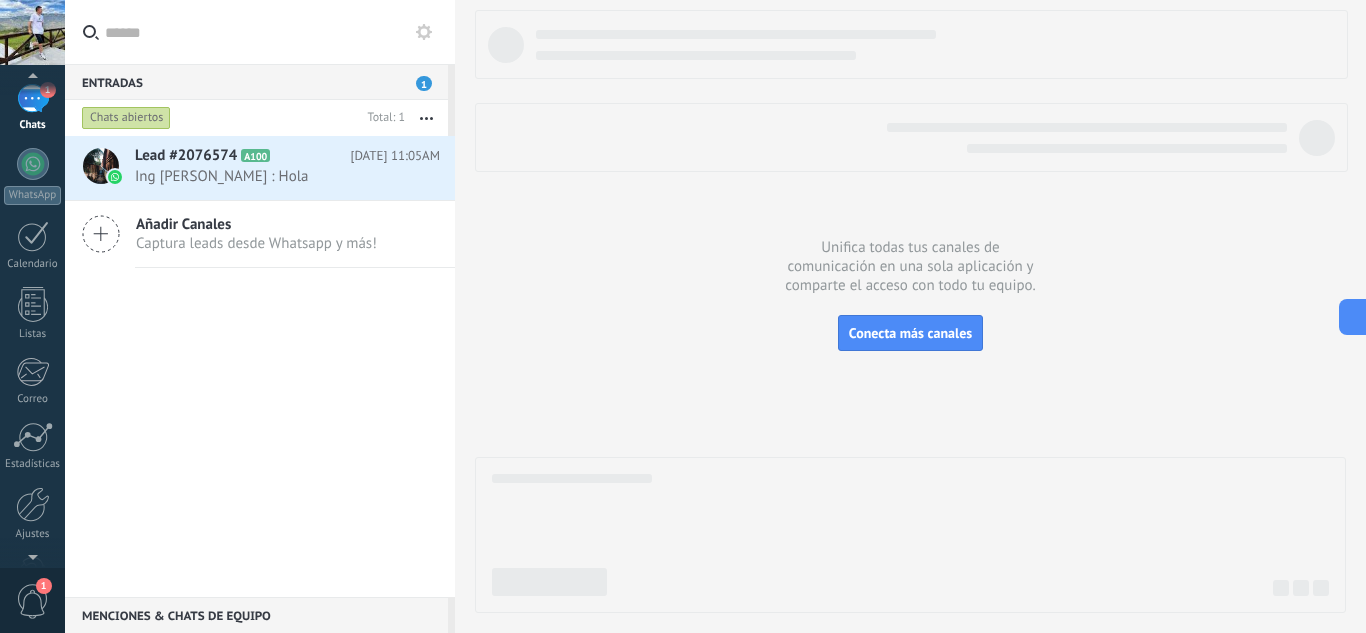 click on "1" at bounding box center (33, 601) 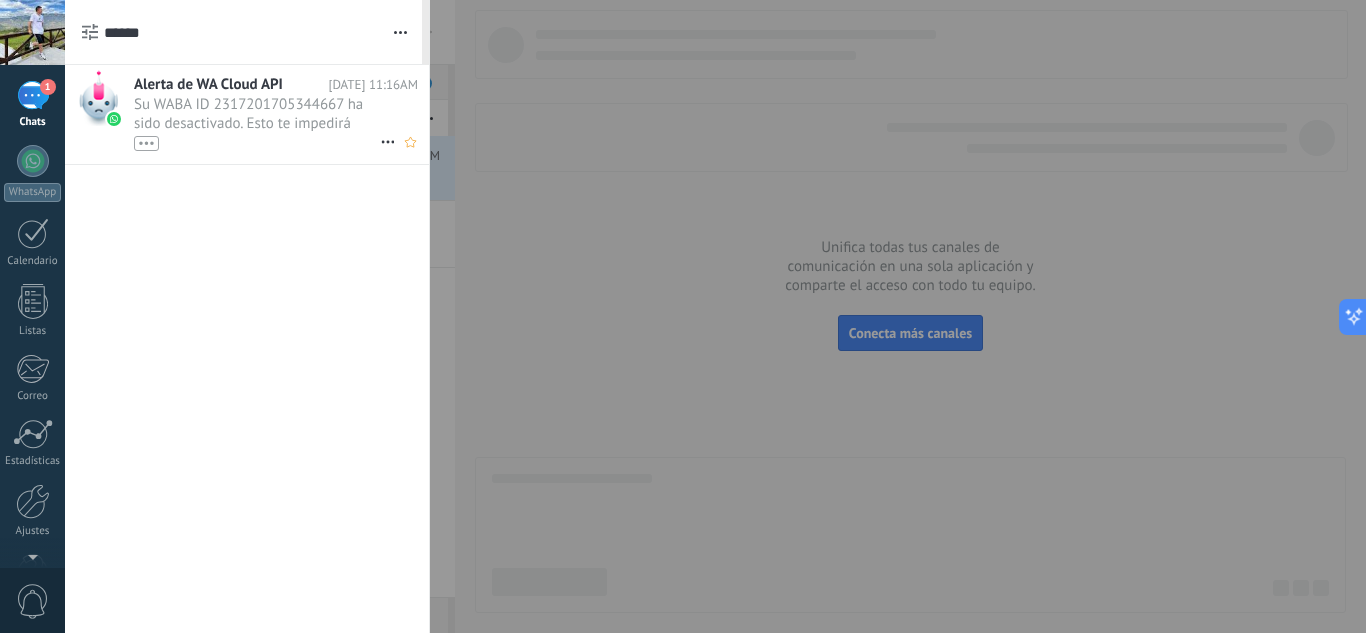 scroll, scrollTop: 0, scrollLeft: 0, axis: both 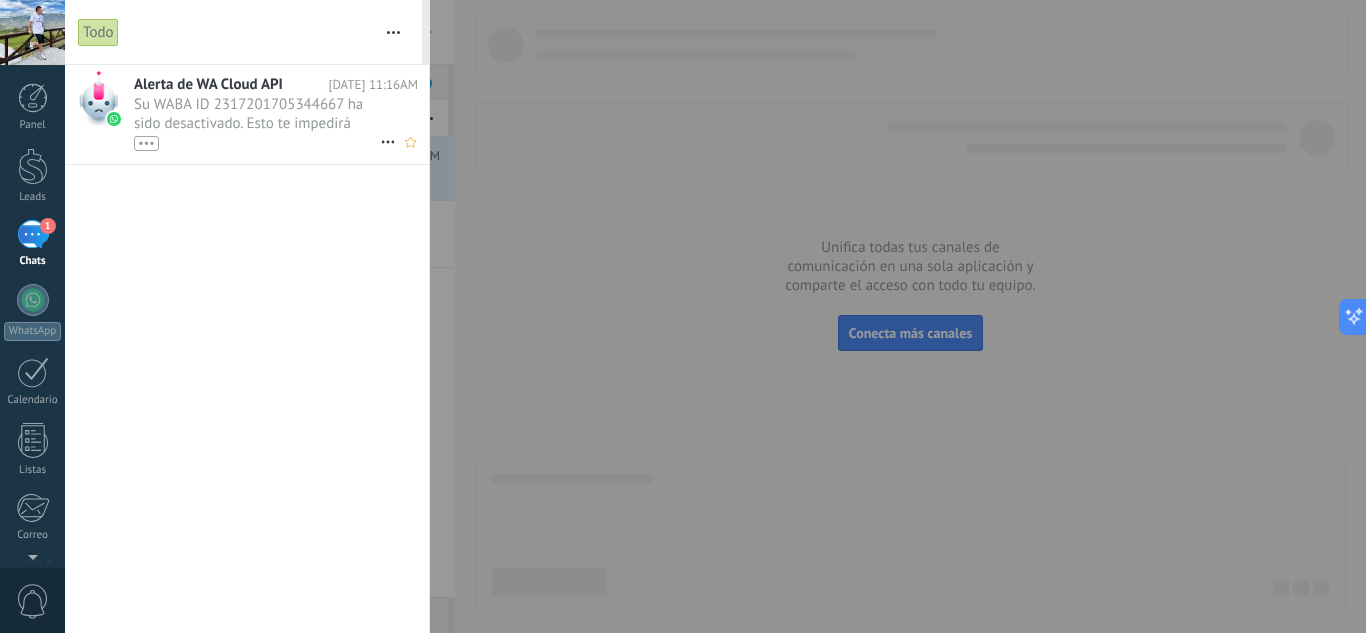 click on "Su WABA ID 2317201705344667 ha sido desactivado. Esto te impedirá enviar o recibir mensajes en el CRM. Por favor, visita Meta Business Support Home para solucionar tu situación.
•••" at bounding box center (257, 123) 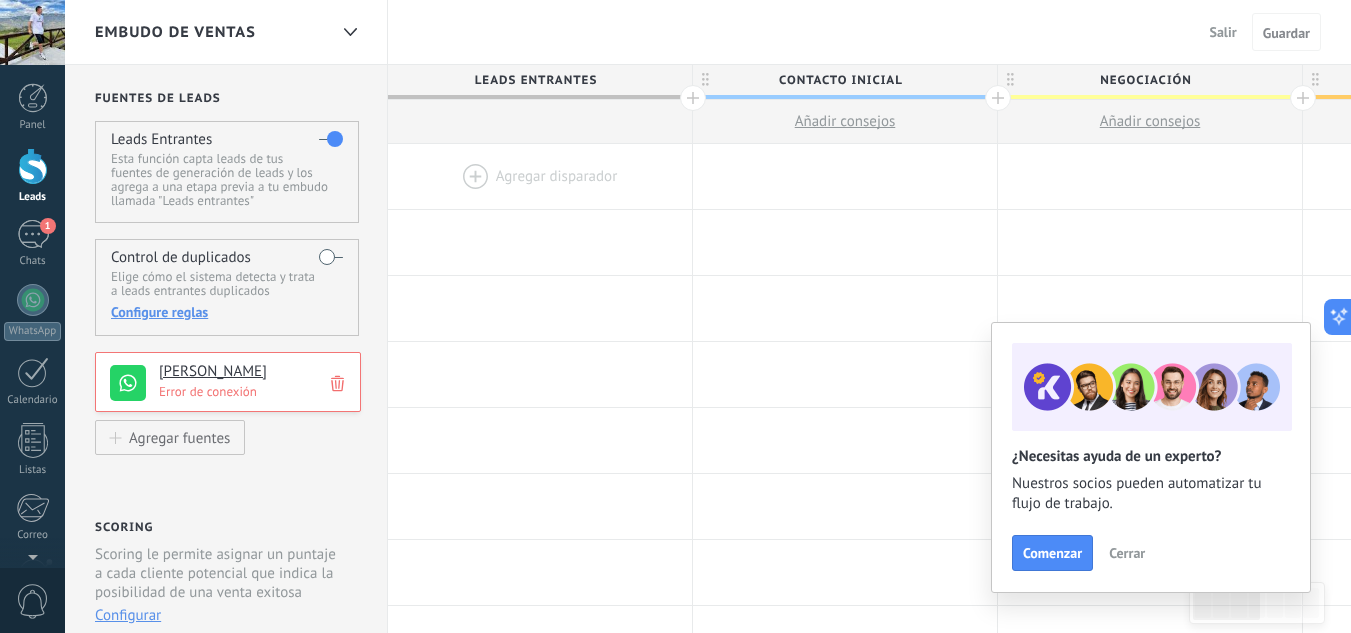 click 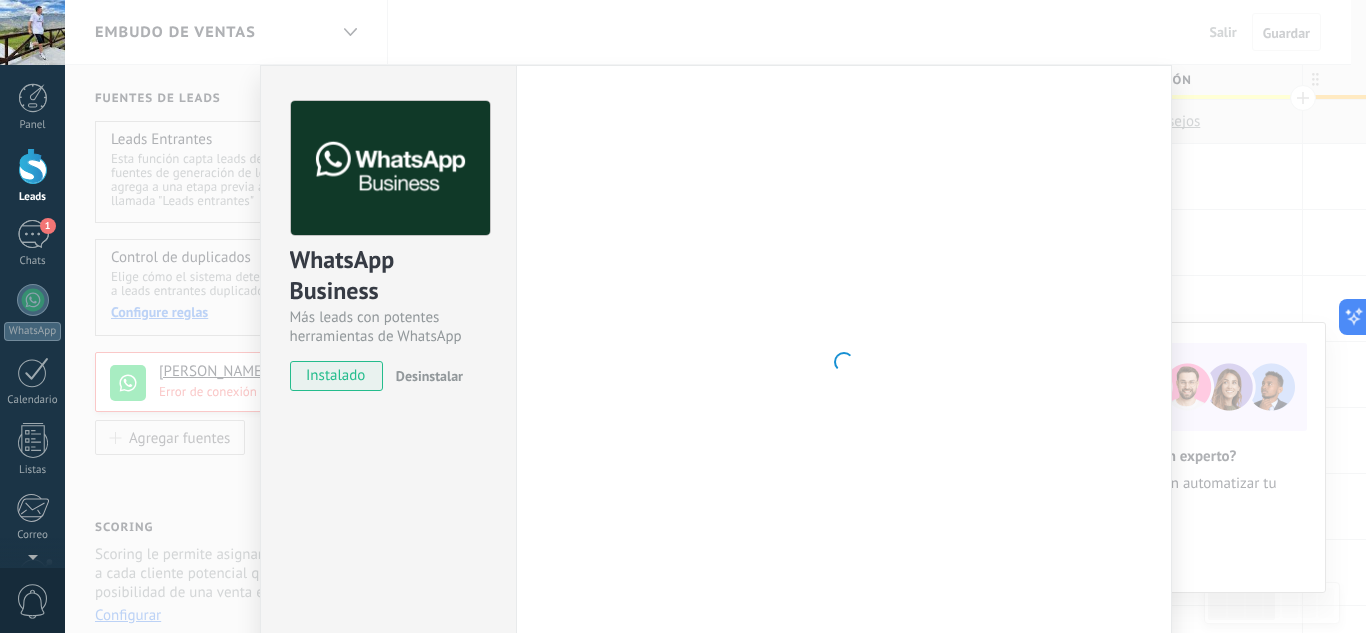 click at bounding box center [844, 362] 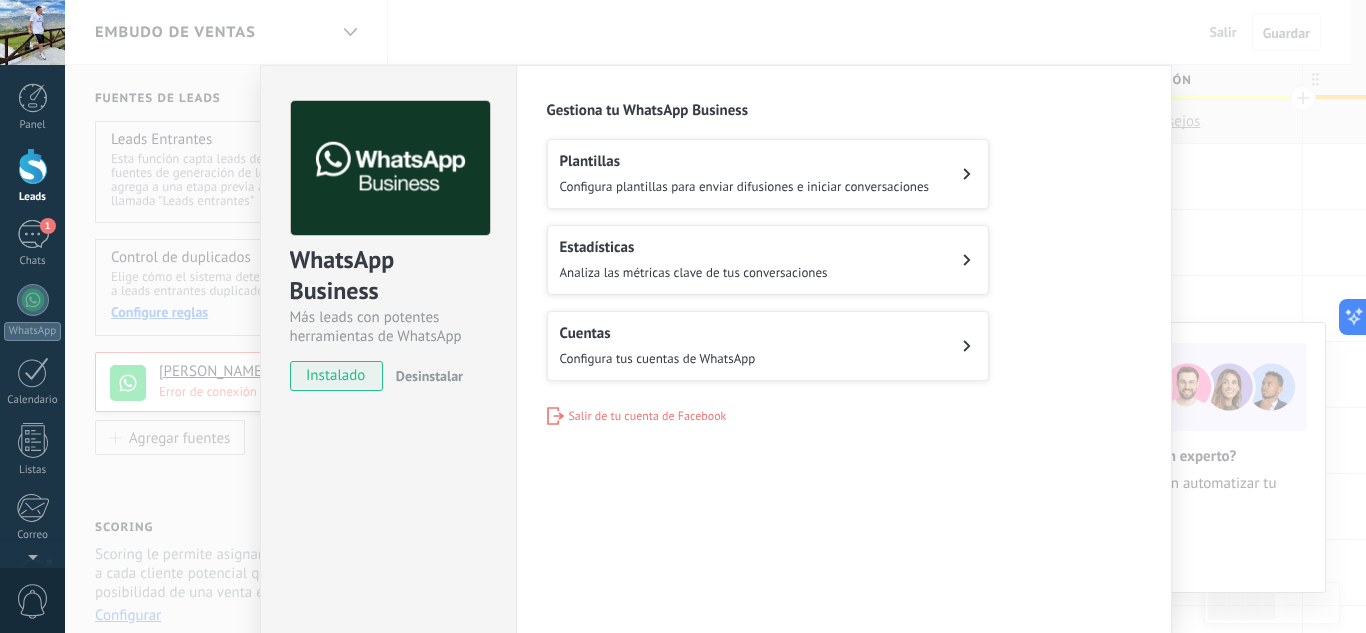 click on "WhatsApp Business Más leads con potentes herramientas de WhatsApp instalado Desinstalar" at bounding box center [388, 362] 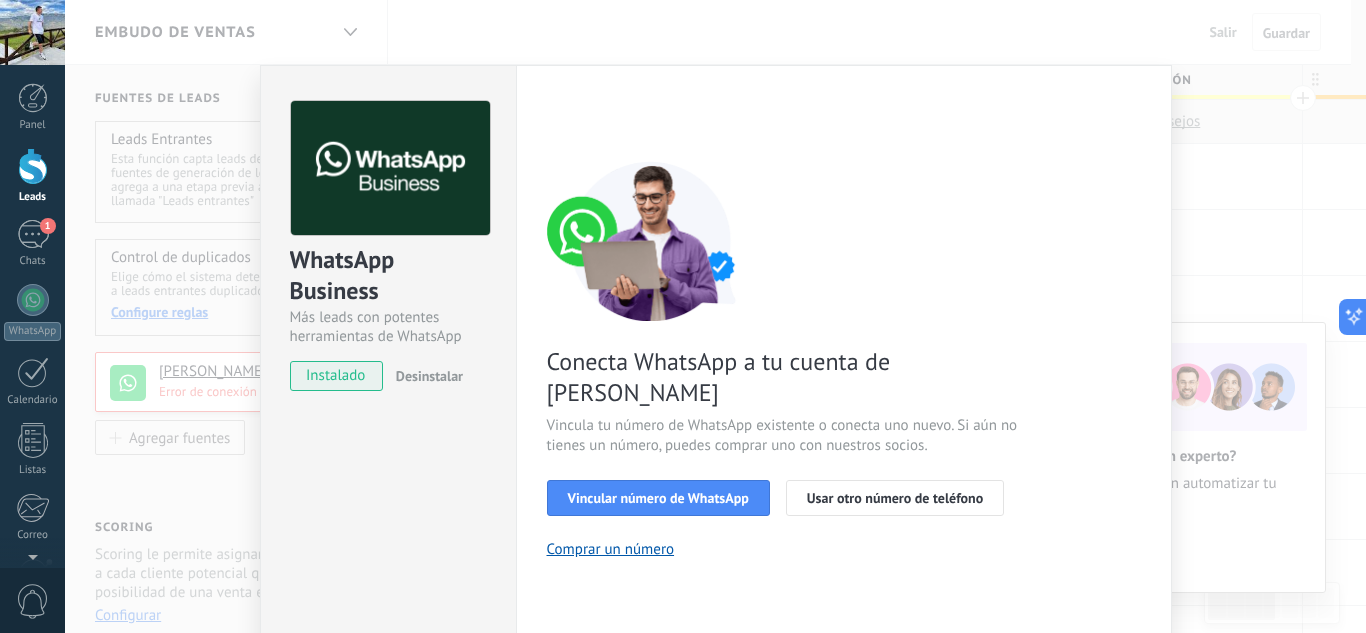 click on "WhatsApp Business Más leads con potentes herramientas de WhatsApp instalado Desinstalar" at bounding box center [388, 410] 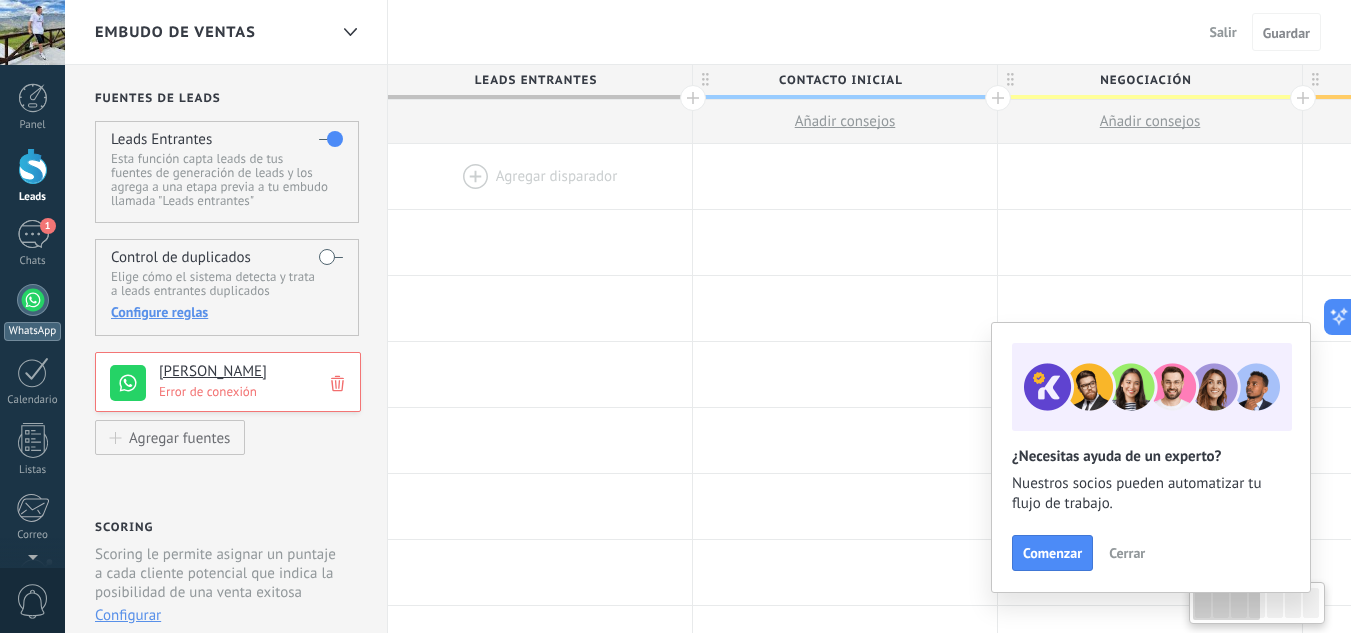 click at bounding box center (33, 300) 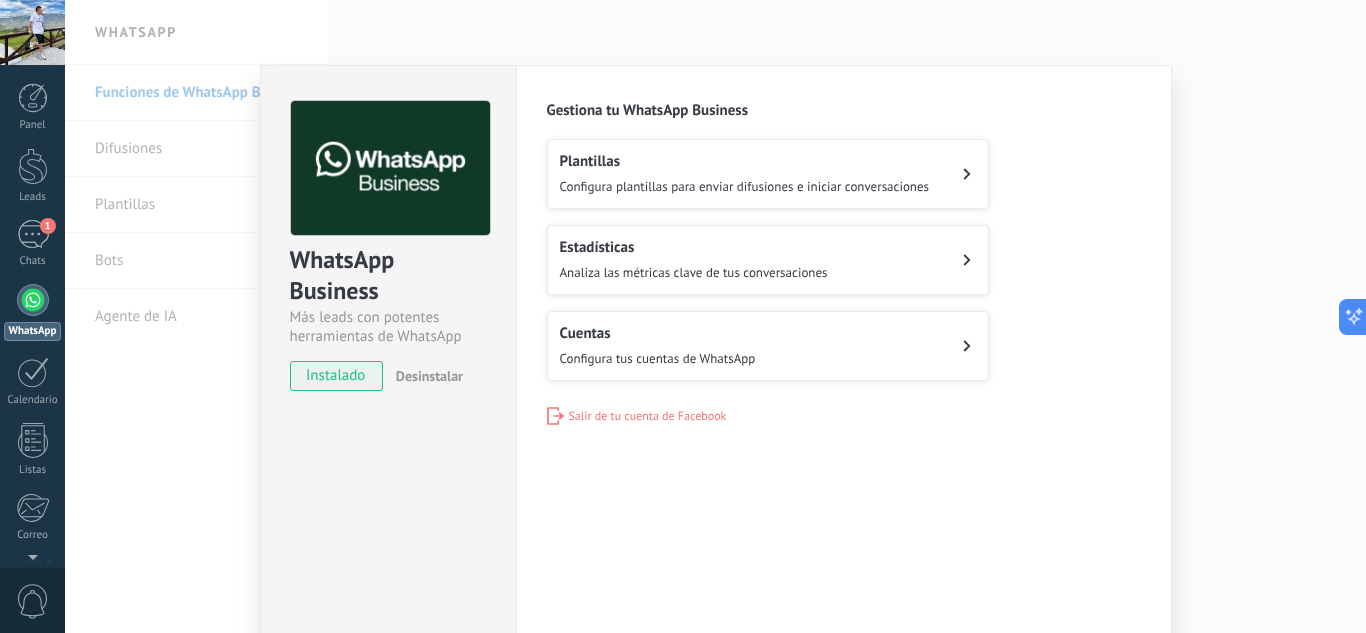 click on "Cuentas Configura tus cuentas de WhatsApp" at bounding box center [768, 346] 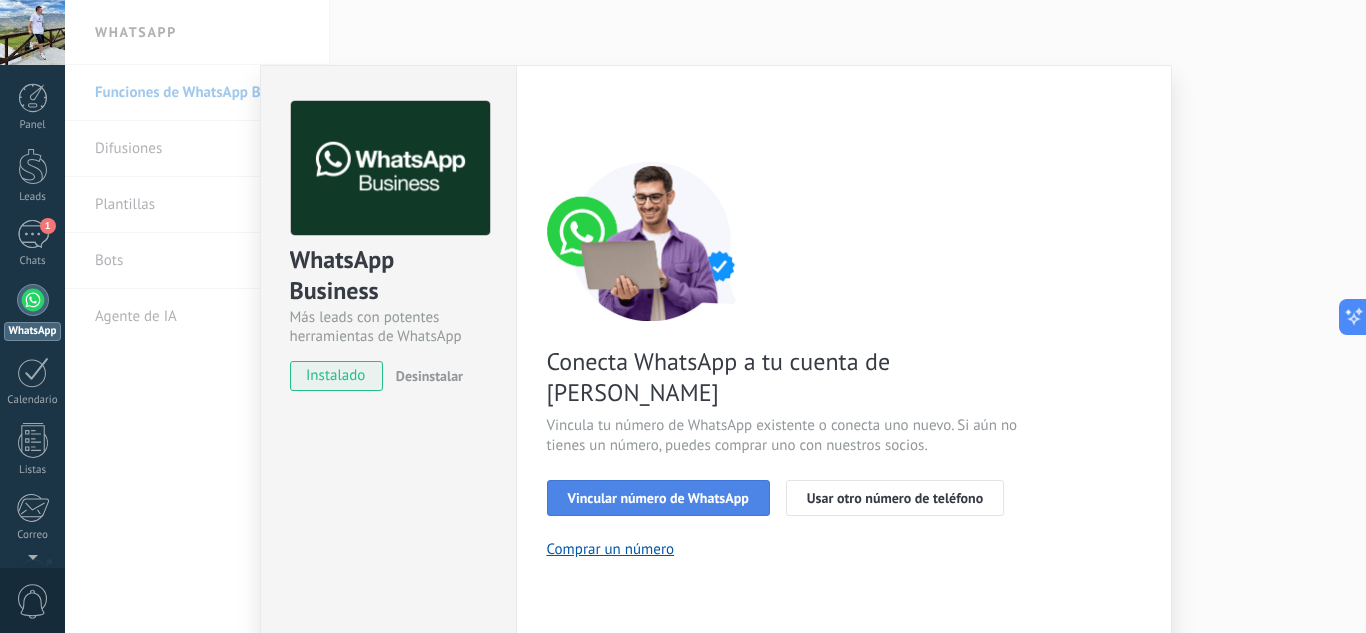 click on "Vincular número de WhatsApp" at bounding box center [658, 498] 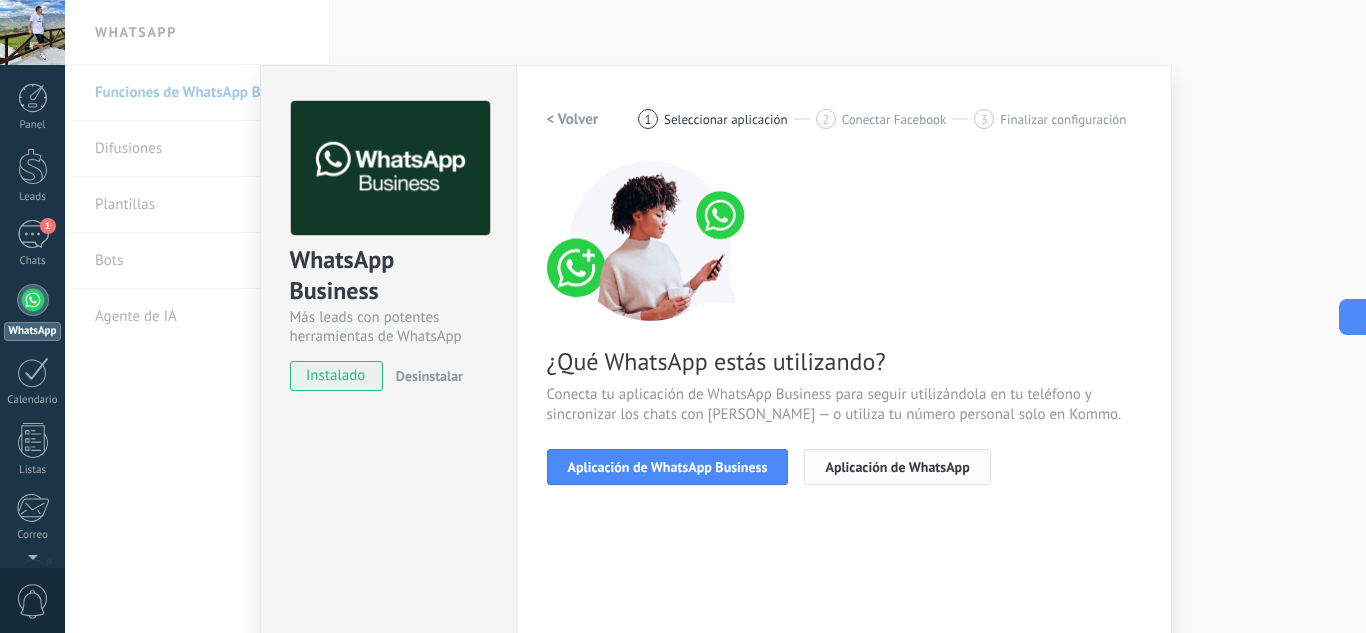 click on "Aplicación de WhatsApp" at bounding box center [897, 467] 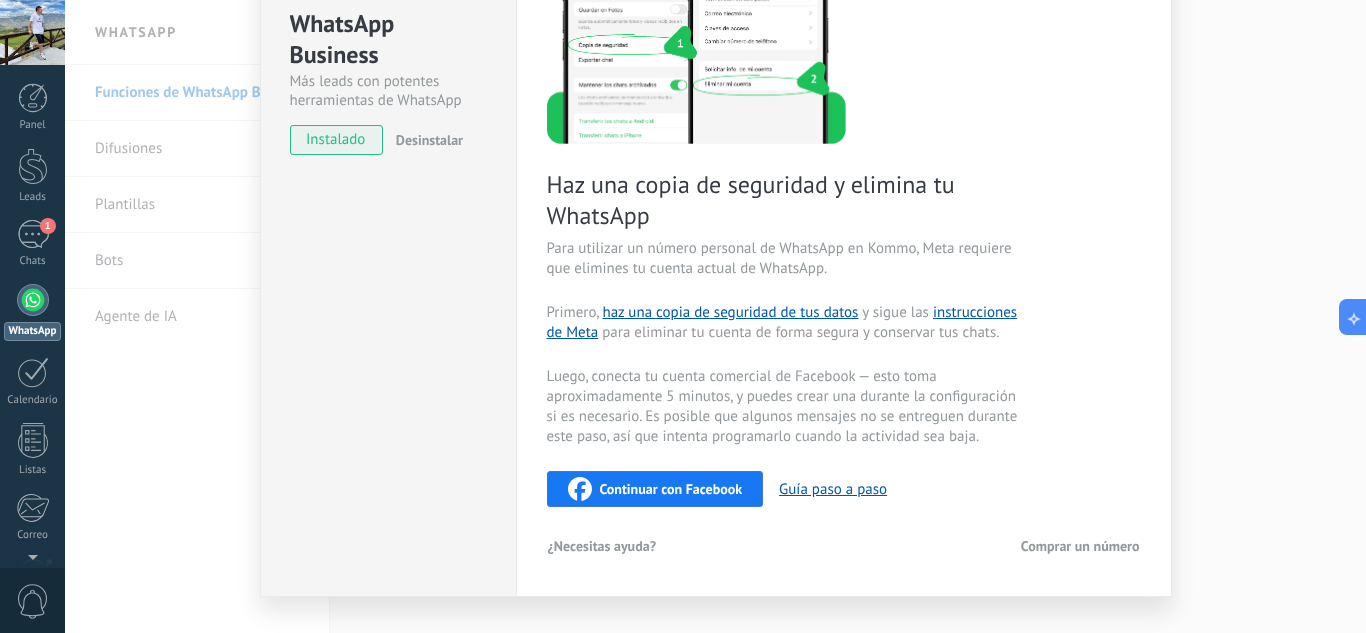 scroll, scrollTop: 267, scrollLeft: 0, axis: vertical 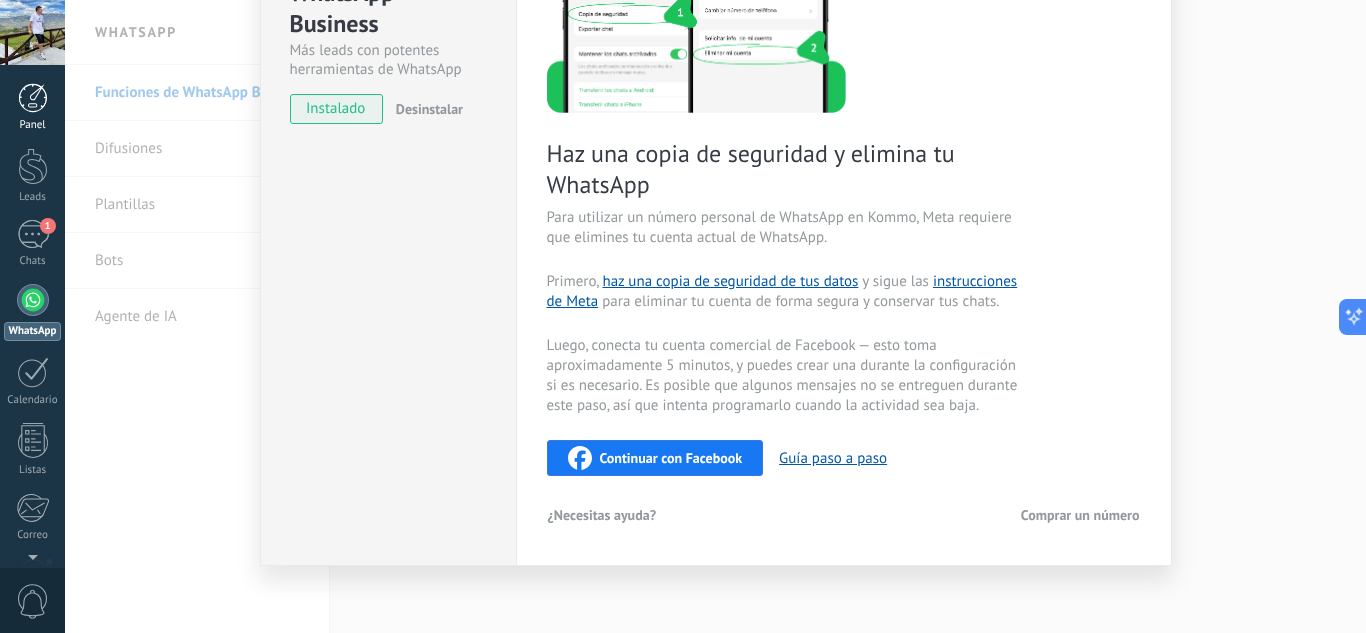 click at bounding box center (33, 98) 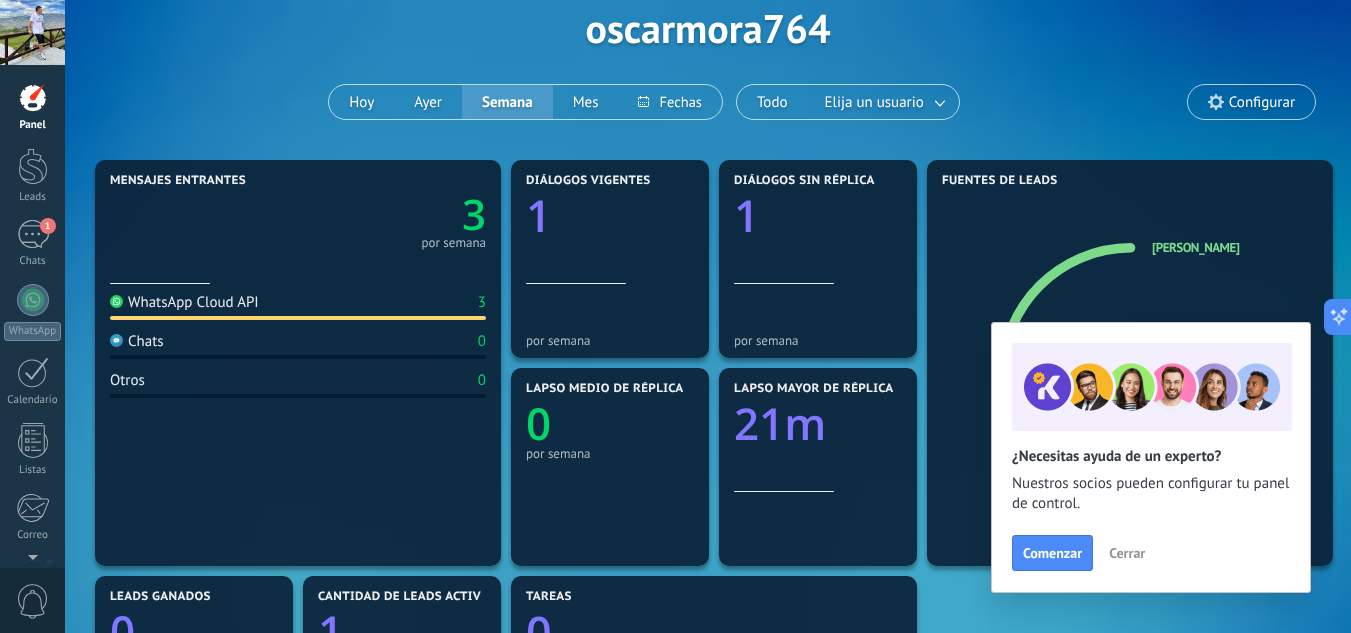 scroll, scrollTop: 133, scrollLeft: 0, axis: vertical 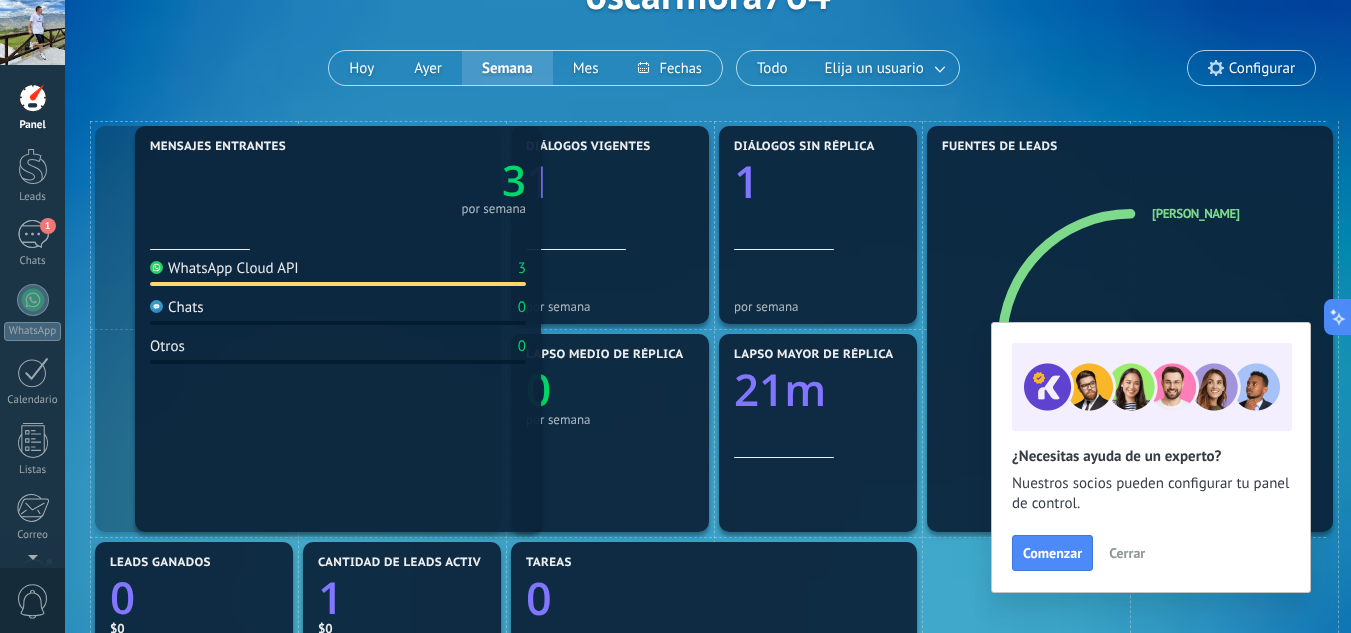 drag, startPoint x: 157, startPoint y: 251, endPoint x: 194, endPoint y: 212, distance: 53.75872 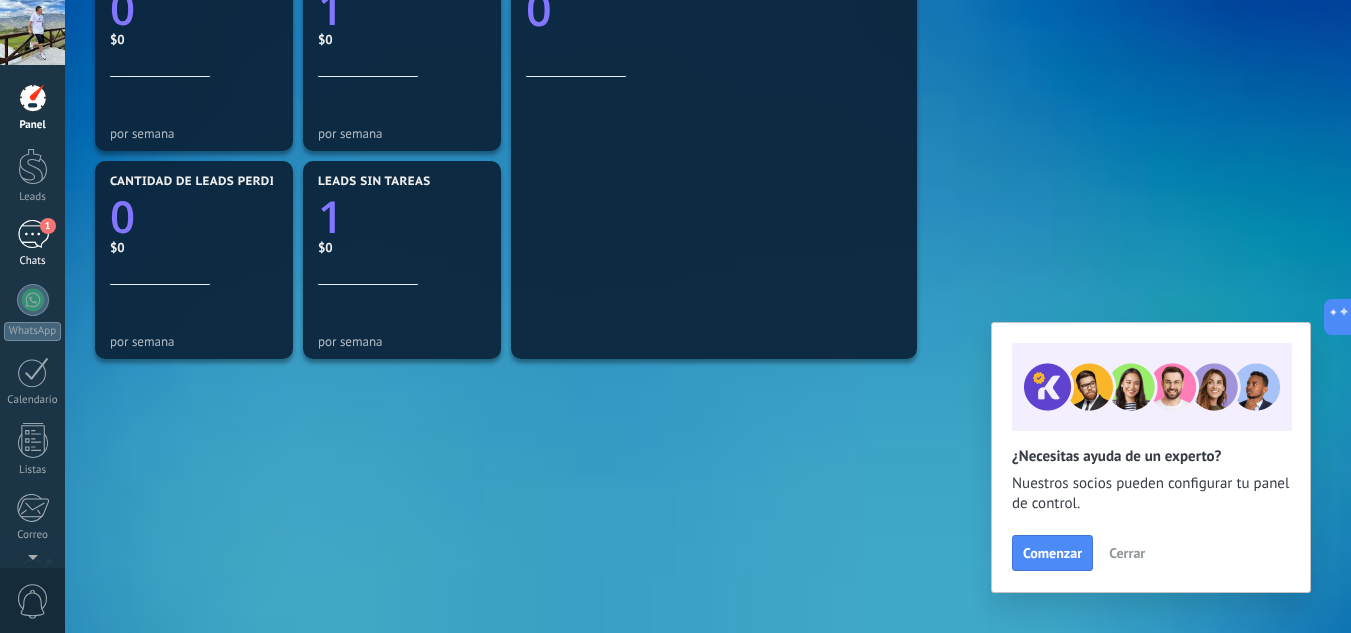 scroll, scrollTop: 722, scrollLeft: 0, axis: vertical 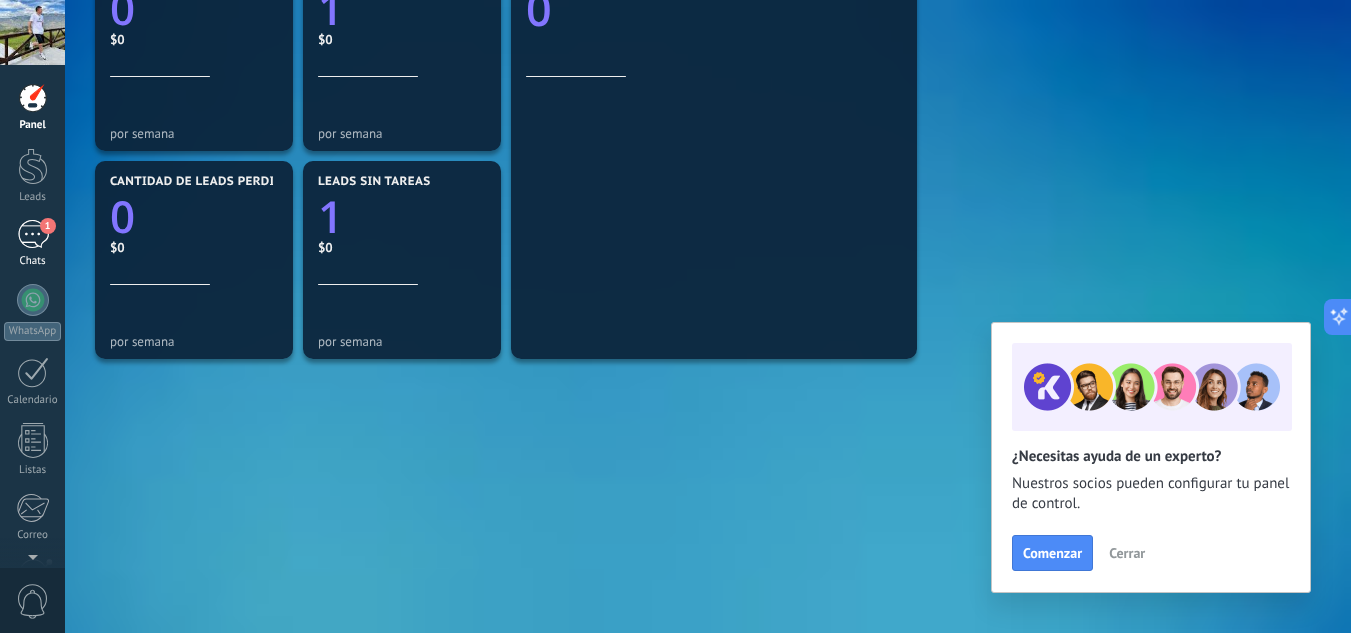 click on "1" at bounding box center (33, 234) 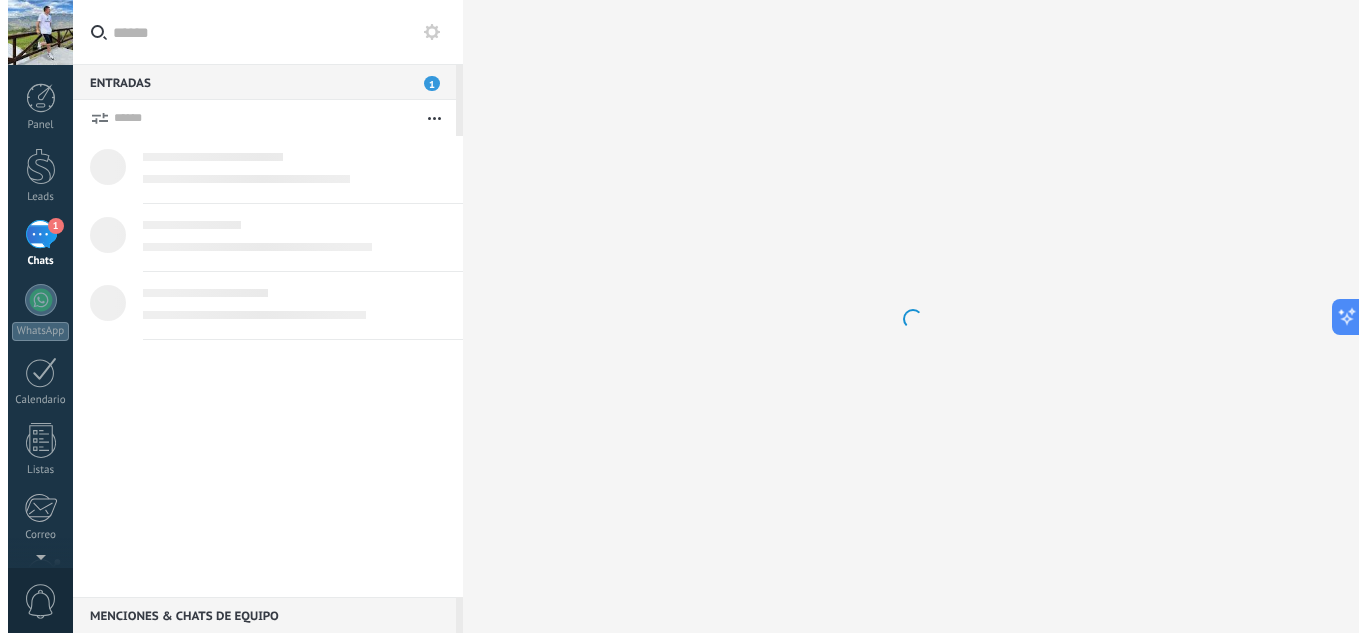 scroll, scrollTop: 0, scrollLeft: 0, axis: both 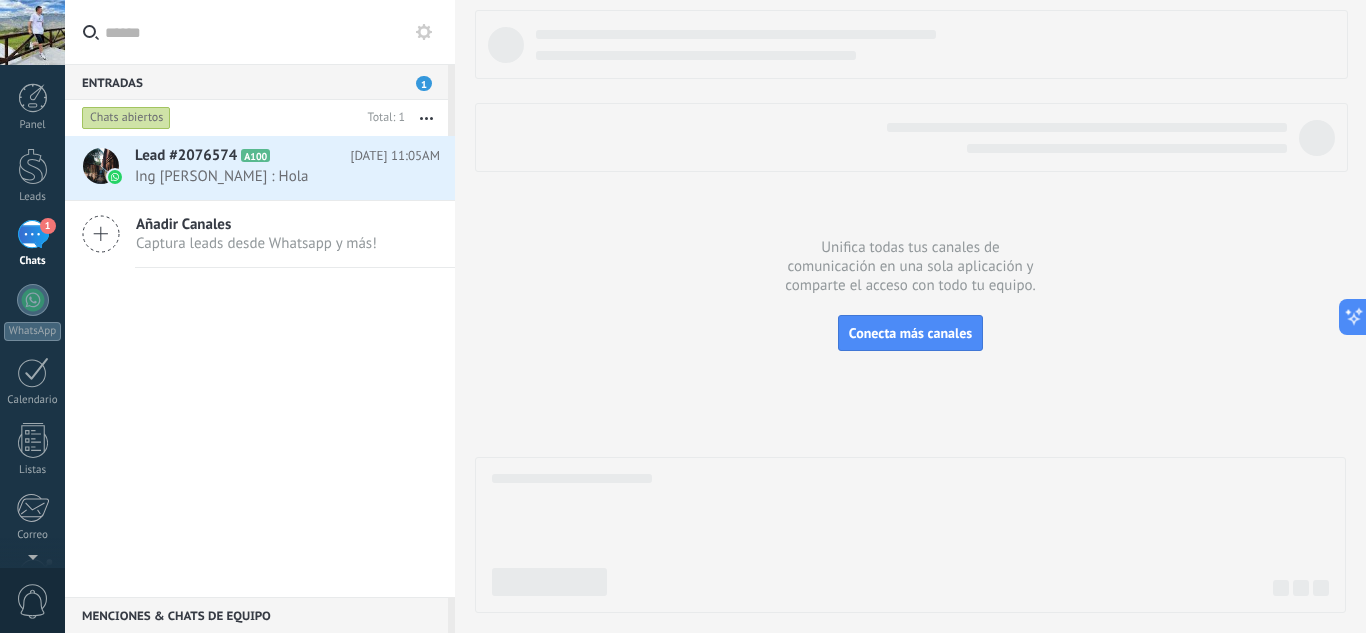 click on "1" at bounding box center [424, 83] 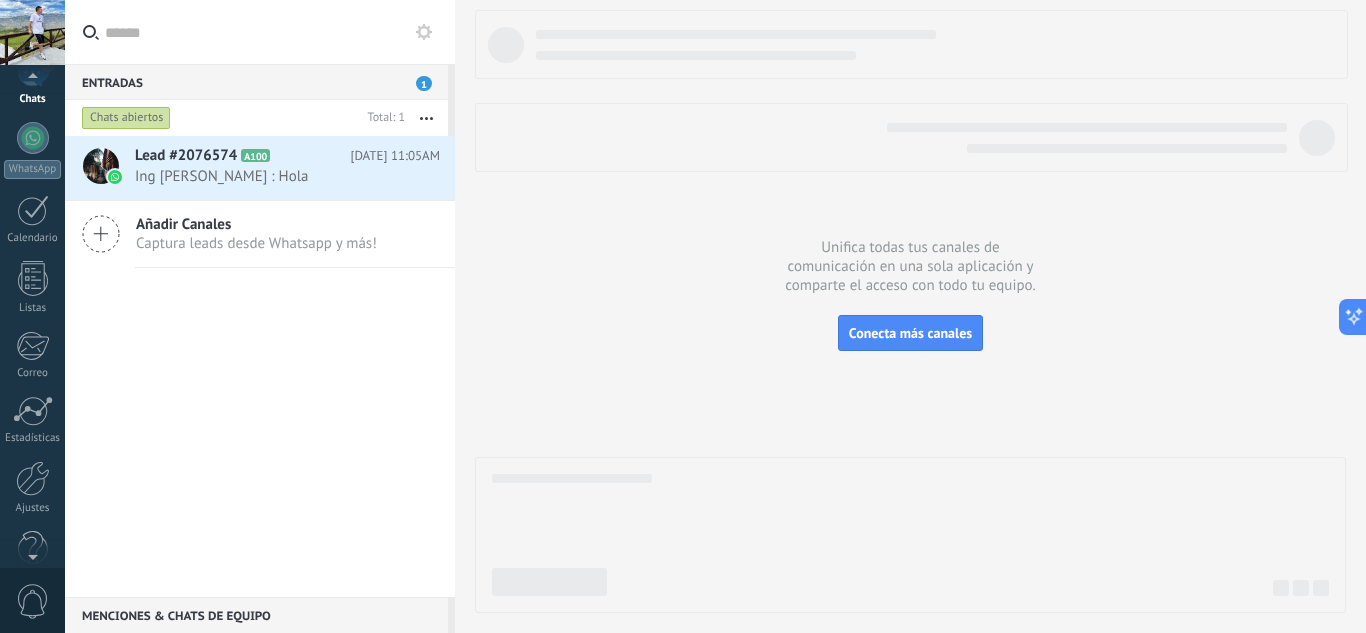 scroll, scrollTop: 199, scrollLeft: 0, axis: vertical 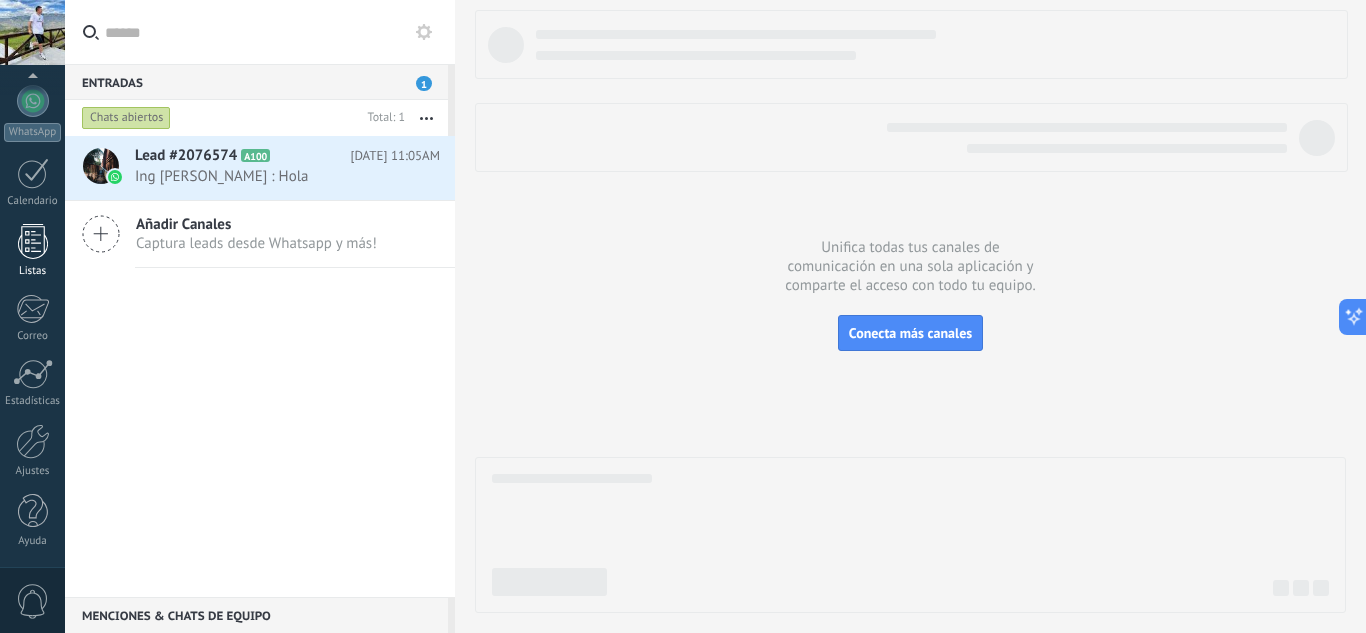 click at bounding box center (33, 241) 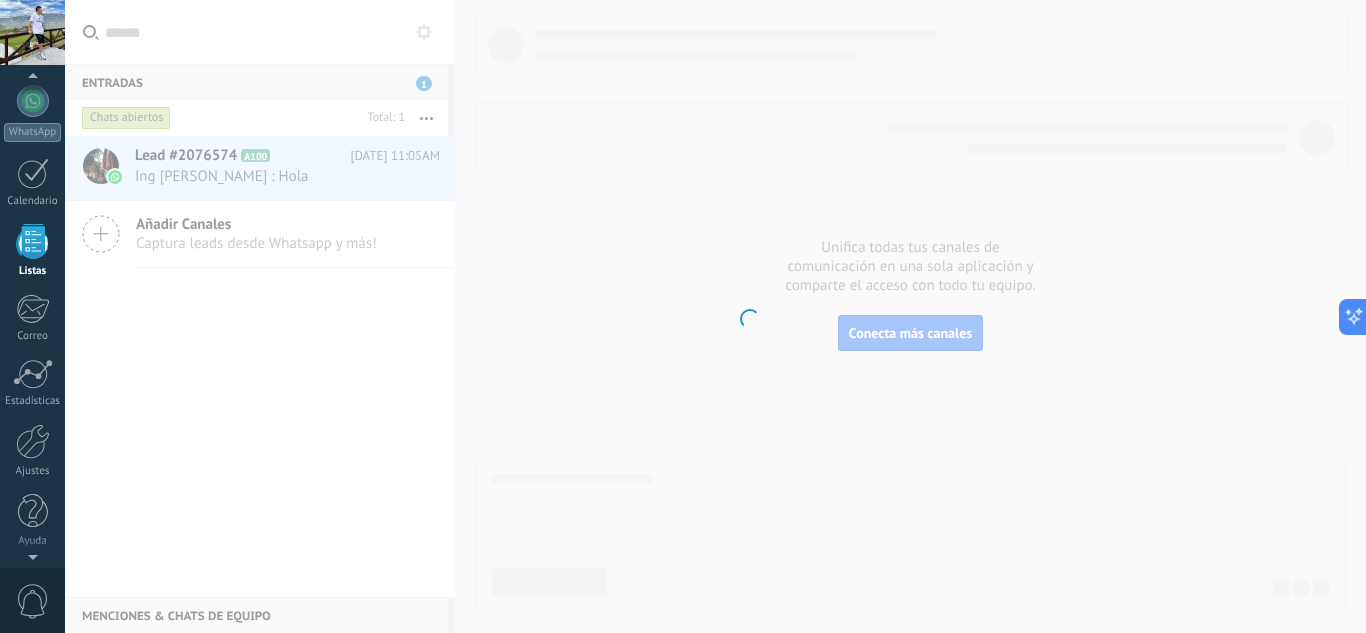 scroll, scrollTop: 124, scrollLeft: 0, axis: vertical 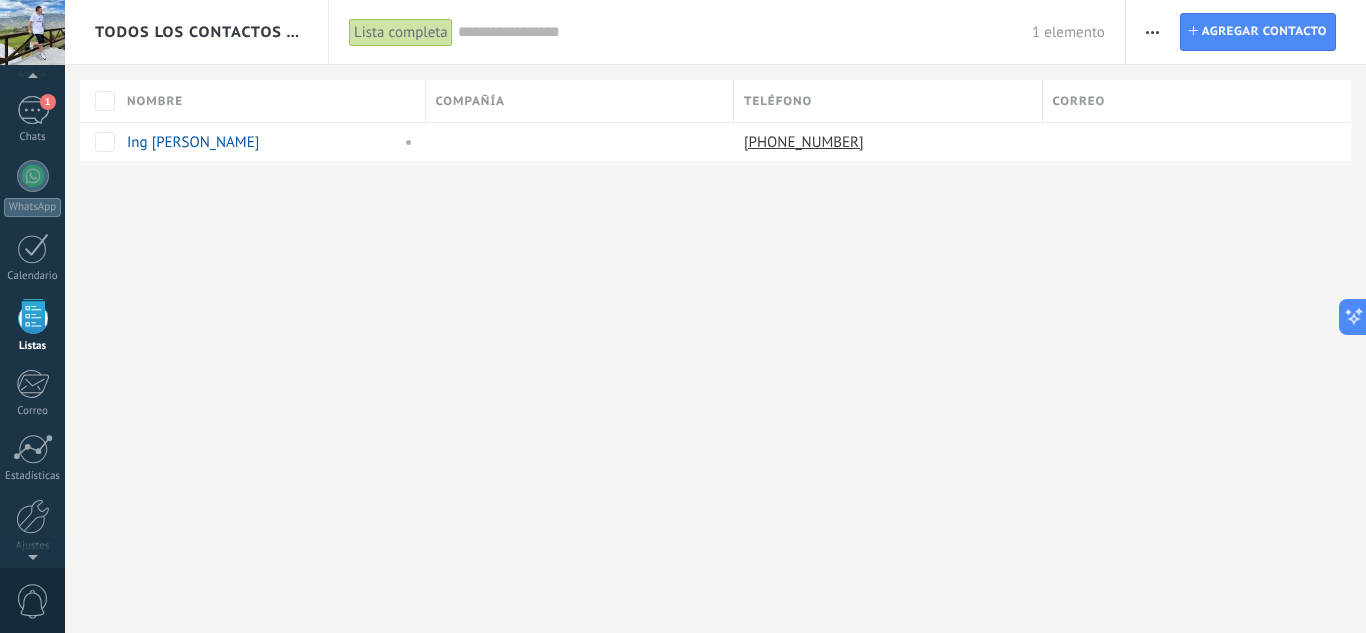 click 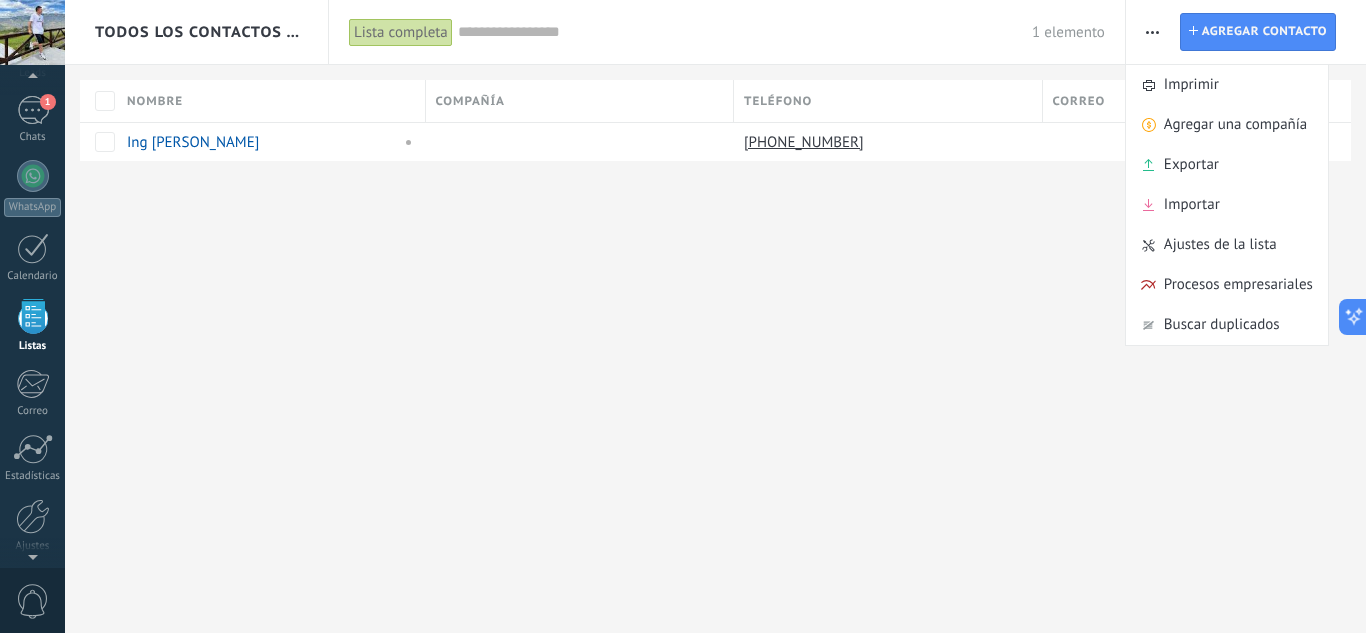 click on "Todos los contactos y empresas Lista completa Aplicar 1 elemento Lista completa Contactos sin tareas Contactos con tareas atrasadas Sin leads Eliminados Guardar Todo el tiempo Todo el tiempo Hoy Ayer Últimos  ** 30  dias Esta semana La última semana Este mes El mes pasado Este trimestre Este año   Seleccionar todo Sin leads Sin la apertura de la causa Contacto inicial Negociación Debate contractual Discusión de contrato Logrado con éxito Venta Perdido Pipelines & etapas Seleccionar todo Presupuesto insuficiente No hay necesidad para el producto No satisfecho con las condiciones Comprado del competidor Razón no definida Razones de pérdidas Seleccionar todo Hoy Mañana Esta semana Este mes Este trimestre No hay tareas atrasadas Todo valores Etiquetas Administrar etiquetas No tienes etiquetas conectadas Aplicar Restablecer Imprimir Agregar una compañía Exportar Importar Ajustes de la lista Procesos empresariales Buscar duplicados Contacto Agregar contacto Columnas adicionales Cargo (contacto) Leads" at bounding box center (715, 316) 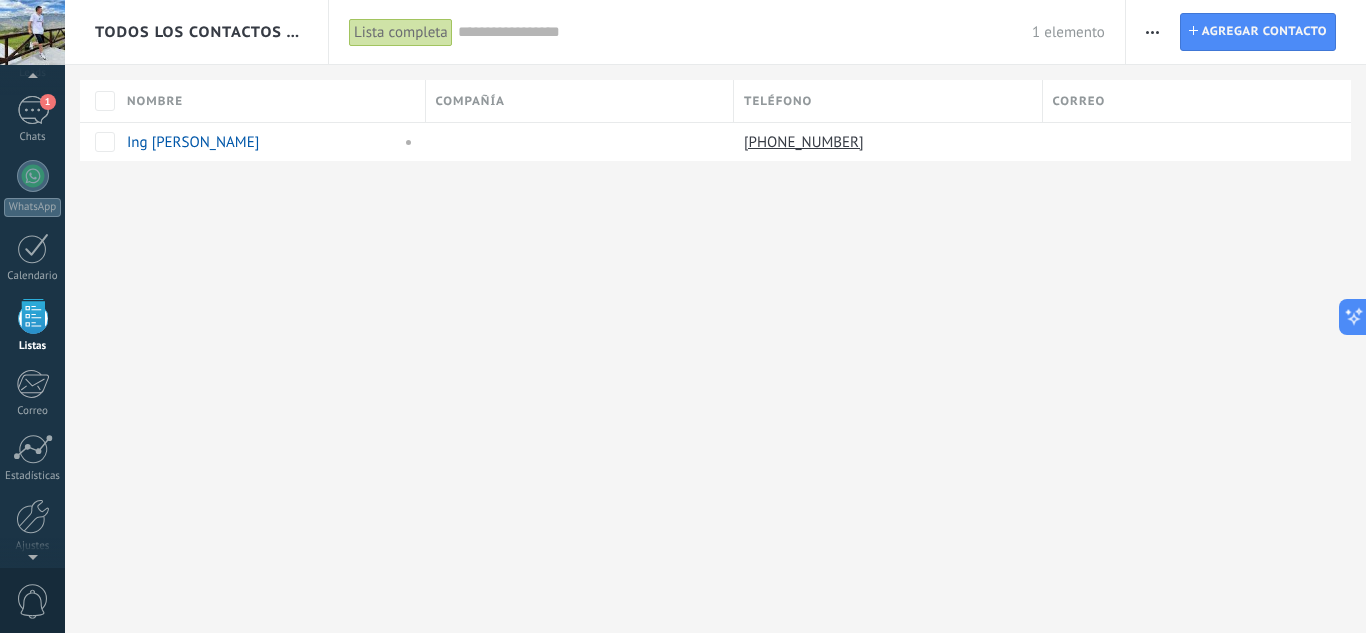 scroll, scrollTop: 115, scrollLeft: 0, axis: vertical 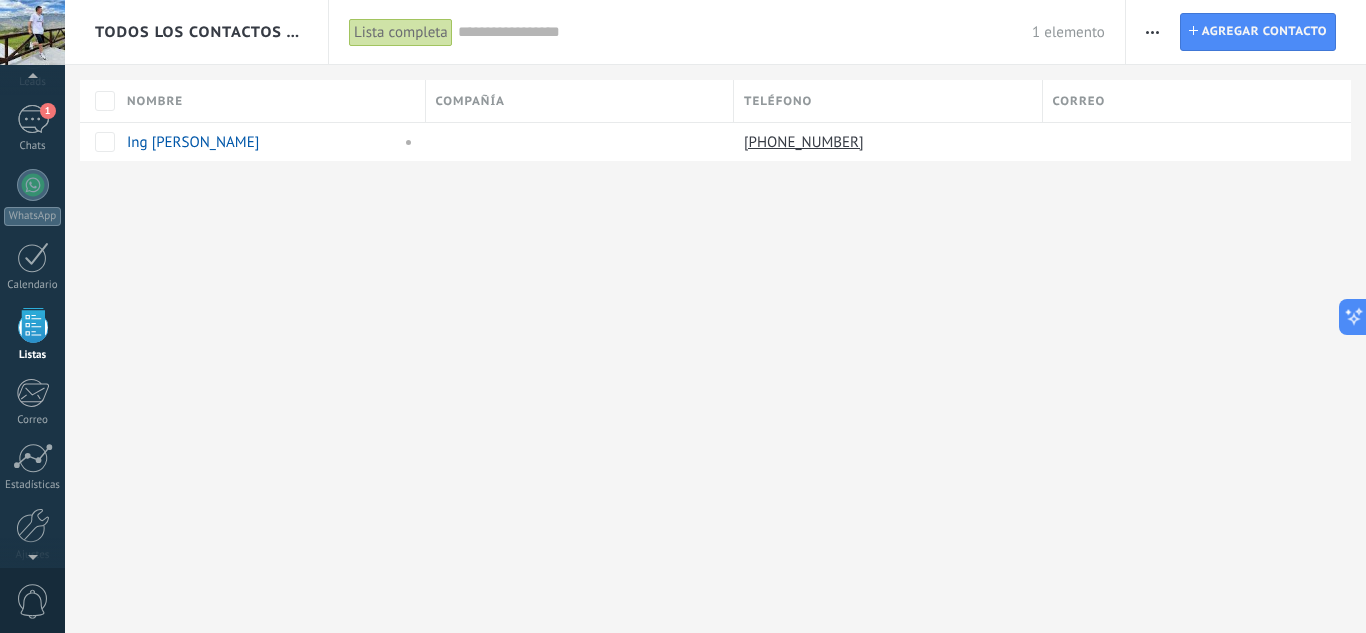 click at bounding box center [32, 32] 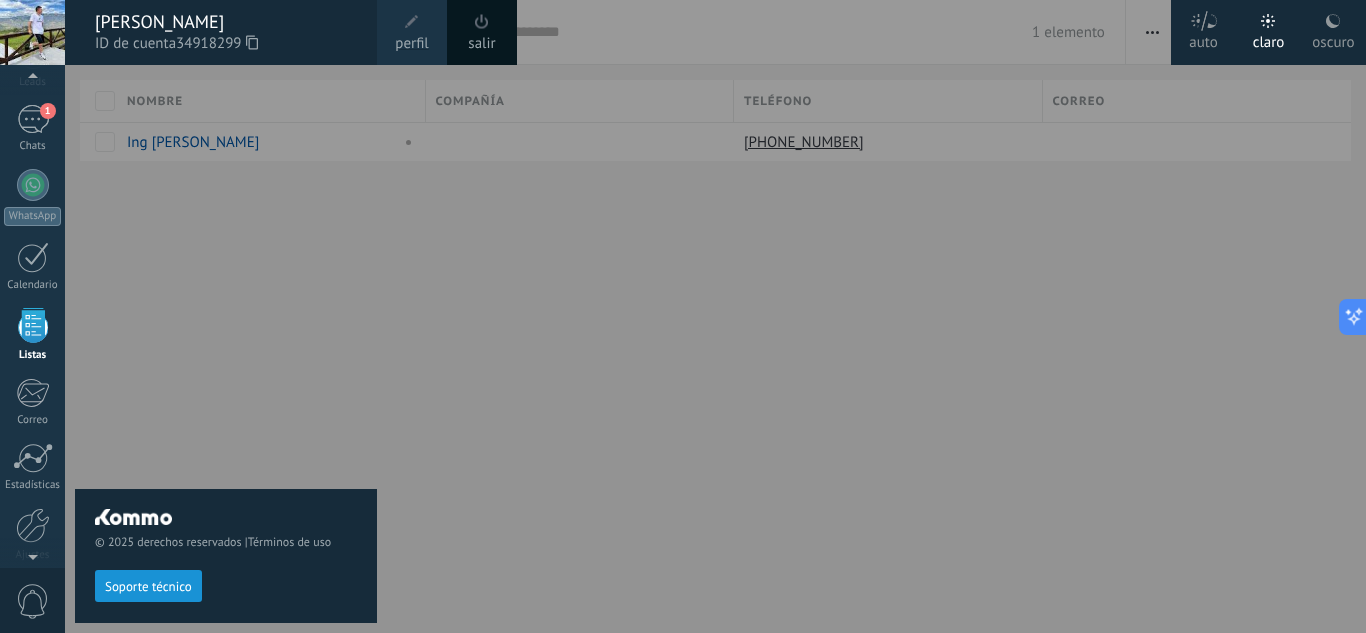 click on "[PERSON_NAME]" at bounding box center [226, 22] 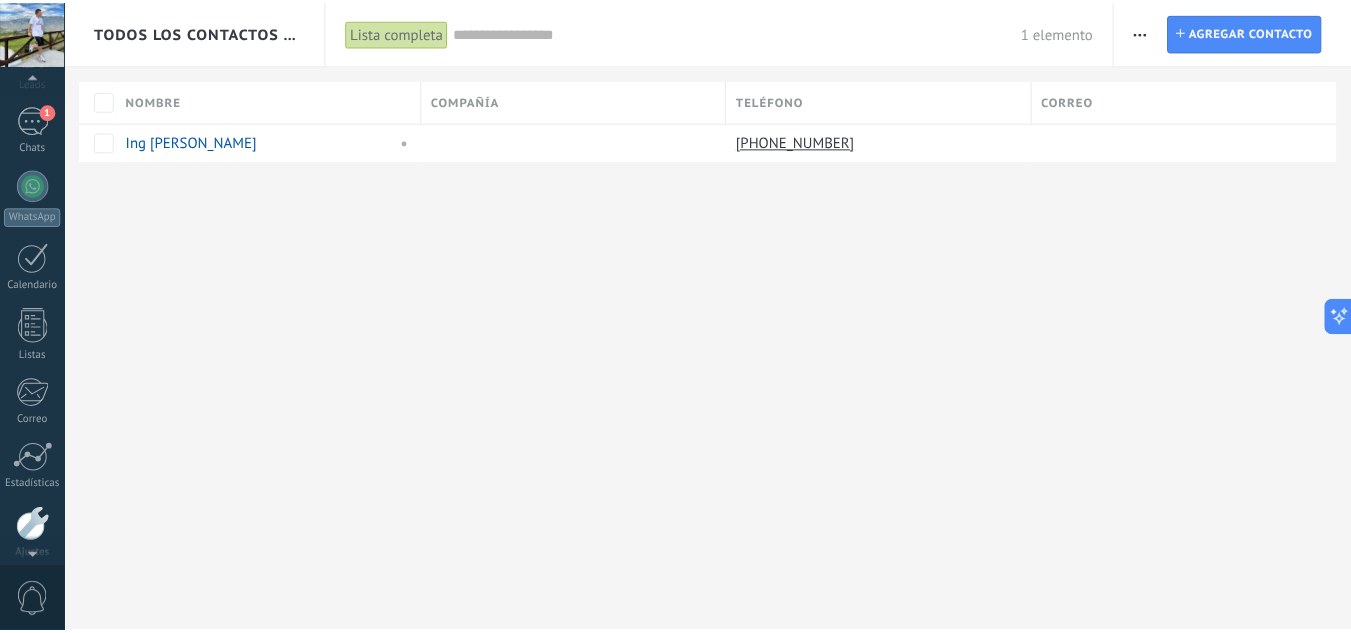 scroll, scrollTop: 199, scrollLeft: 0, axis: vertical 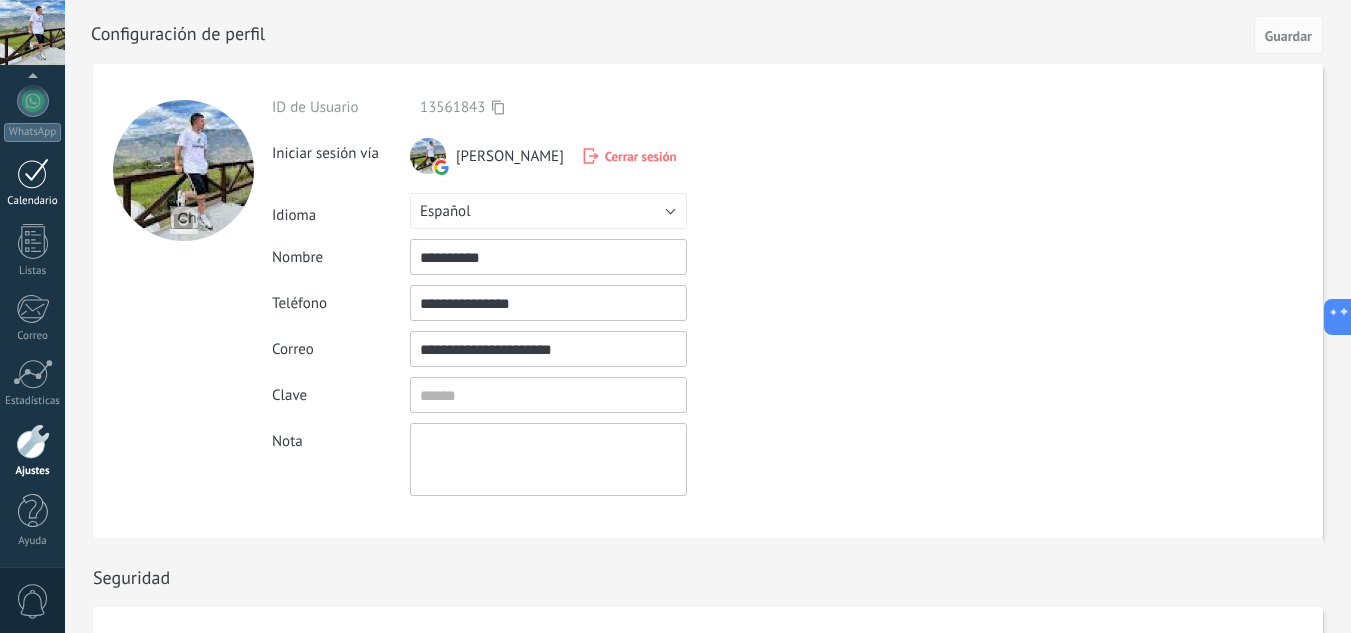 click at bounding box center (33, 173) 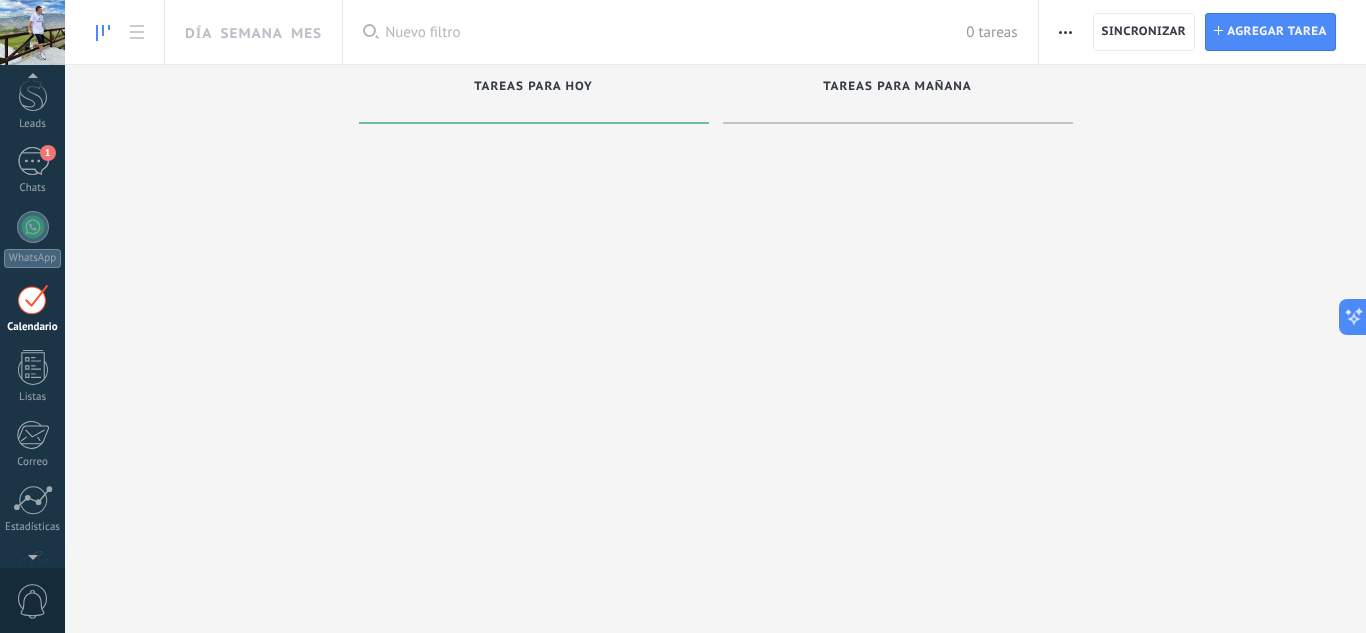 scroll, scrollTop: 58, scrollLeft: 0, axis: vertical 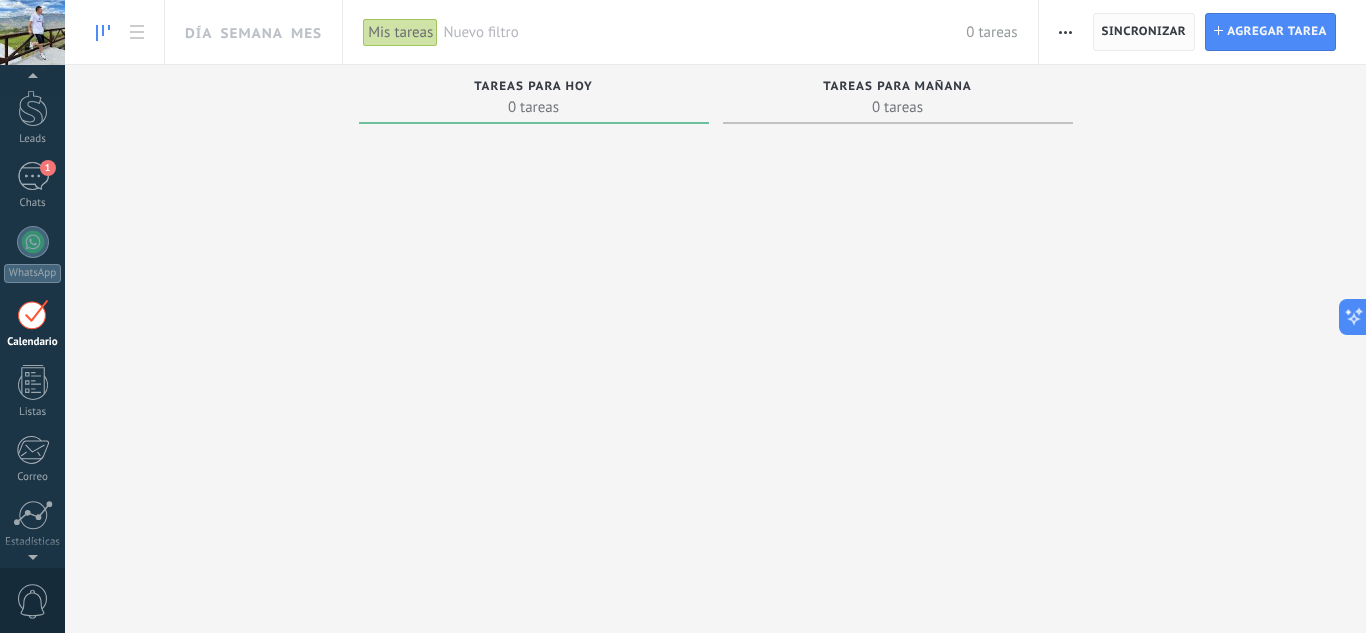 click on "Sincronizar" at bounding box center [1144, 32] 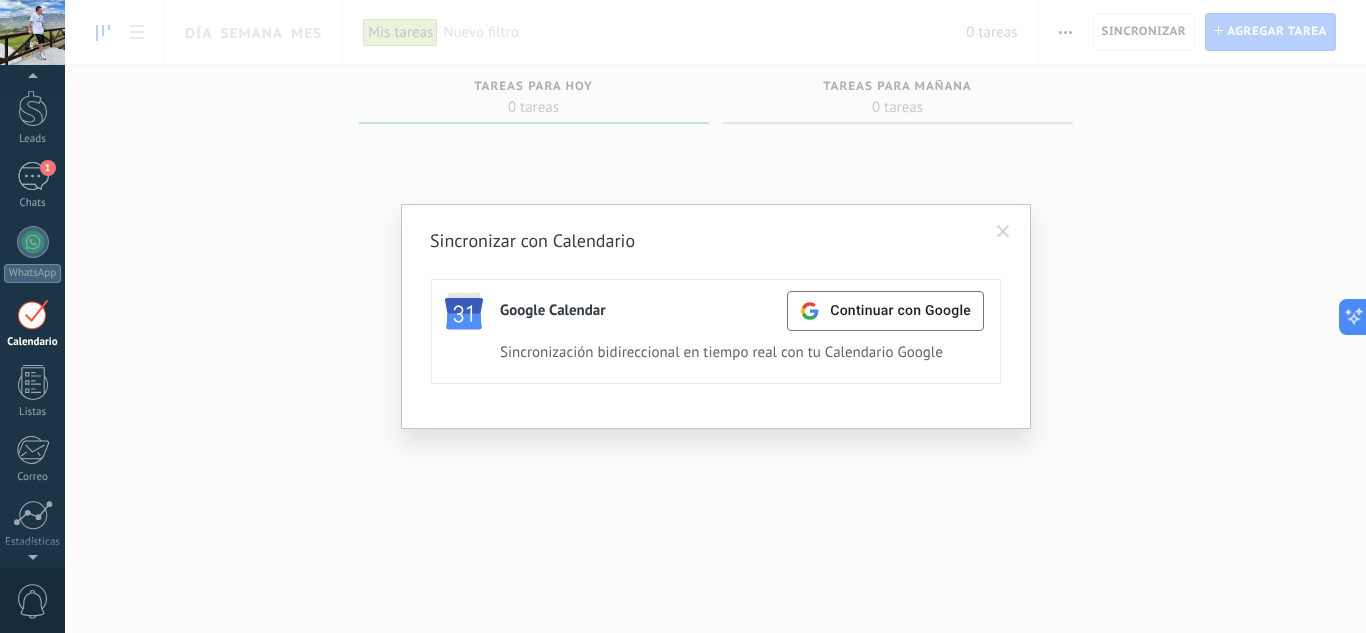 click on "Sincronizar con Calendario Google Calendar Continuar con Google Activa Apagar Sincronización bidireccional en tiempo real con tu Calendario Google" at bounding box center [715, 316] 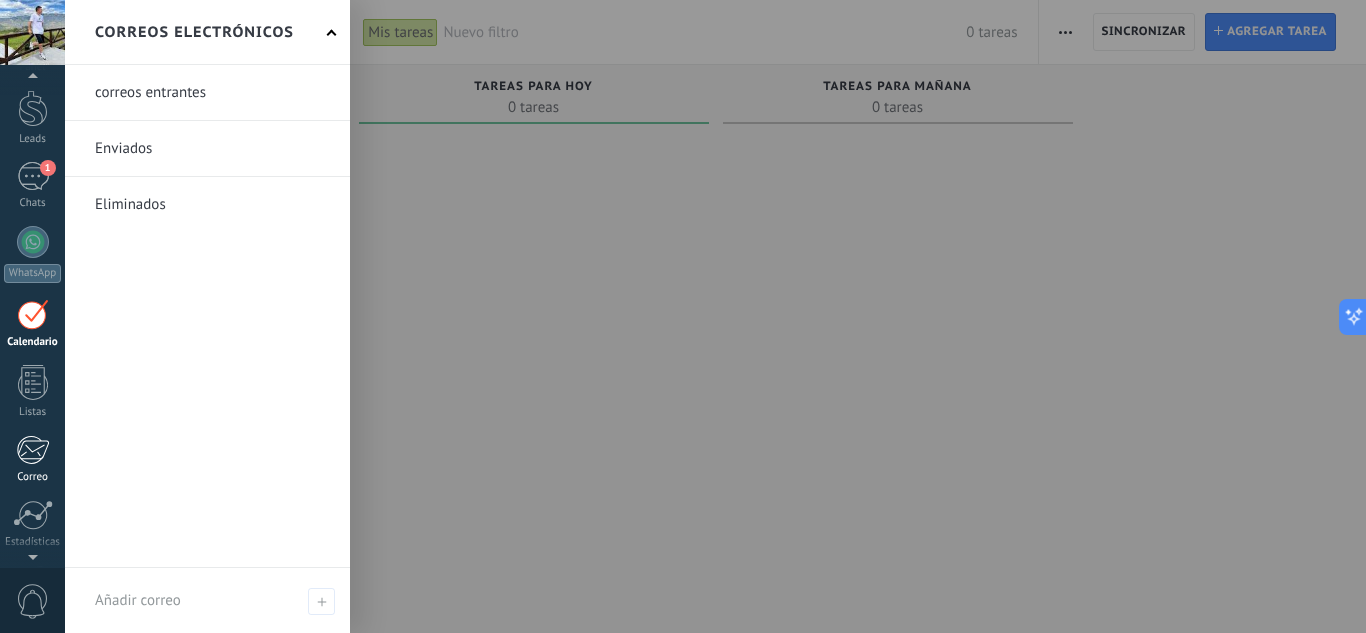 click at bounding box center [32, 450] 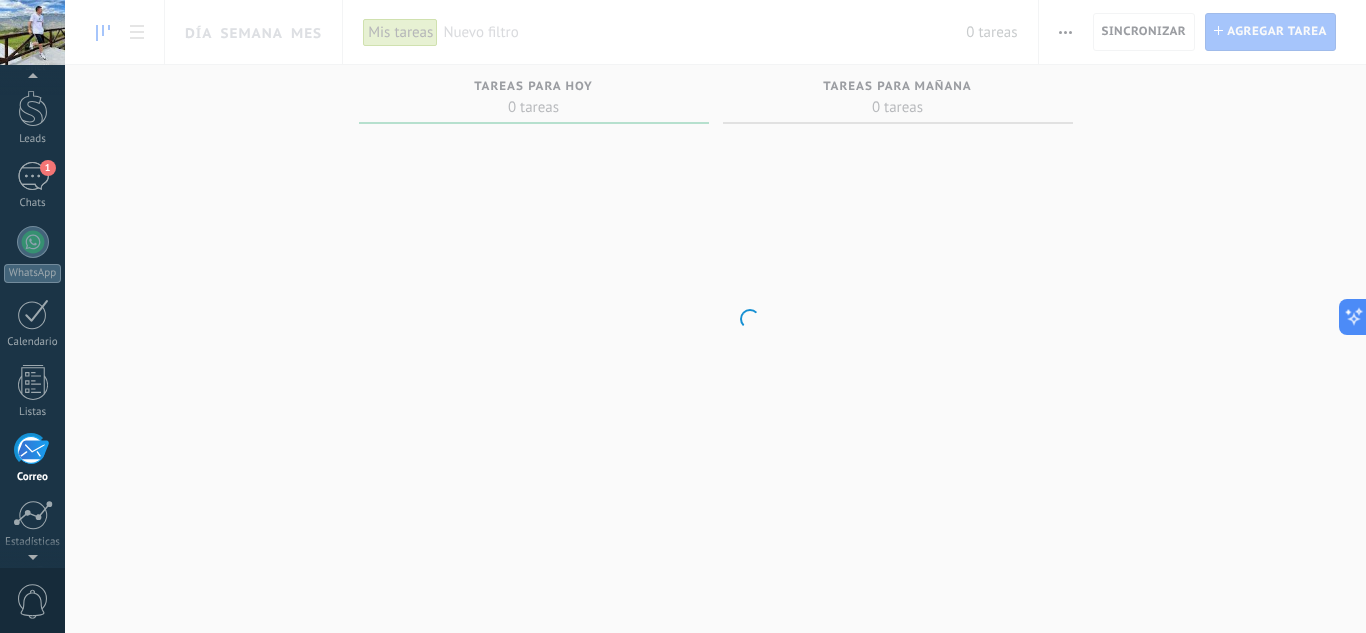 scroll, scrollTop: 194, scrollLeft: 0, axis: vertical 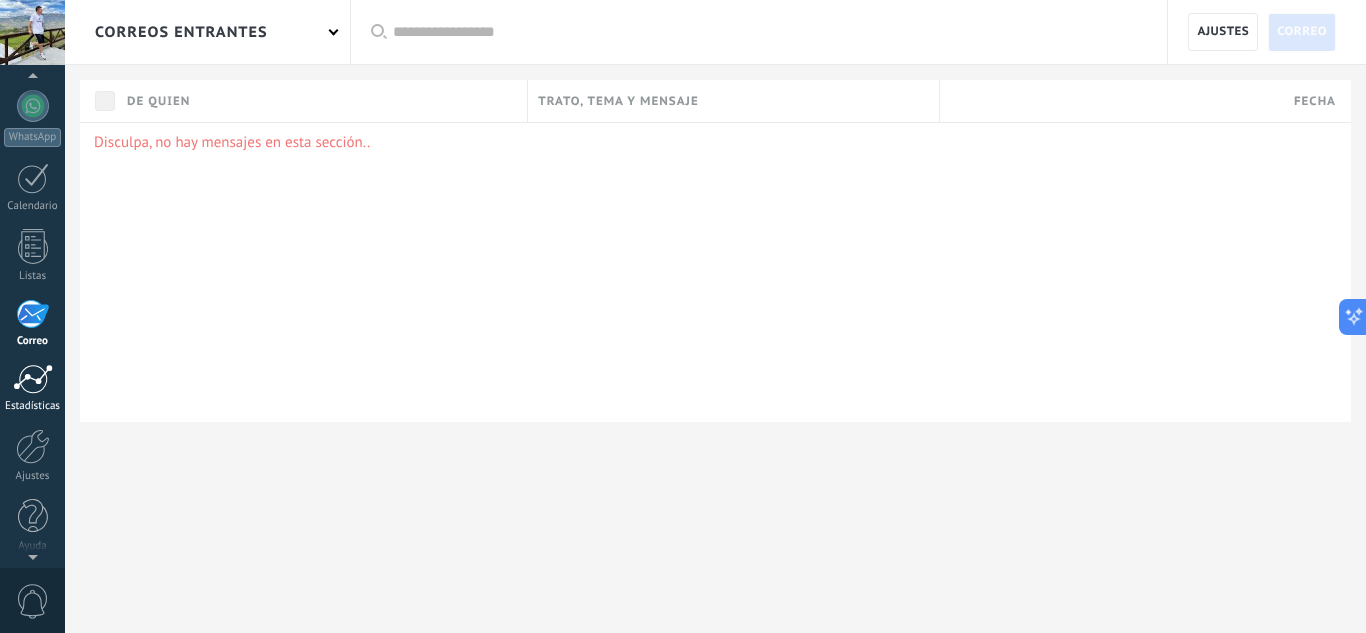 click at bounding box center (33, 379) 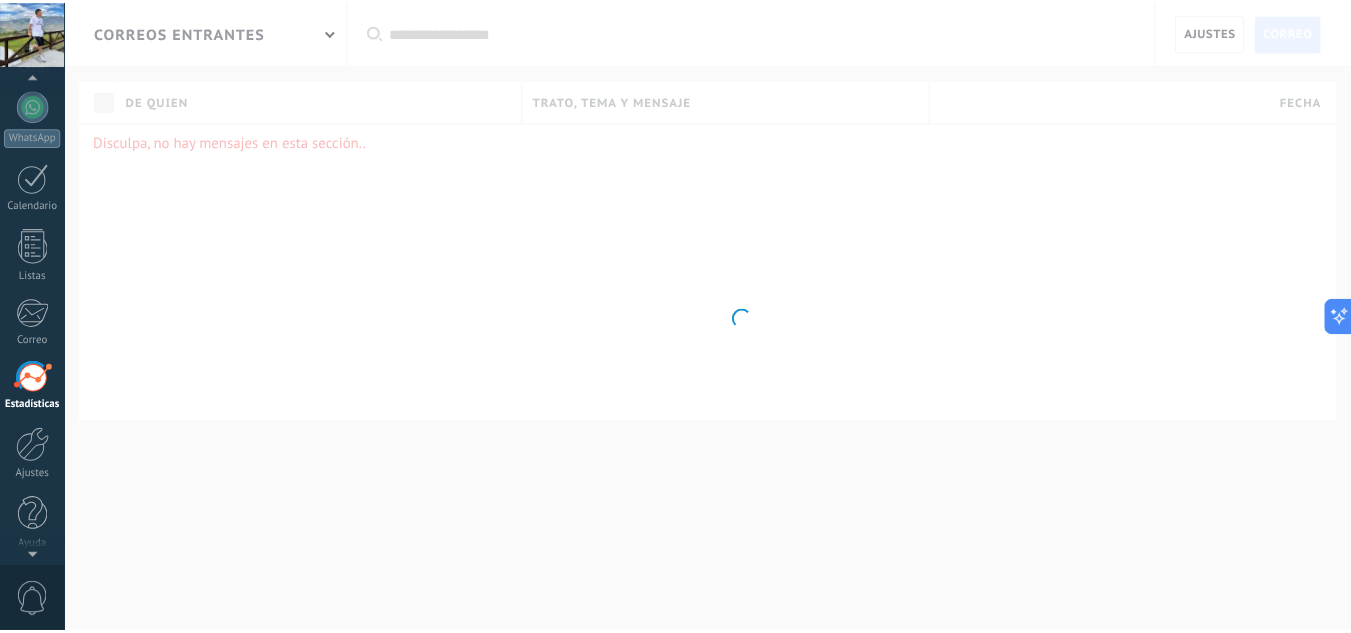 scroll, scrollTop: 199, scrollLeft: 0, axis: vertical 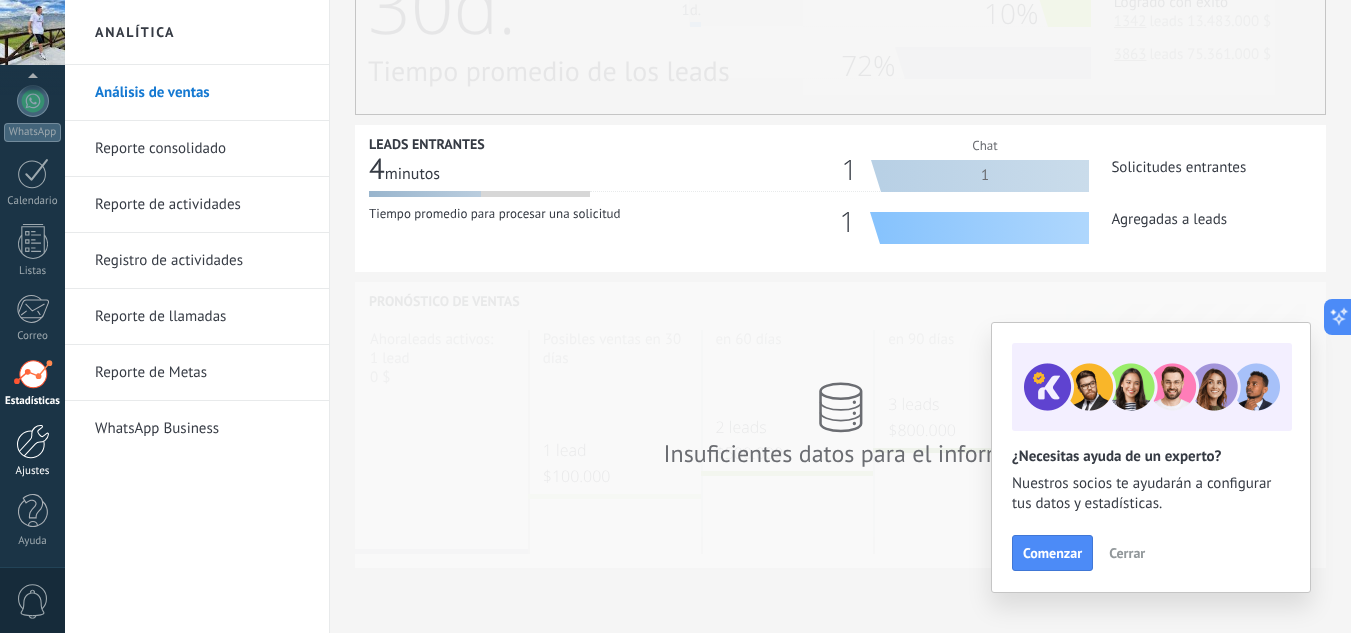 click at bounding box center [33, 441] 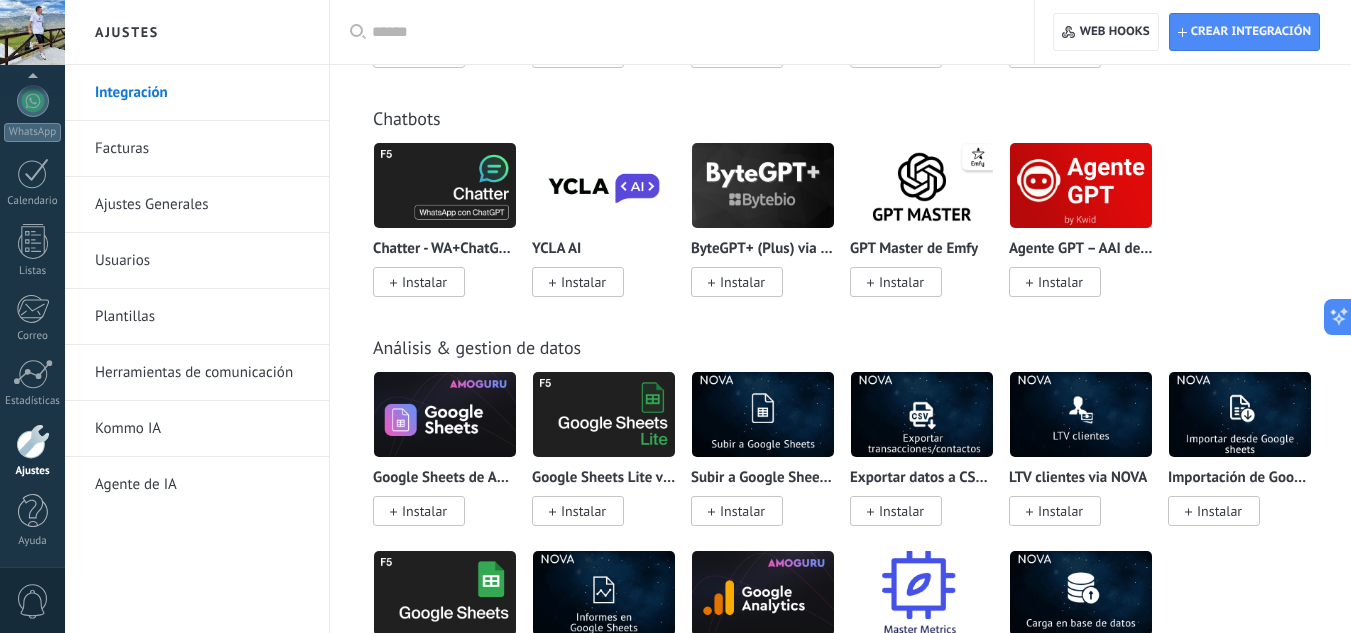 scroll, scrollTop: 5333, scrollLeft: 0, axis: vertical 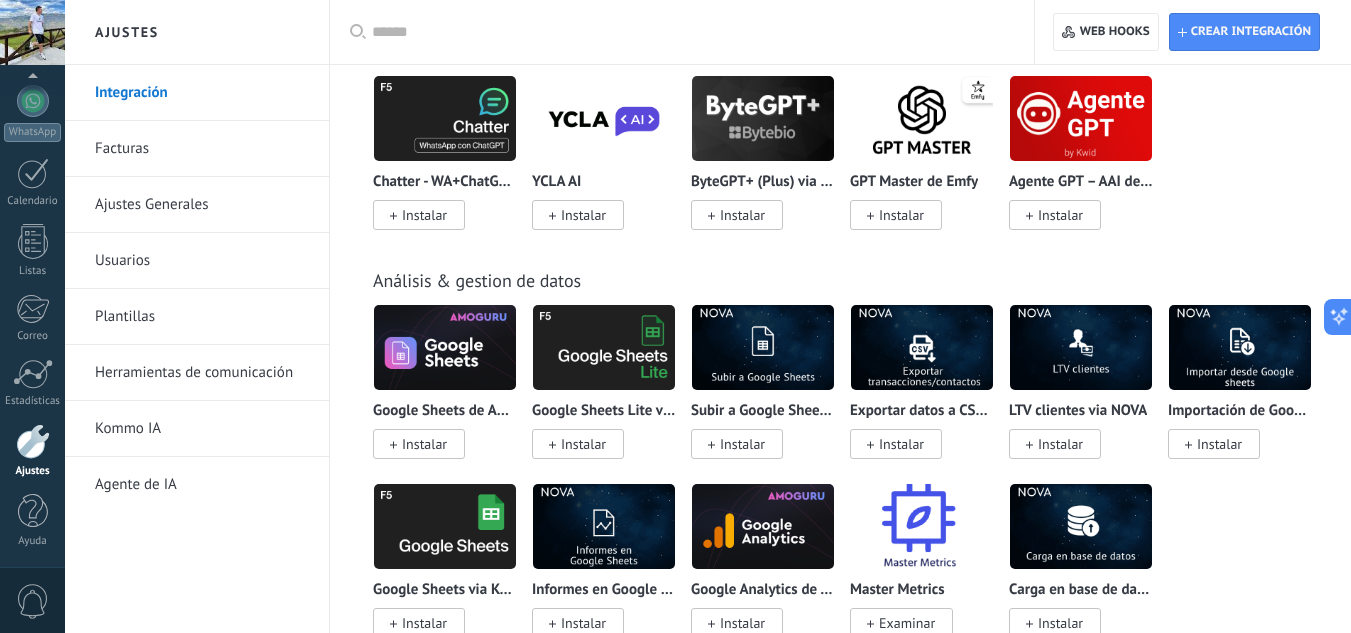 click on "Facturas" at bounding box center [202, 149] 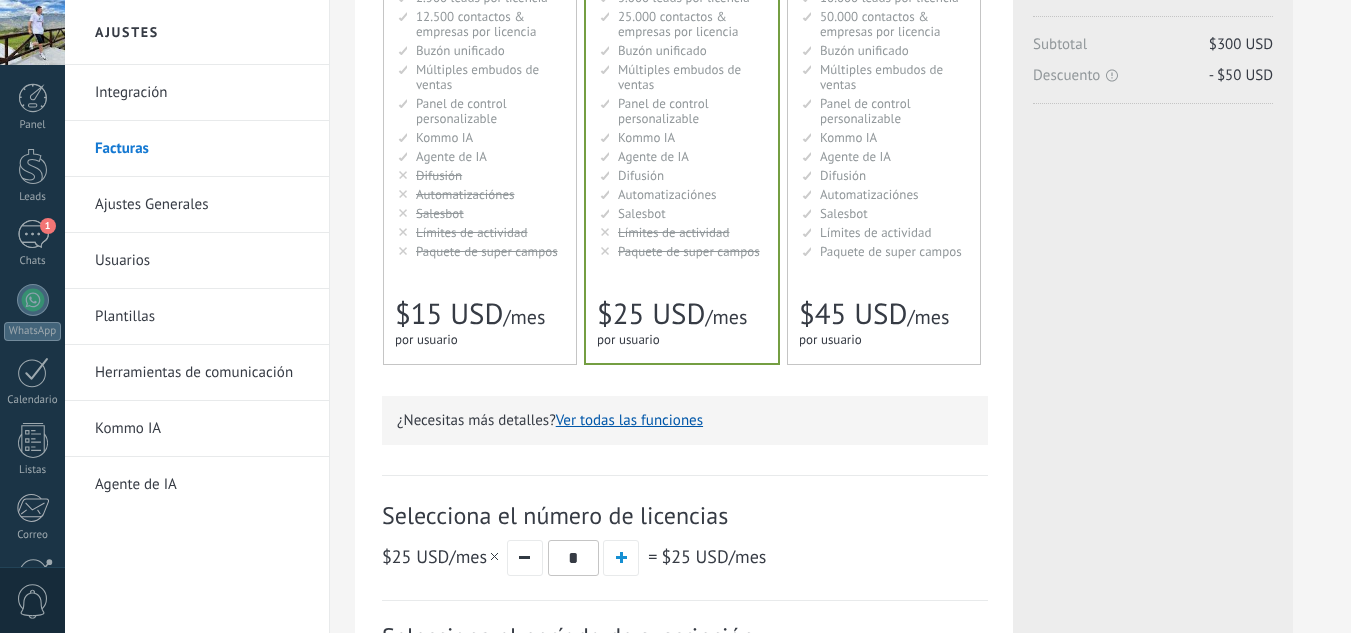 scroll, scrollTop: 0, scrollLeft: 0, axis: both 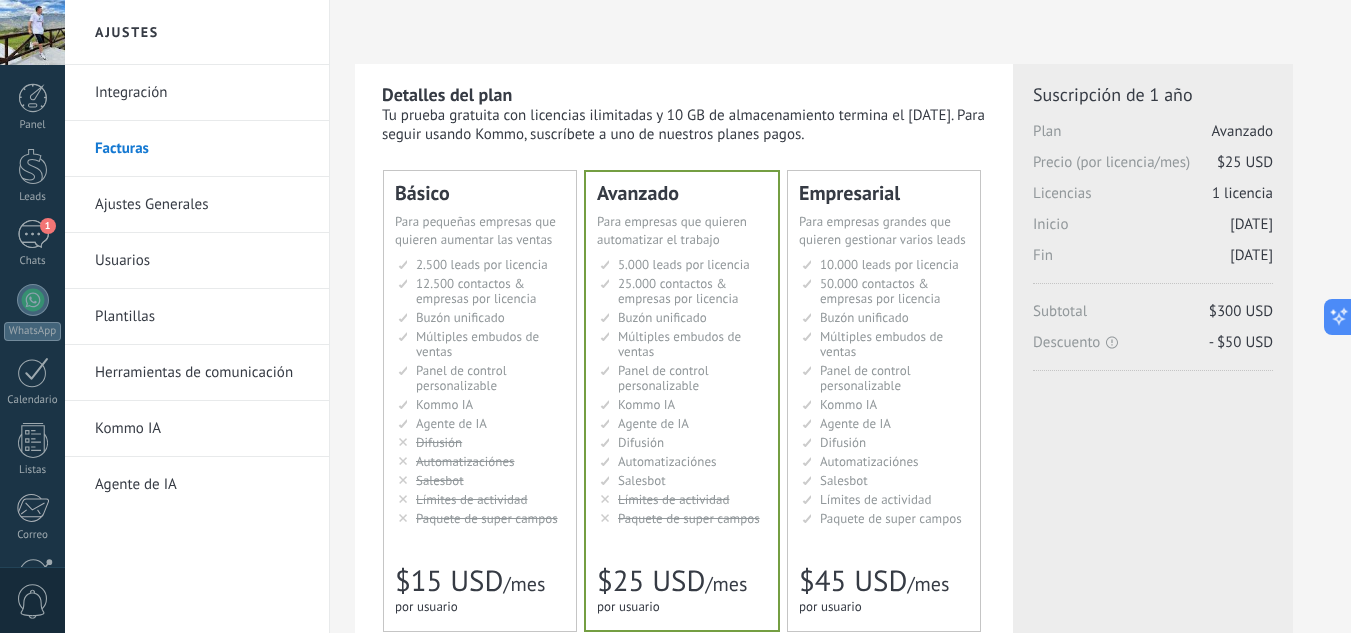 click on "10.000 сделок на место
10.000 leads per seat
10.000 leads por licencia
添加线索和联系人
10.000 leads por licença
10.000 lead per slot
Lisans başına 10.000 müşteri
50.000 контактов & компаний на место
50.000 contacts & companies per seat
50.000 contactos & empresas por licencia
定制销售阶段并与销售渠道合作
50.000 contatos & empresas por licença
50.000 kontak & perusahaan per slot
Lisans başına 50.000 kişi & şirket kaydı
Общий inbox
Unified inbox
Buzón unificado
Inbox unificado
Inbox terpadu
Birleşik gelen kutusu
Множество воронок" at bounding box center [884, 393] 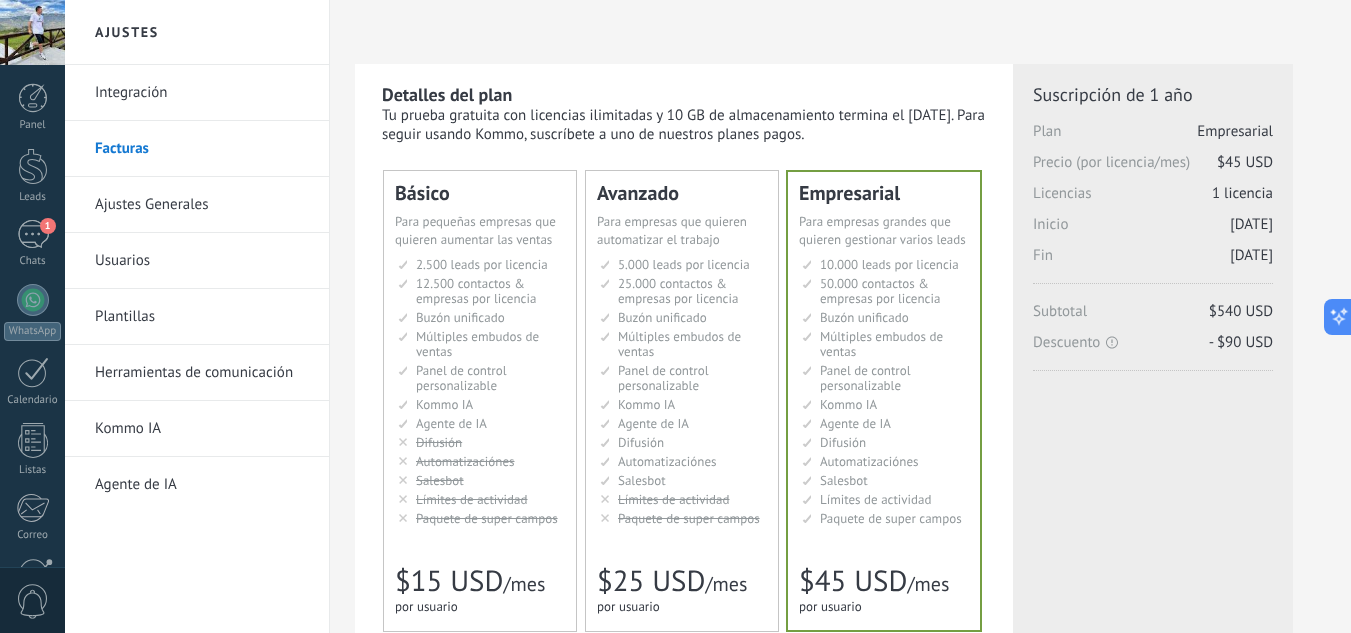 click on "12.500 контактов & компаний на место
12.500 contacts & companies per seat
12.500 contactos & empresas por licencia
定制销售阶段并与销售渠道合作
12.500 contatos & empresas por licença
12.500 kontak & perusahaan per slot
Lisans başına 12.500 kişi & şirket kaydı" at bounding box center (481, 291) 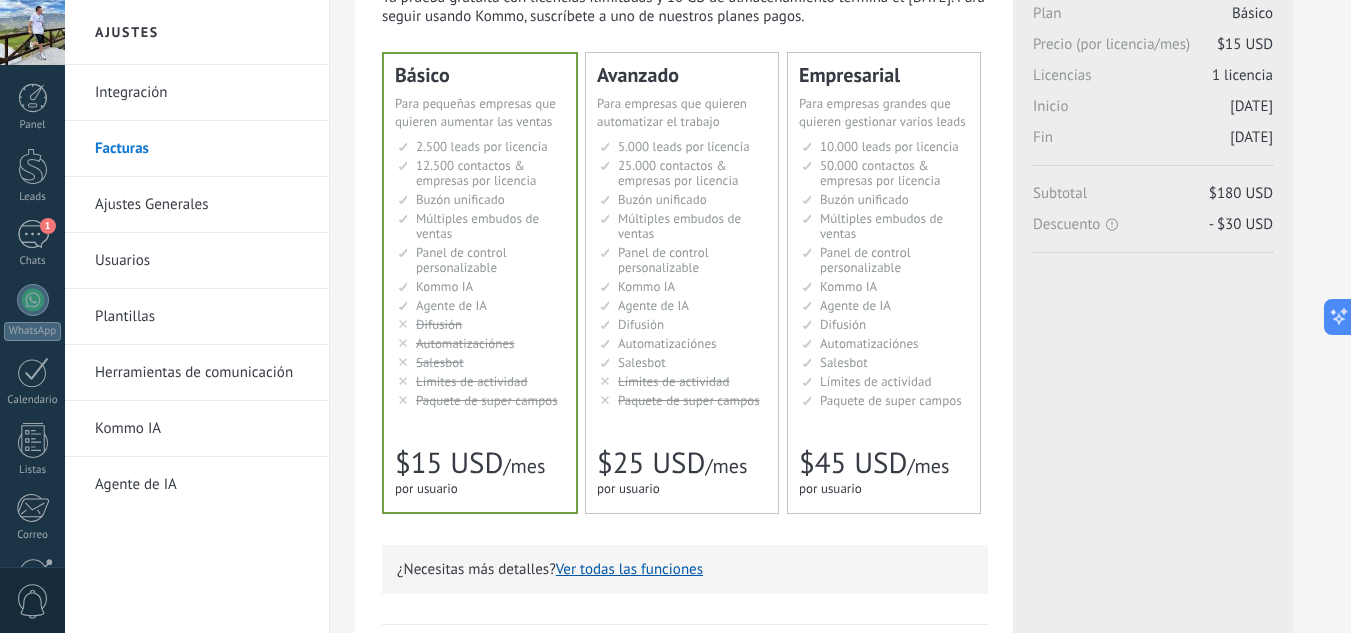 scroll, scrollTop: 133, scrollLeft: 0, axis: vertical 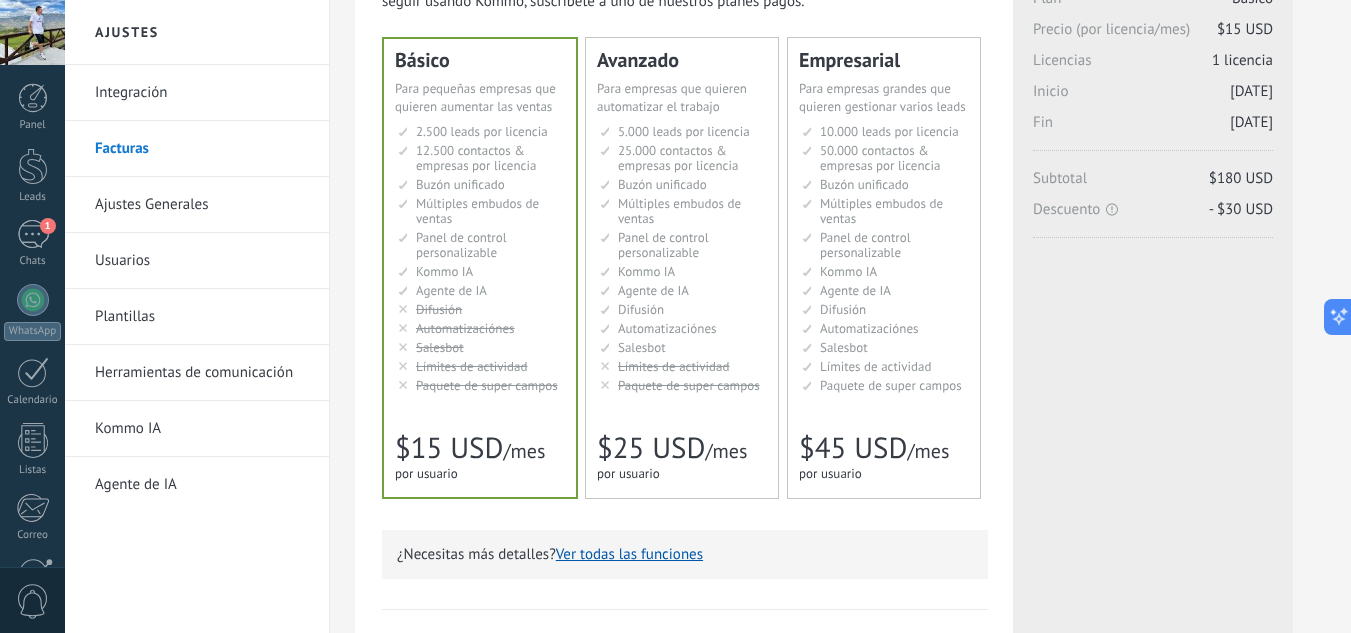 click on "Рассылки
Broadcasting
Difusión
Google Analytics和网站集成
Difusão
Penyiaran
Toplu Mesaj" at bounding box center (683, 309) 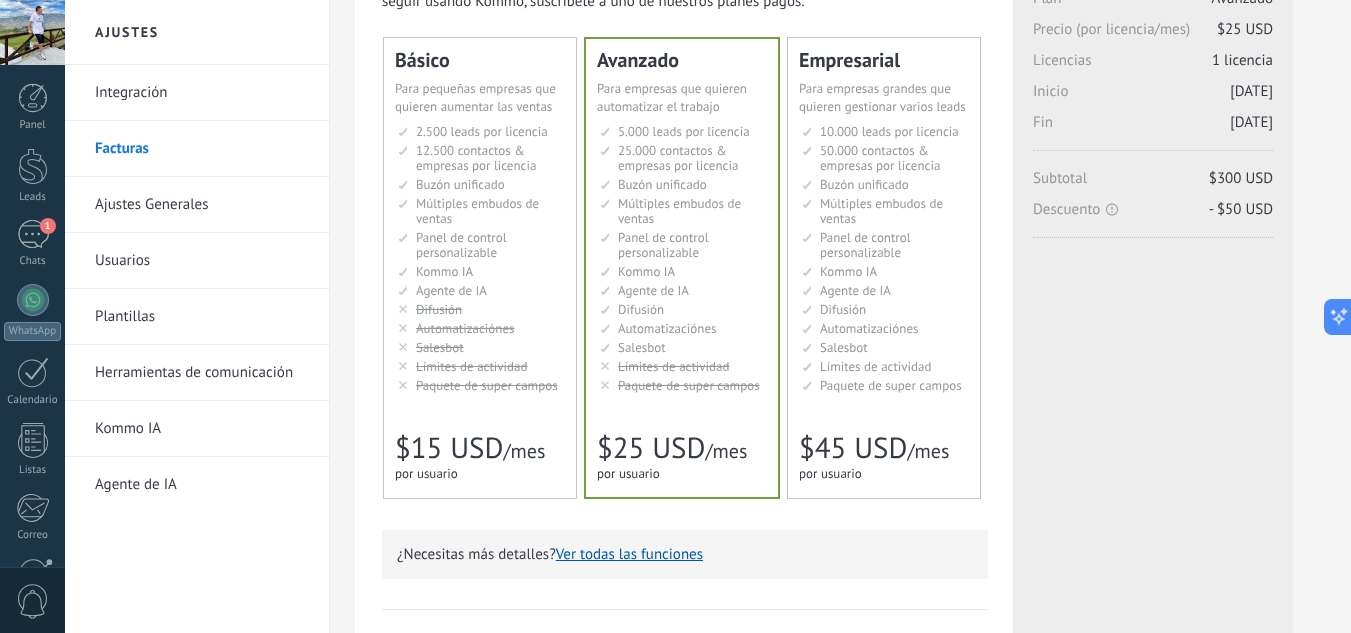 click on "2.500 сделок на место
2.500 leads per seat
2.500 leads por licencia
添加线索和联系人
2.500 leads por licença
2.500 lead per slot
Lisans başına 2.500 müşteri
12.500 контактов & компаний на место
12.500 contacts & companies per seat
12.500 contactos & empresas por licencia
定制销售阶段并与销售渠道合作
12.500 contatos & empresas por licença
12.500 kontak & perusahaan per slot
Lisans başına 12.500 kişi & şirket kaydı
Общий inbox
Unified inbox
Buzón unificado
Inbox unificado
Inbox terpadu
Birleşik gelen kutusu
Множество воронок" at bounding box center [481, 258] 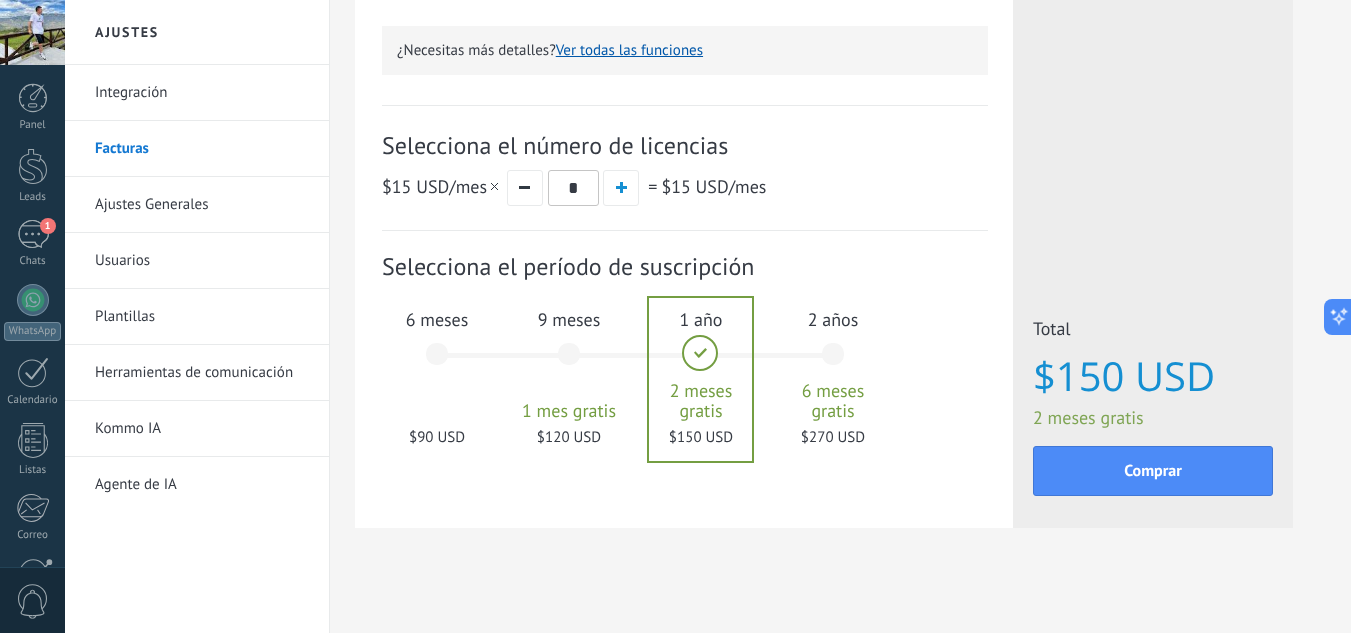 scroll, scrollTop: 648, scrollLeft: 0, axis: vertical 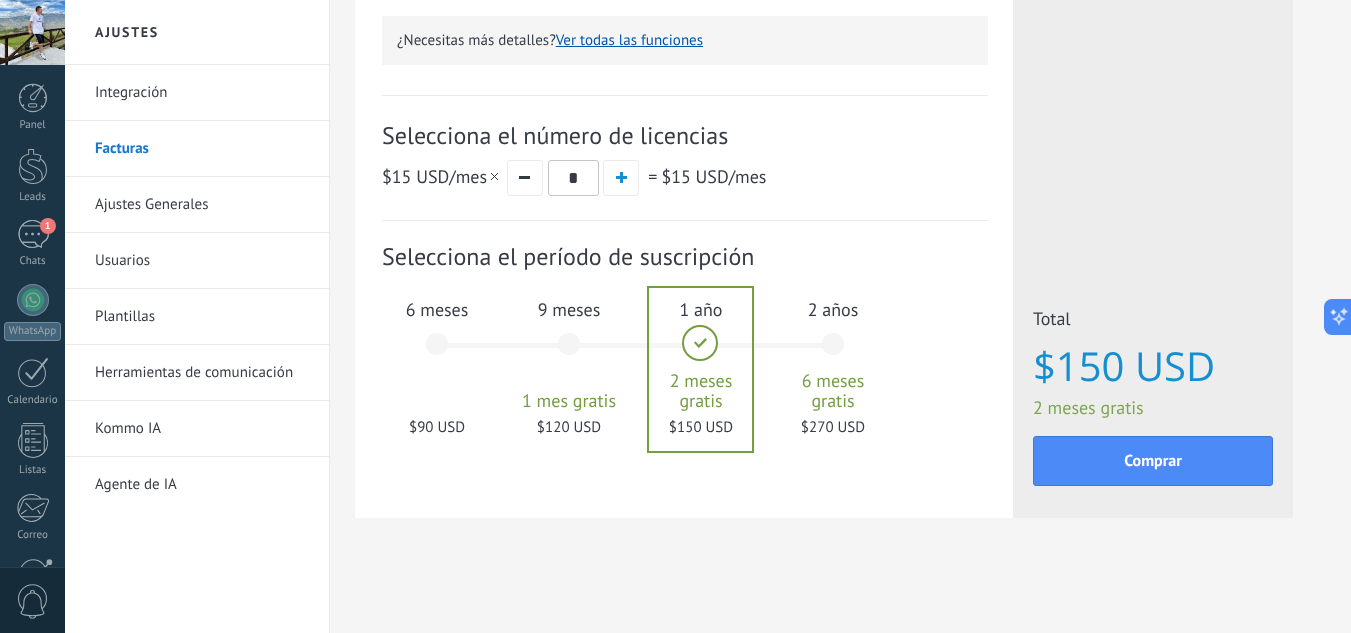drag, startPoint x: 138, startPoint y: 416, endPoint x: 144, endPoint y: 404, distance: 13.416408 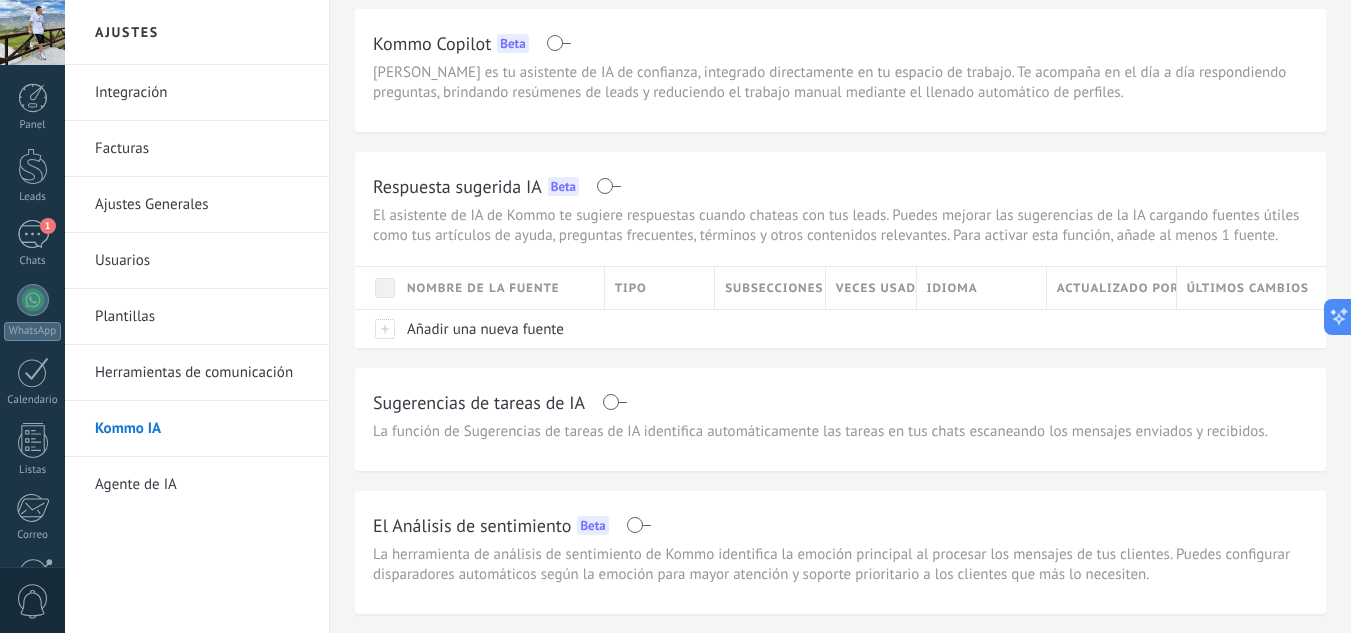 scroll, scrollTop: 121, scrollLeft: 0, axis: vertical 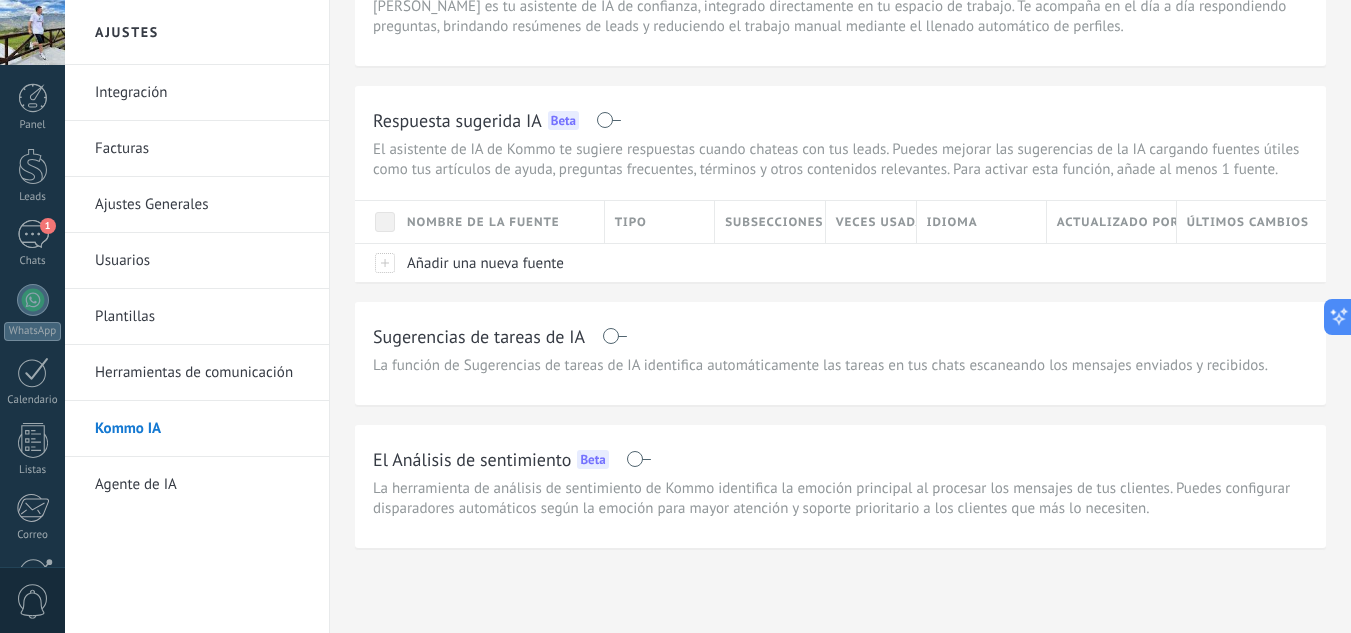 click on "Agente de IA" at bounding box center [202, 485] 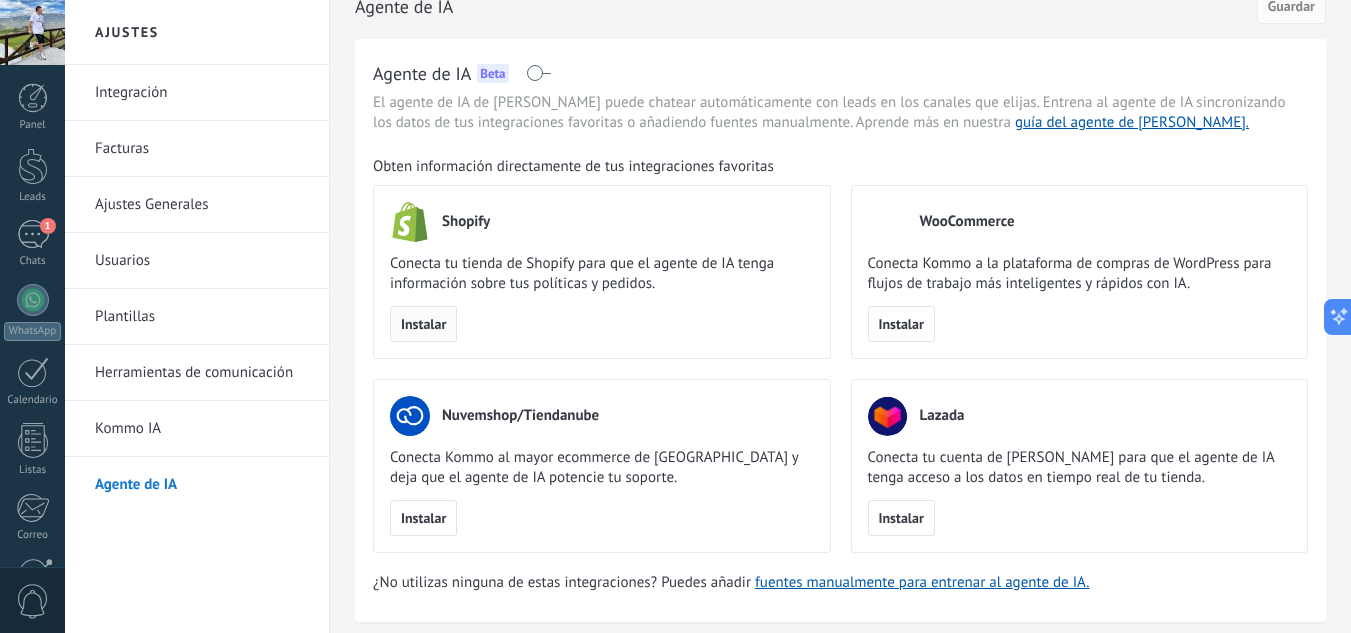 scroll, scrollTop: 0, scrollLeft: 0, axis: both 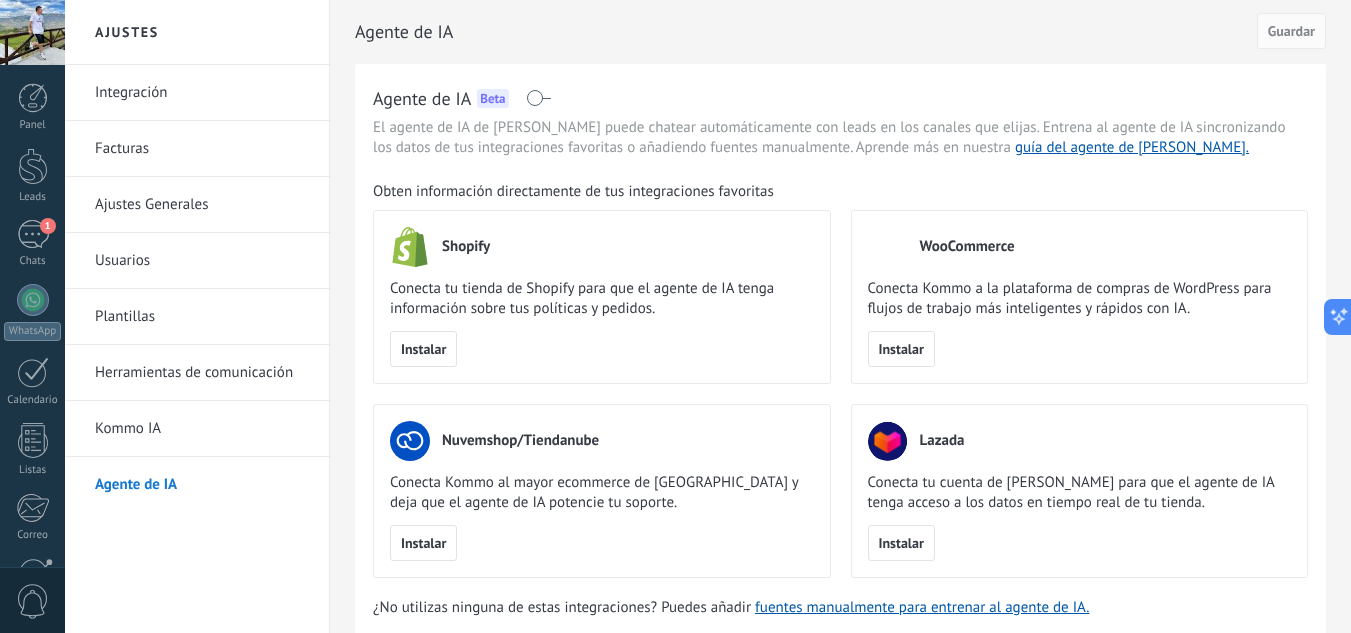 click on "Herramientas de comunicación" at bounding box center [202, 373] 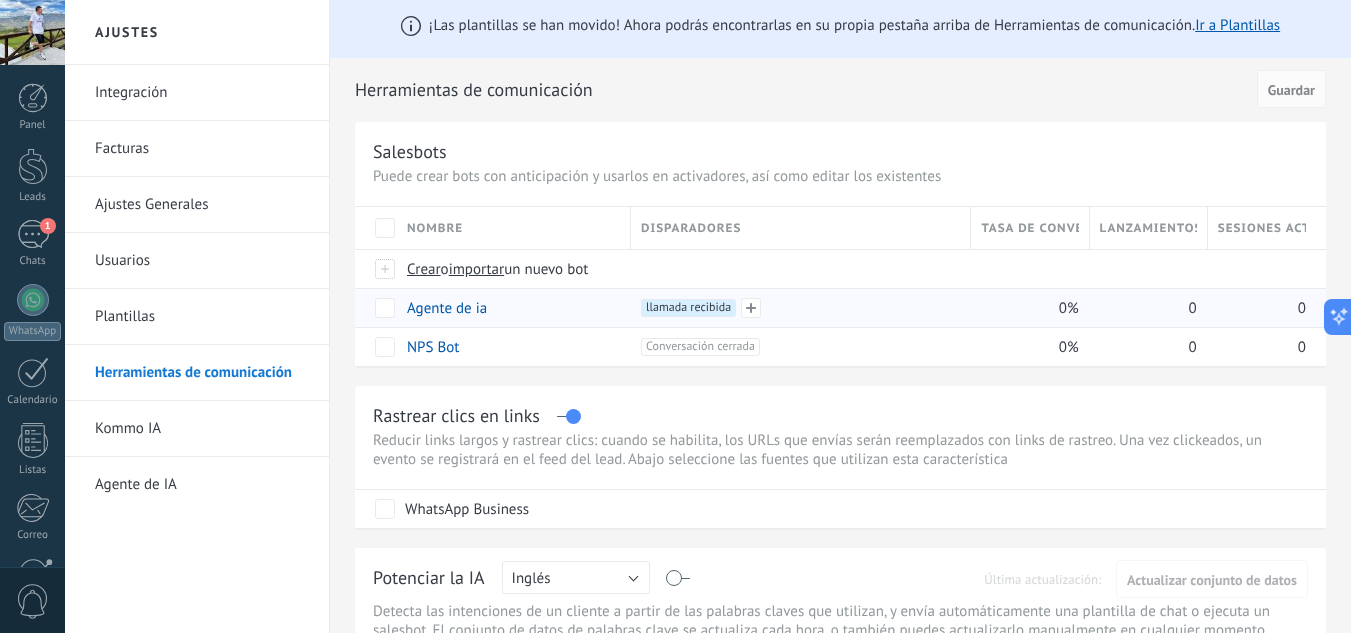 scroll, scrollTop: 0, scrollLeft: 0, axis: both 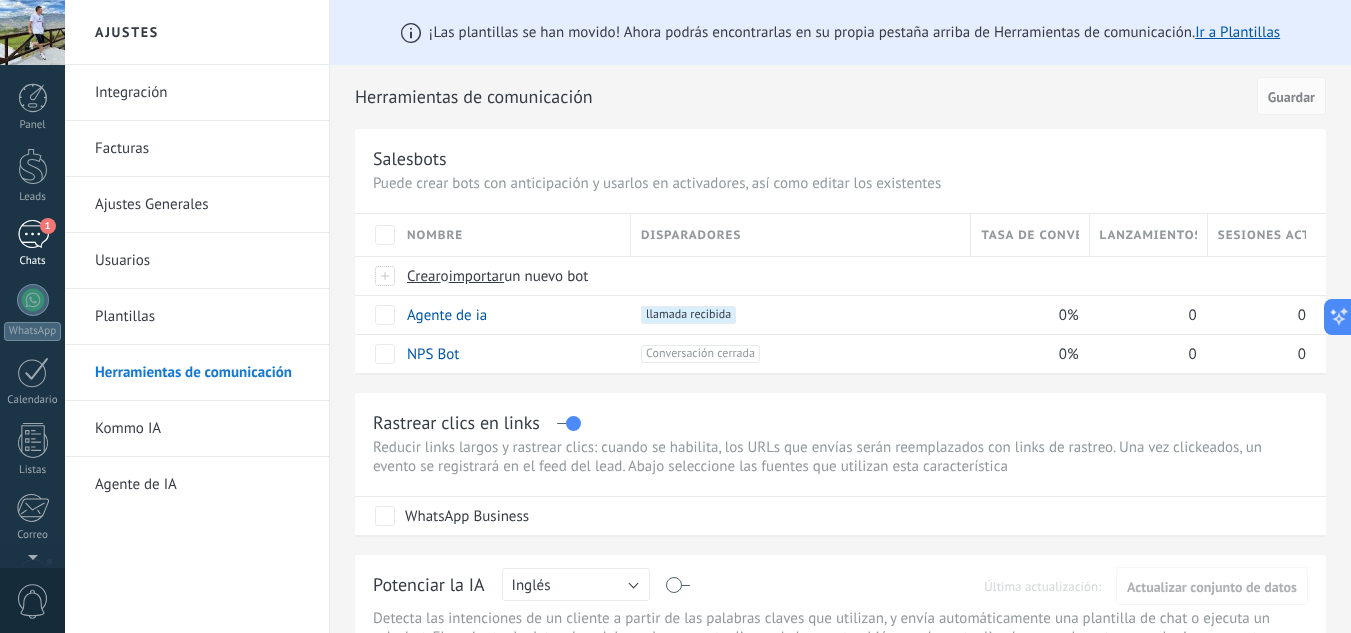 click on "Panel
Leads
1
Chats
WhatsApp
Clientes" at bounding box center (32, 425) 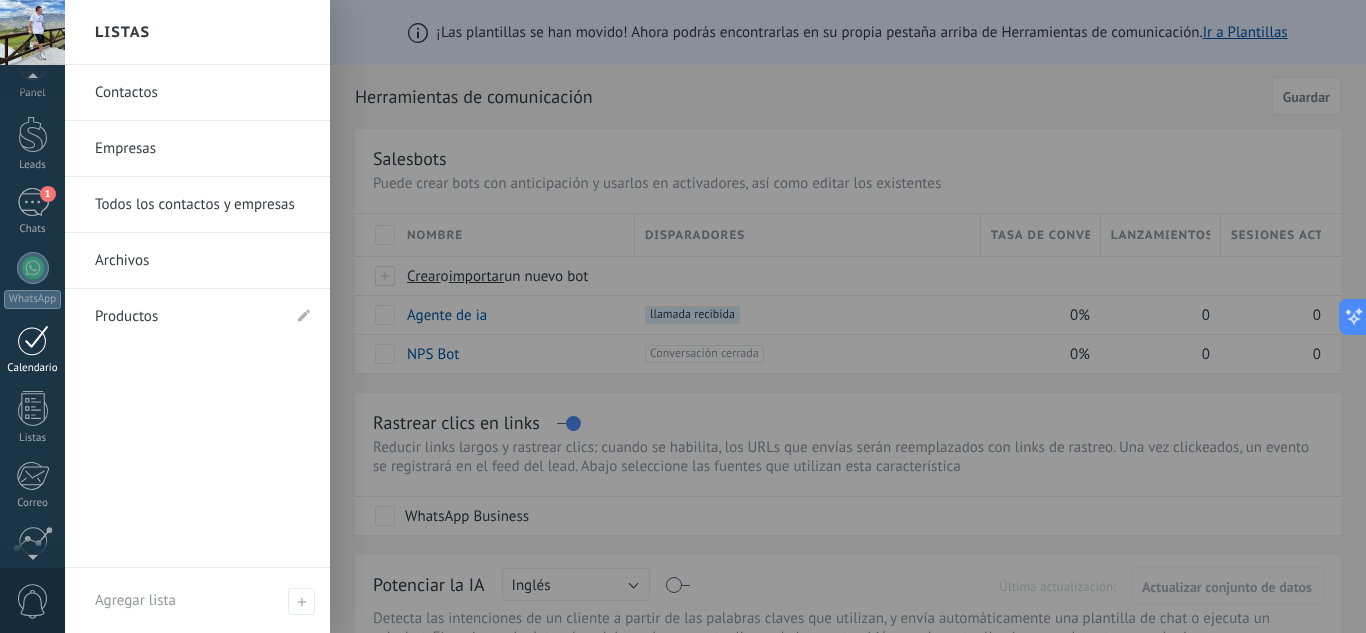 scroll, scrollTop: 0, scrollLeft: 0, axis: both 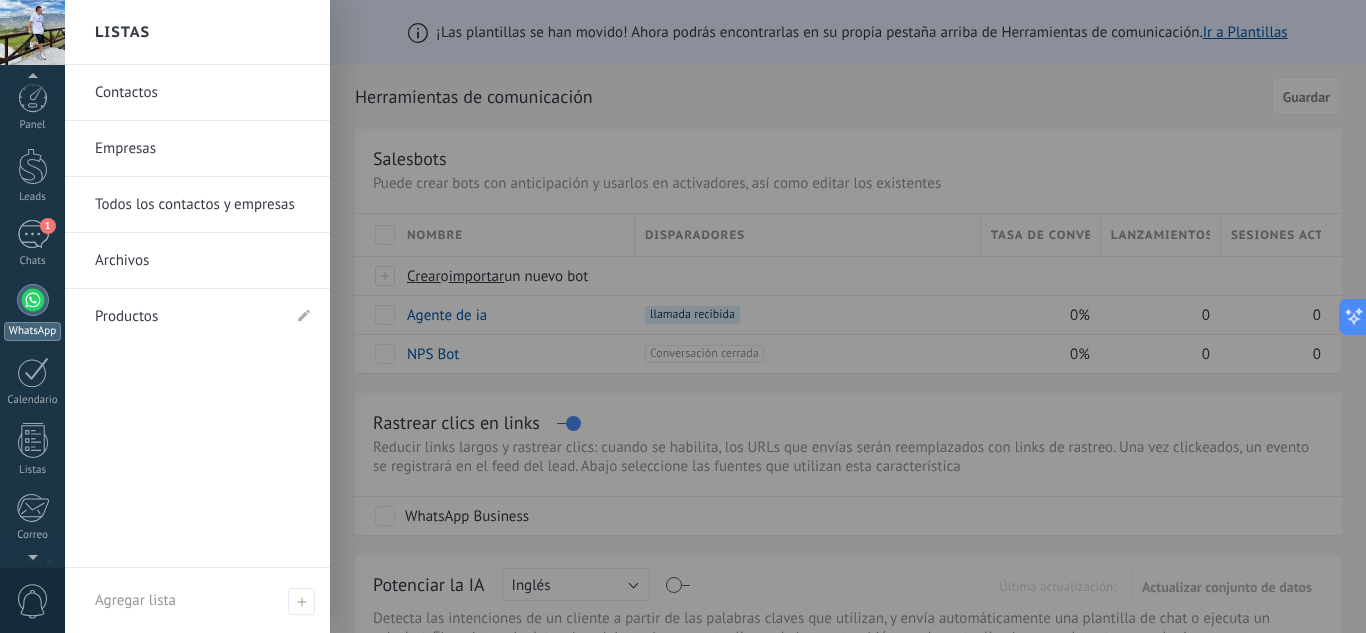 click at bounding box center [33, 300] 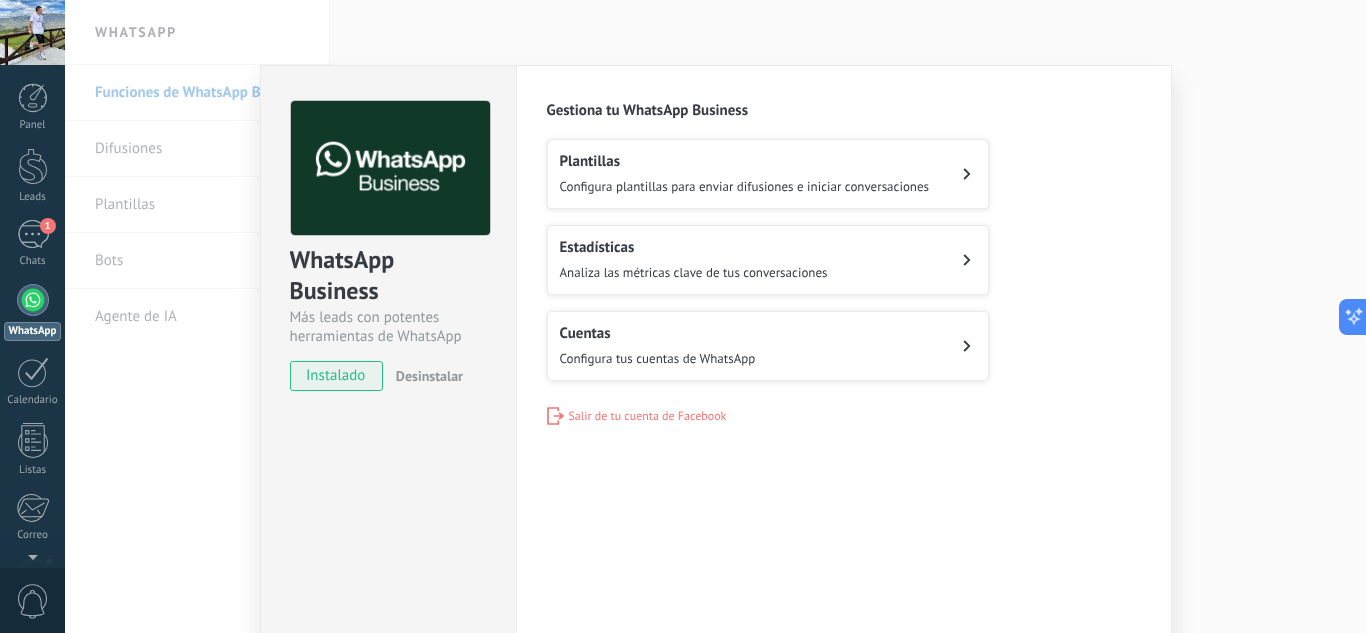 click on "Cuentas" at bounding box center (658, 333) 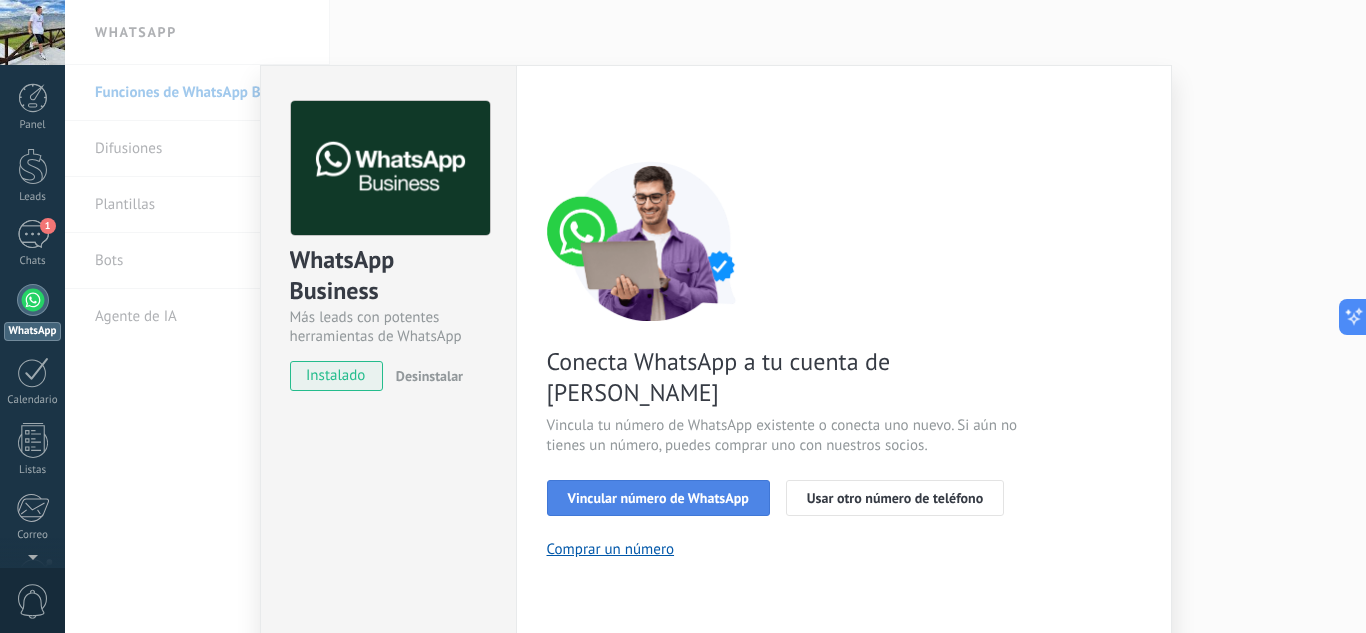 click on "Vincular número de WhatsApp" at bounding box center (658, 498) 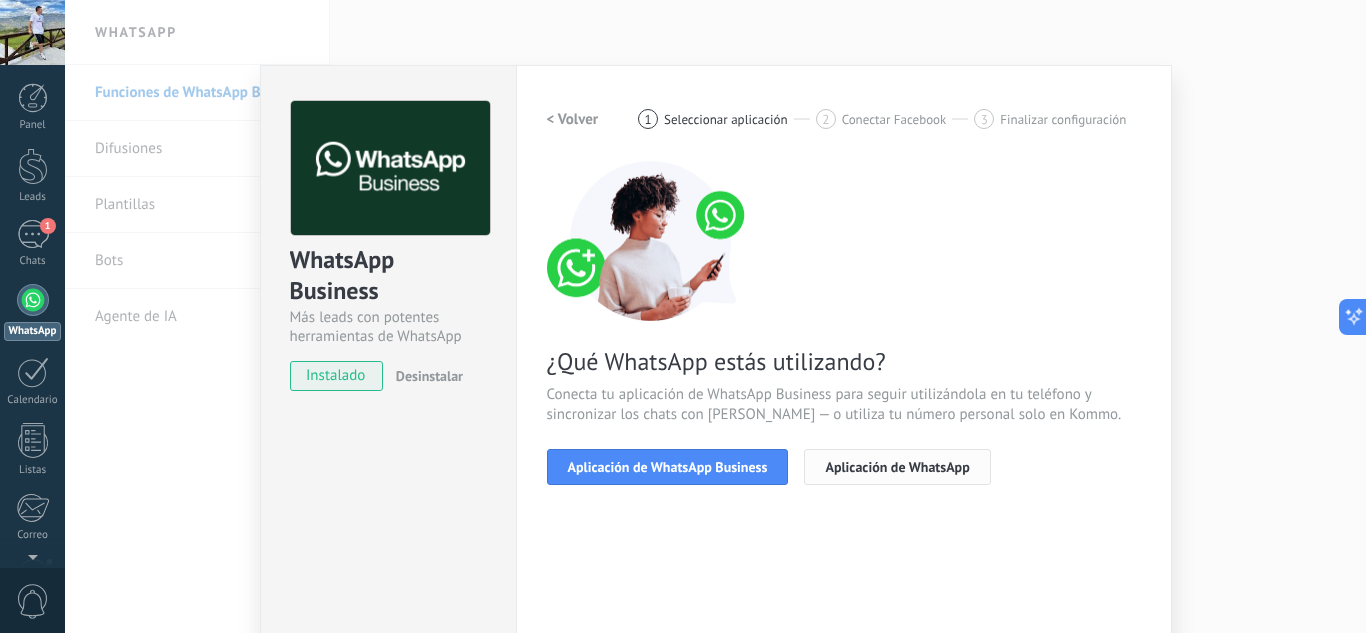 click on "Aplicación de WhatsApp" at bounding box center (897, 467) 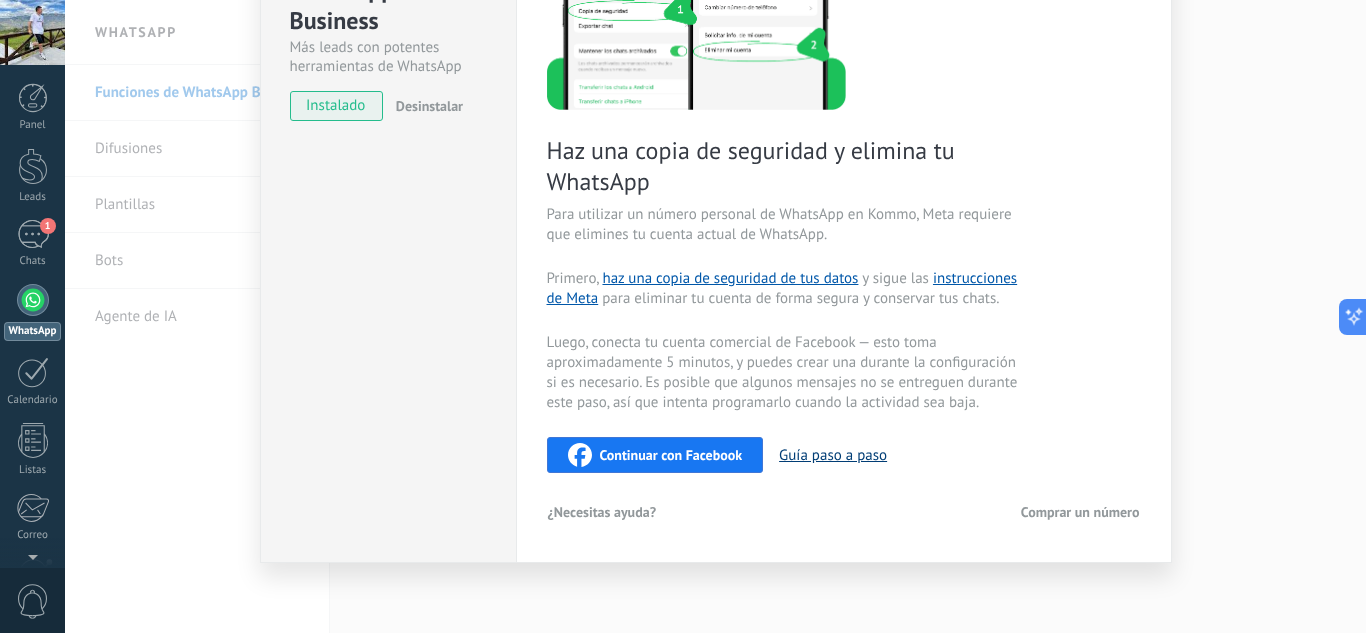 scroll, scrollTop: 274, scrollLeft: 0, axis: vertical 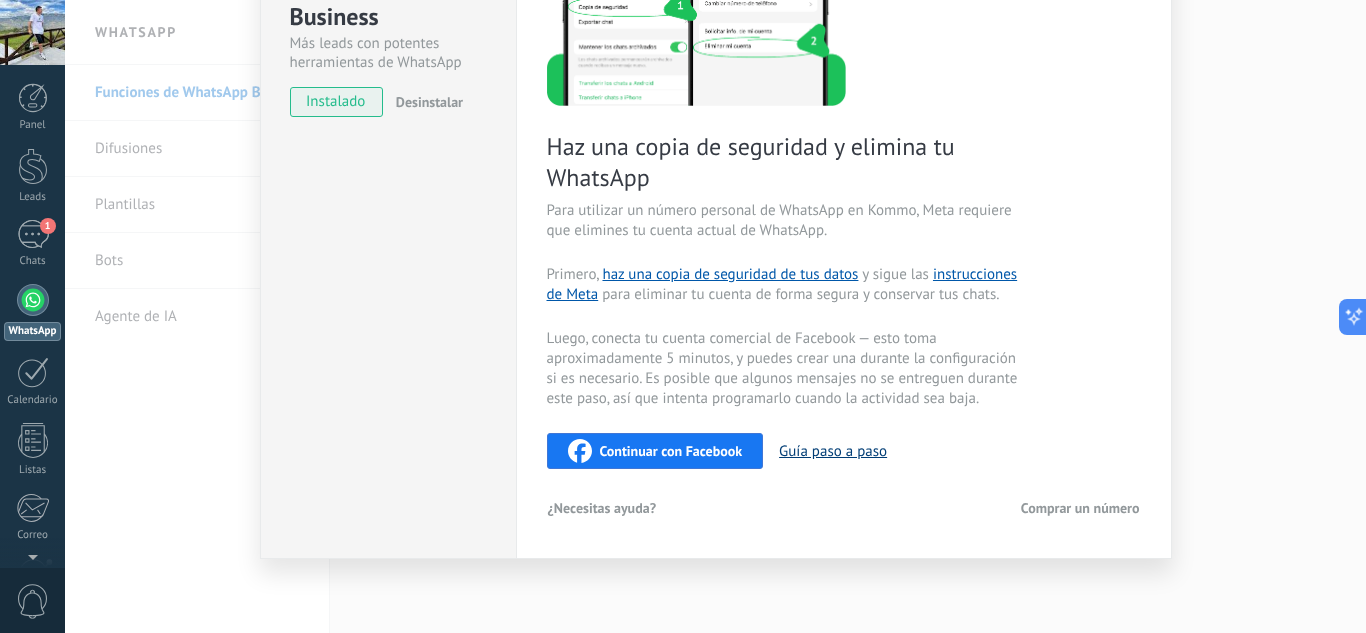 click on "Guía paso a paso" at bounding box center [833, 451] 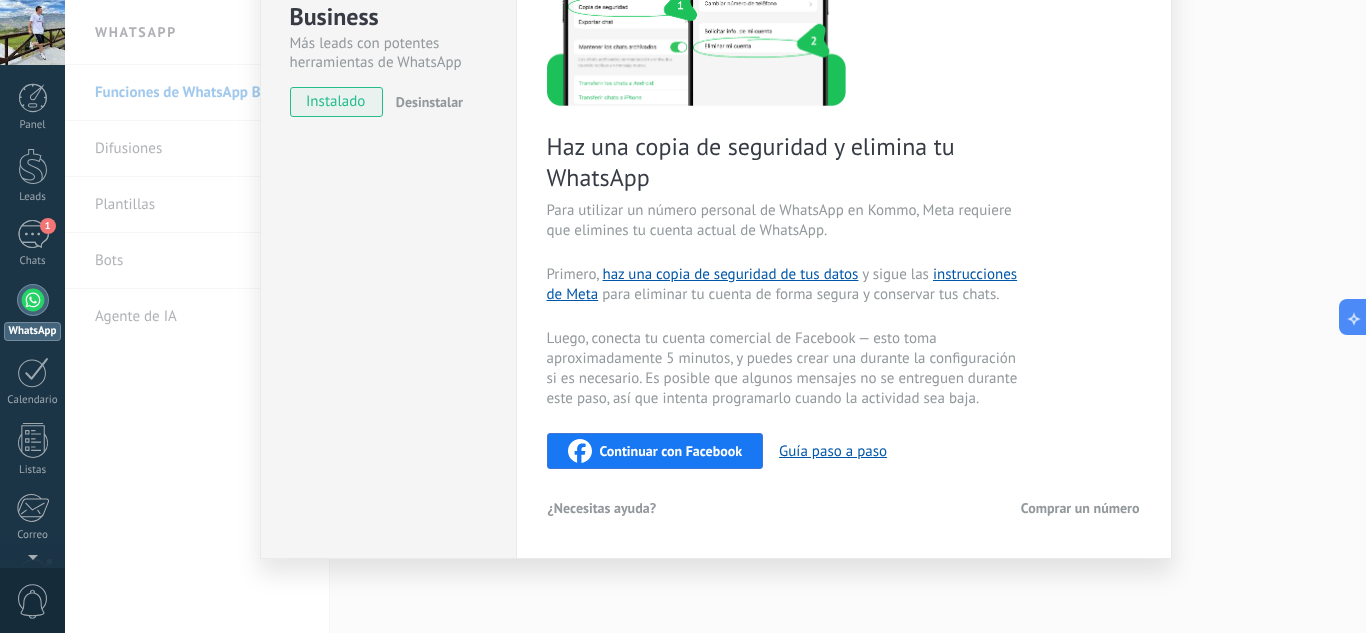 click on "Continuar con Facebook" at bounding box center (671, 451) 